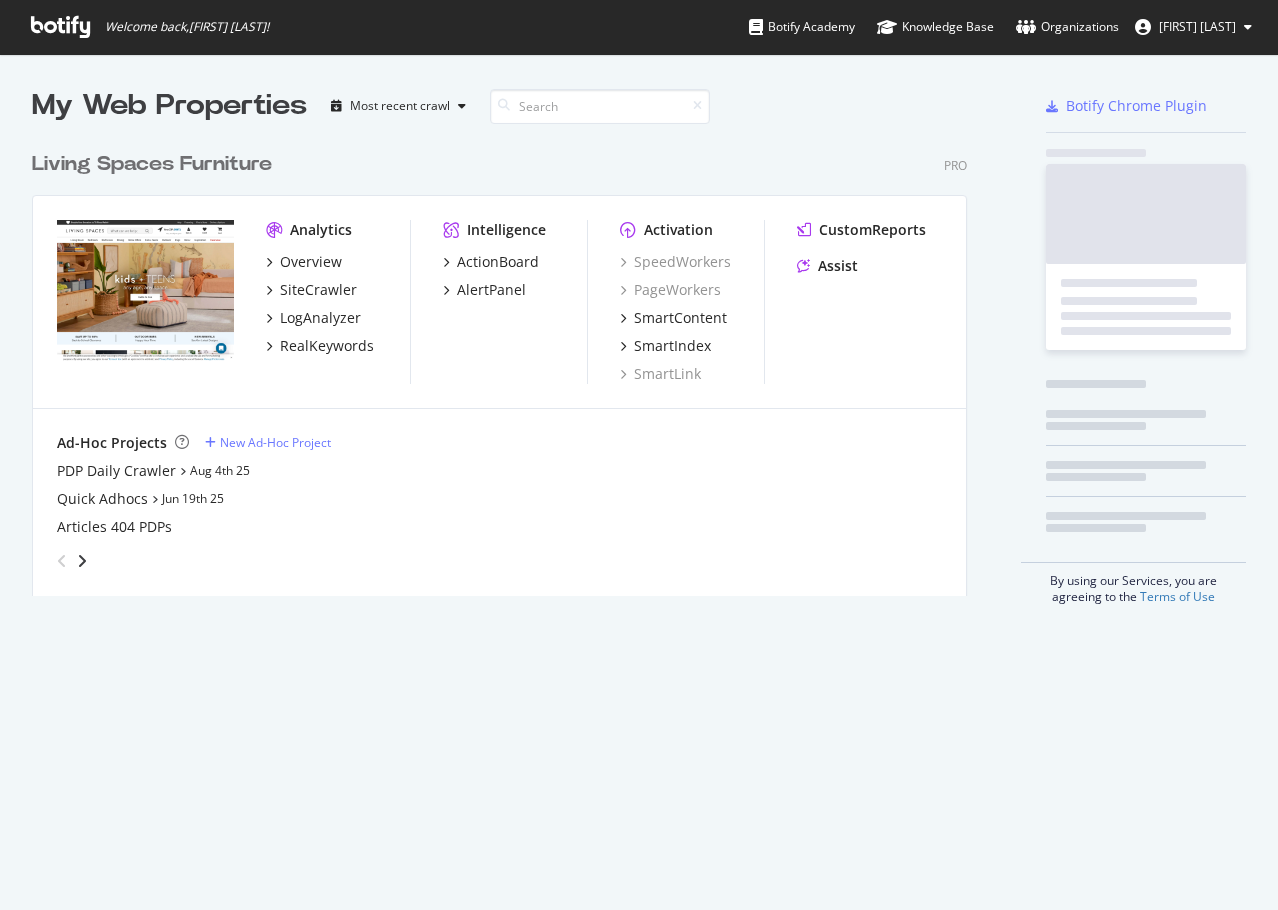 scroll, scrollTop: 0, scrollLeft: 0, axis: both 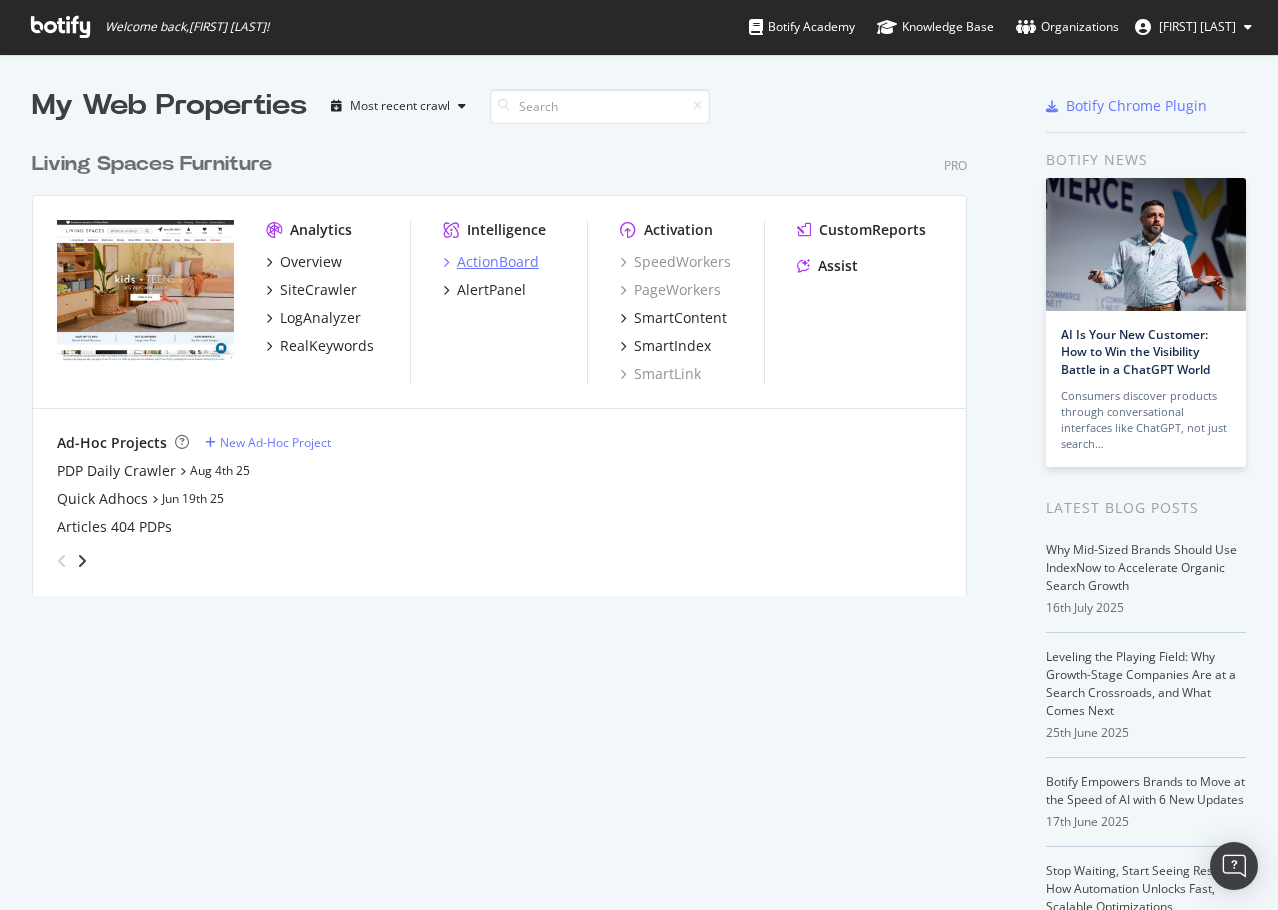click on "ActionBoard" at bounding box center (498, 262) 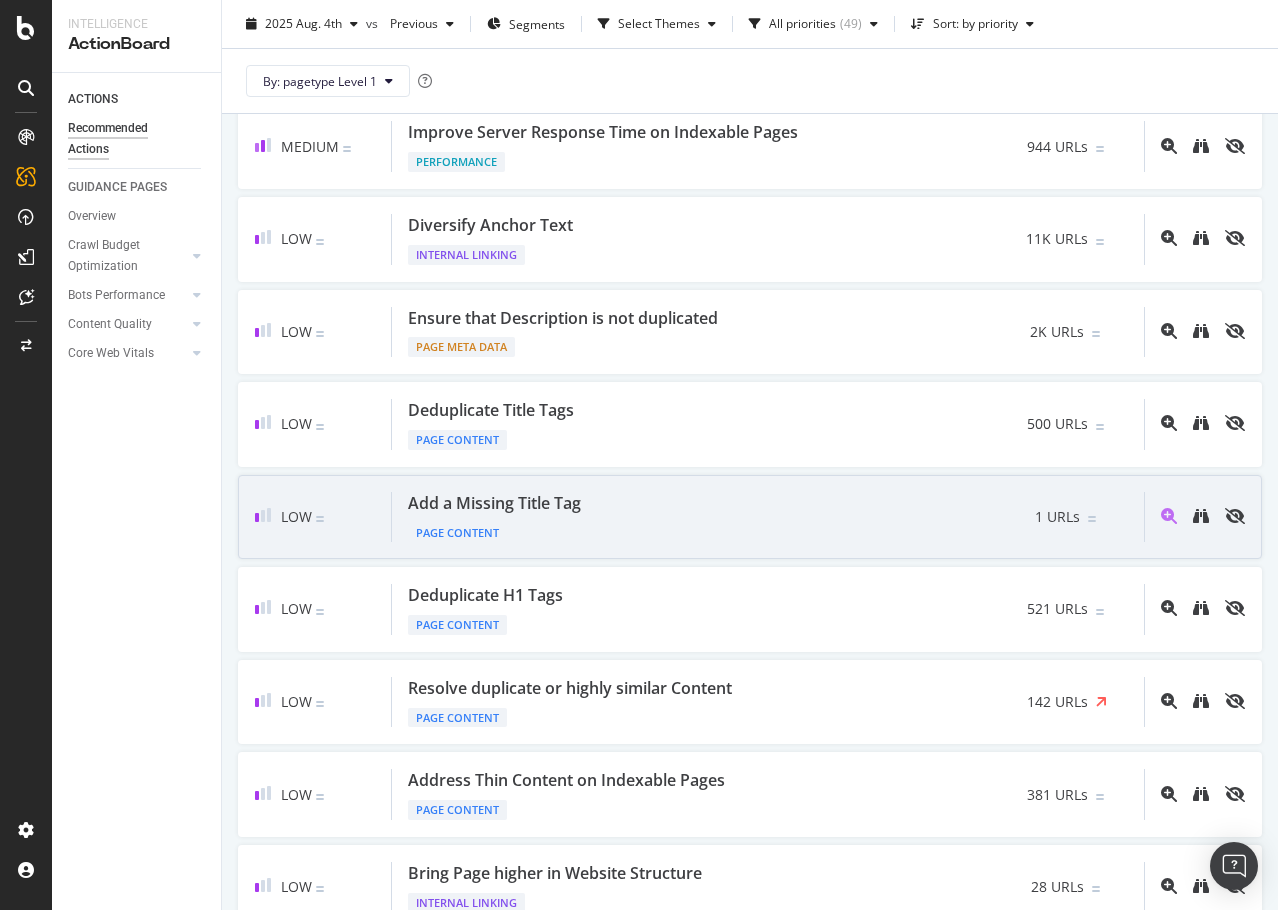 scroll, scrollTop: 0, scrollLeft: 0, axis: both 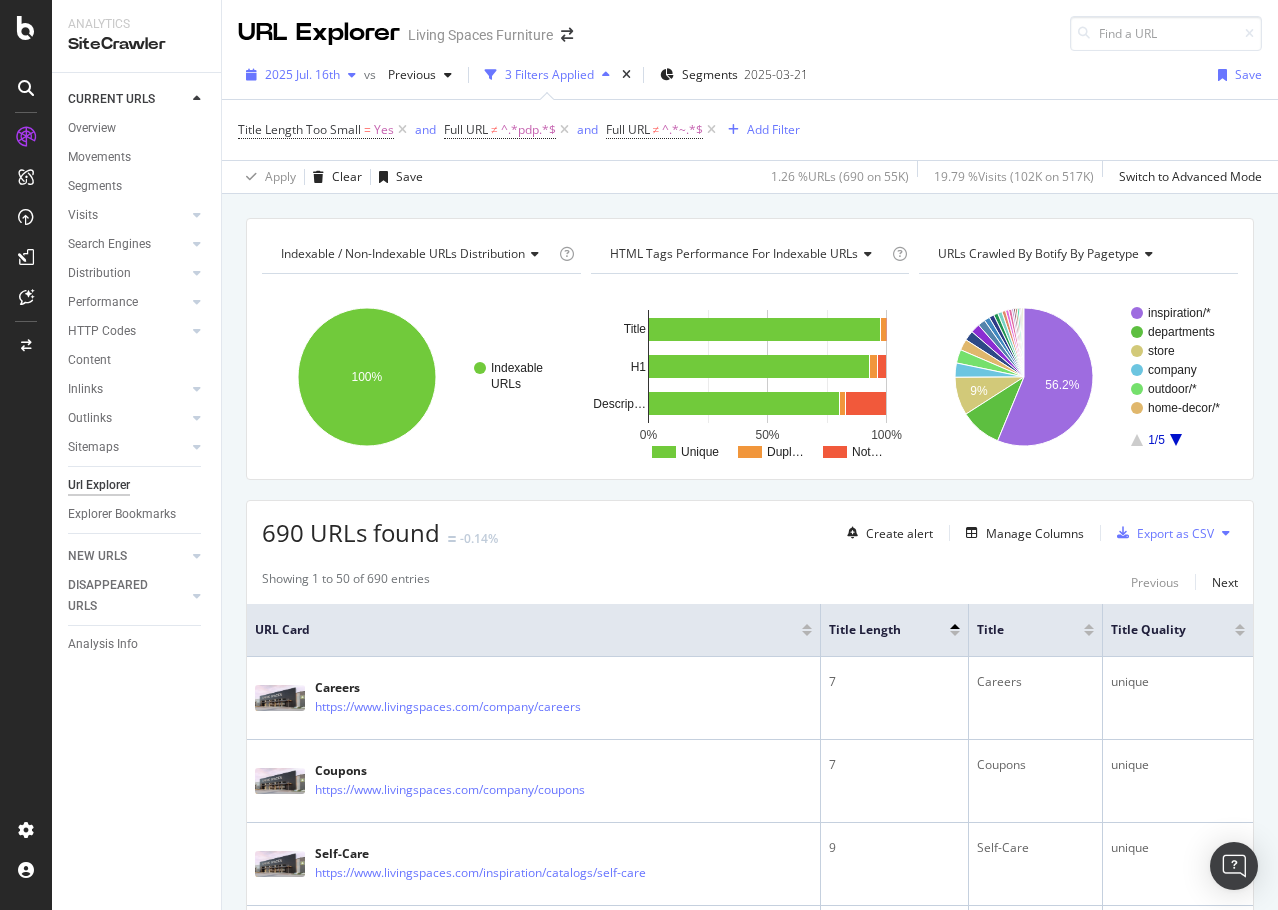 click on "2025 Jul. 16th" at bounding box center [302, 74] 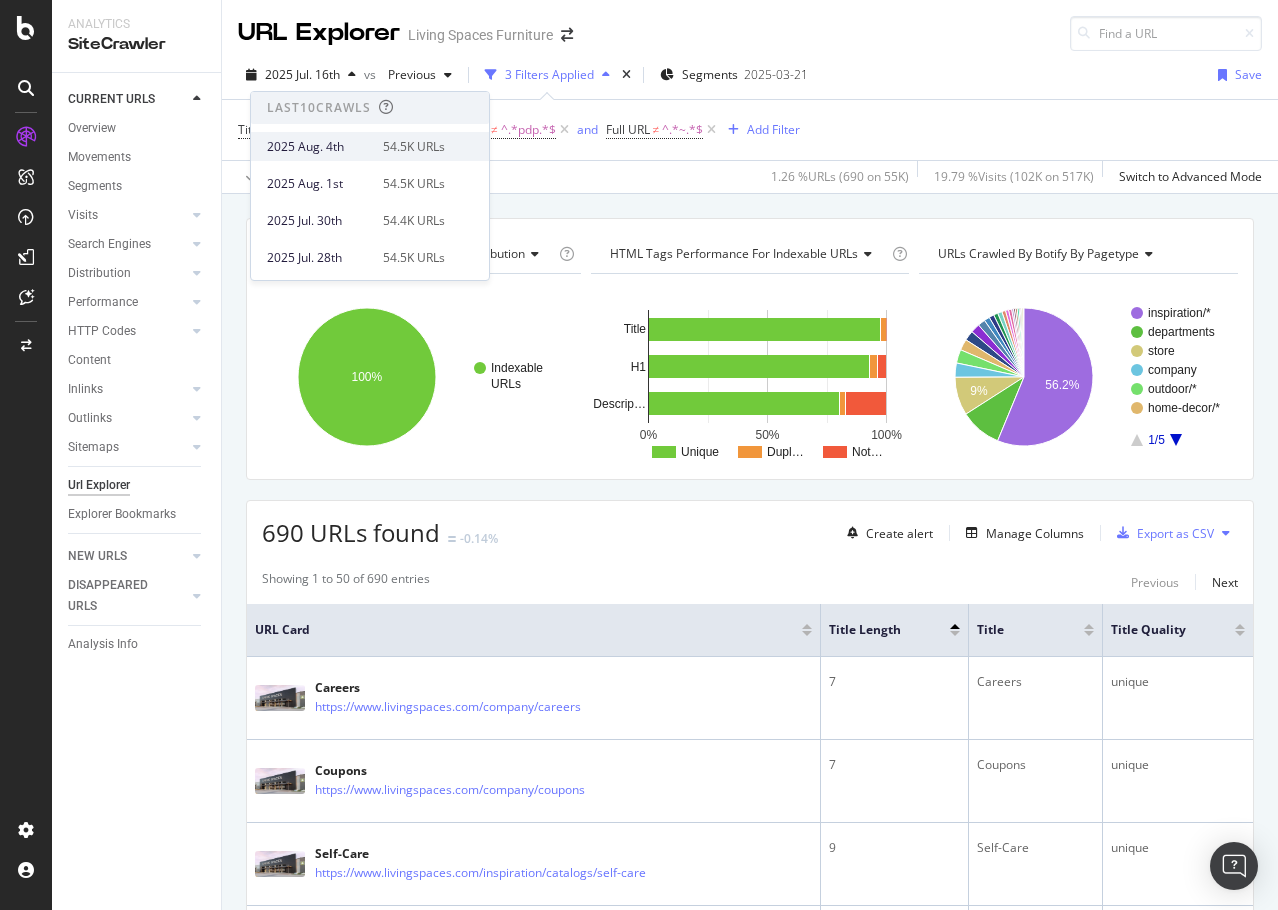 click on "2025 Aug. 4th" at bounding box center [319, 147] 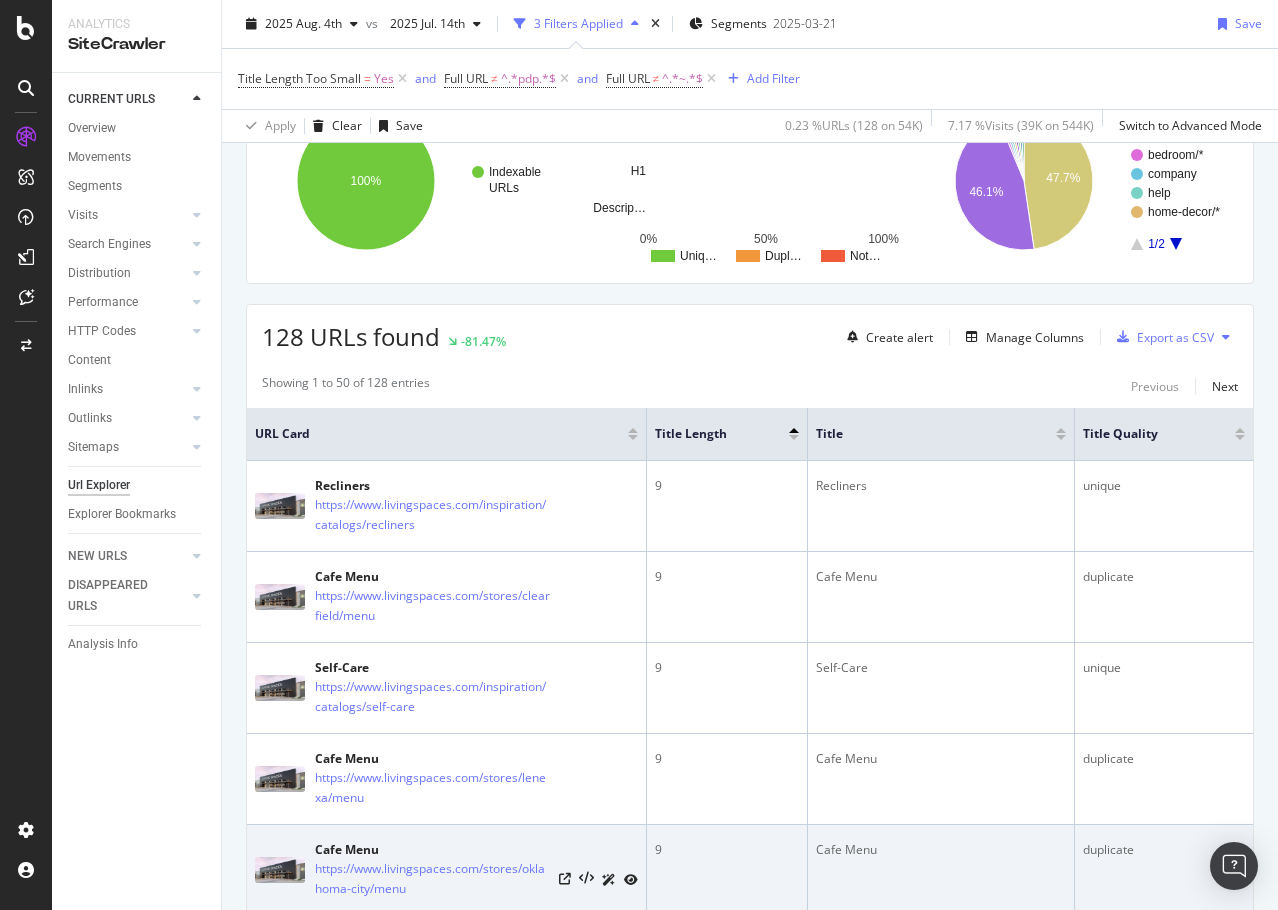 scroll, scrollTop: 0, scrollLeft: 0, axis: both 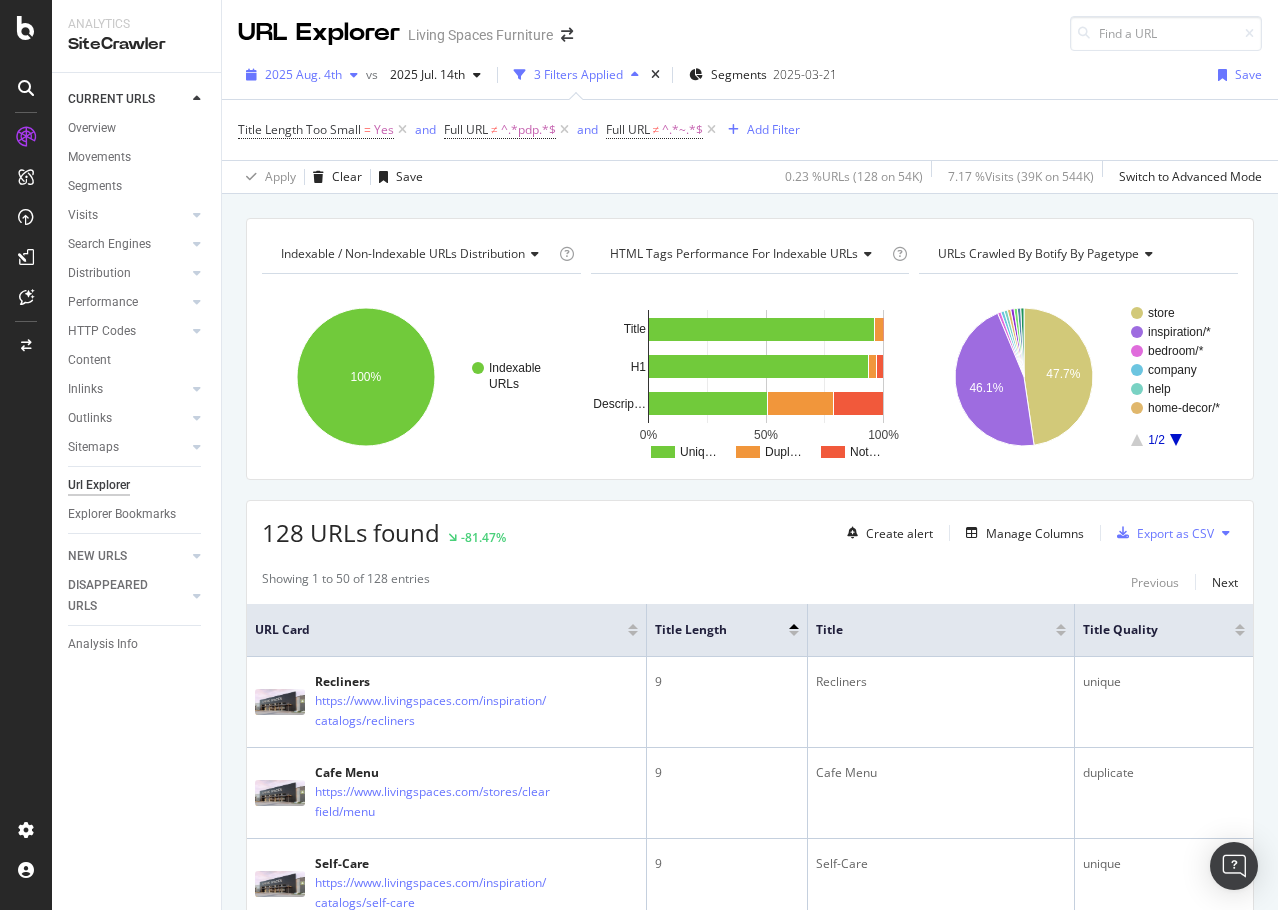 click on "2025 Aug. 4th" at bounding box center (303, 74) 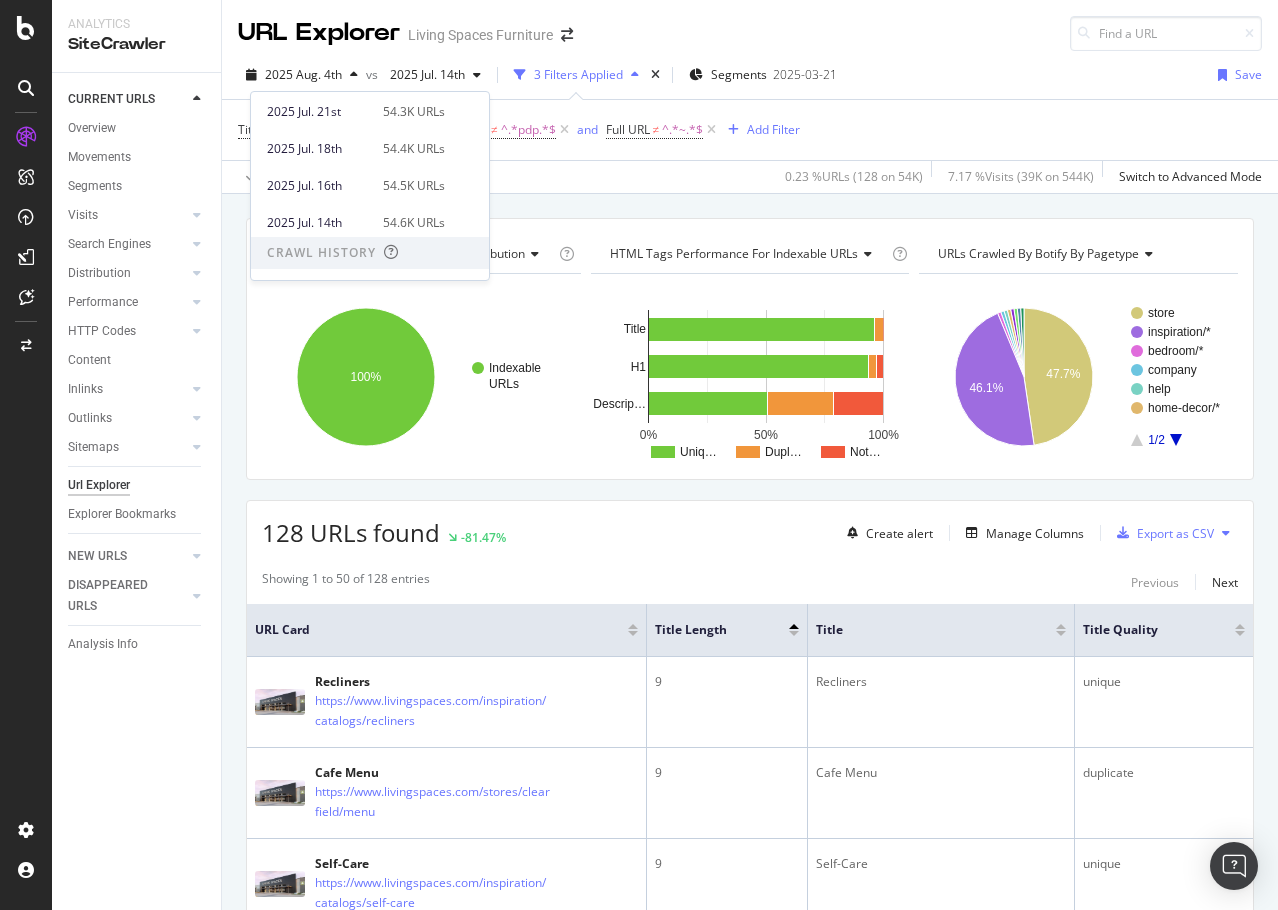 scroll, scrollTop: 300, scrollLeft: 0, axis: vertical 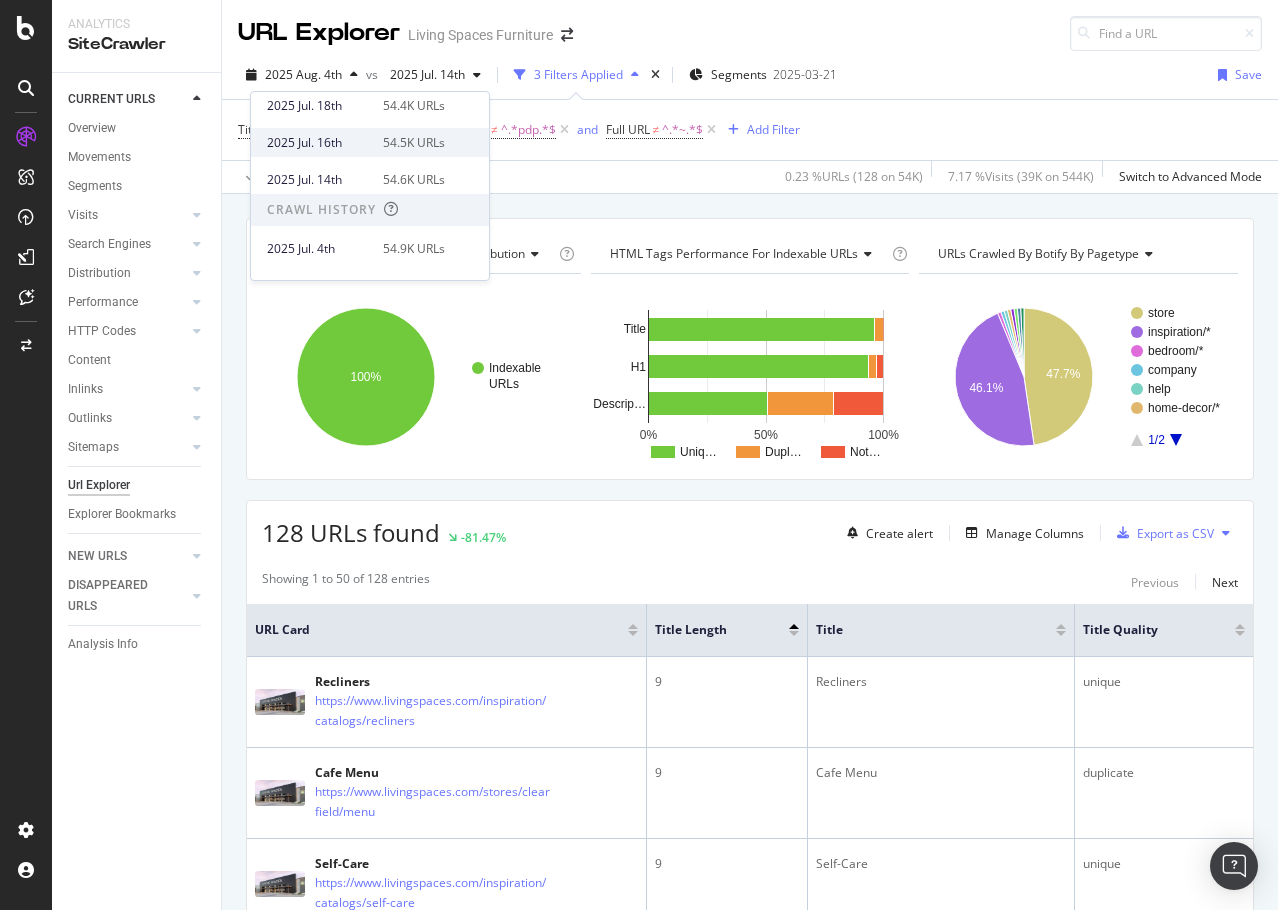 click on "2025 Jul. 16th" at bounding box center (319, 143) 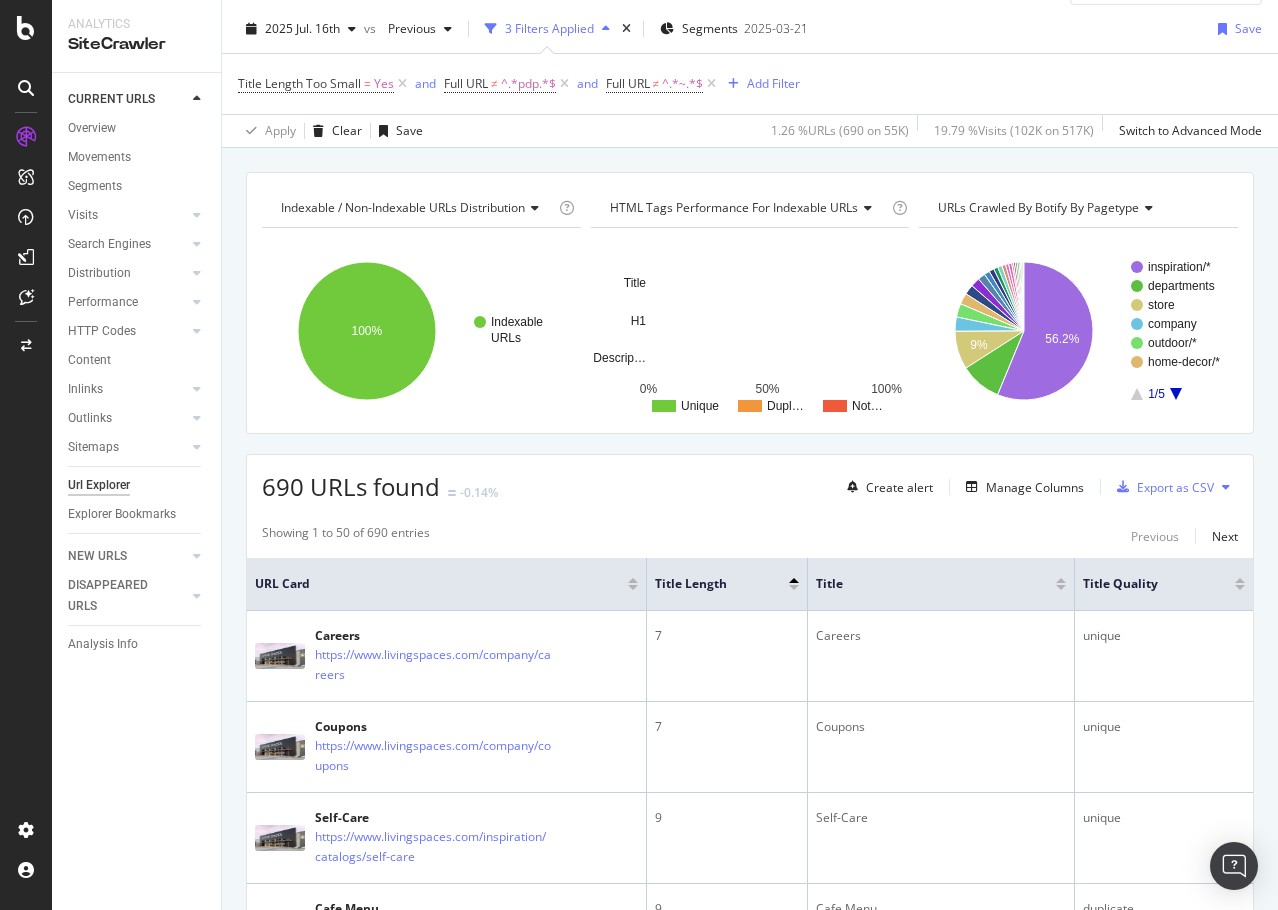 scroll, scrollTop: 0, scrollLeft: 0, axis: both 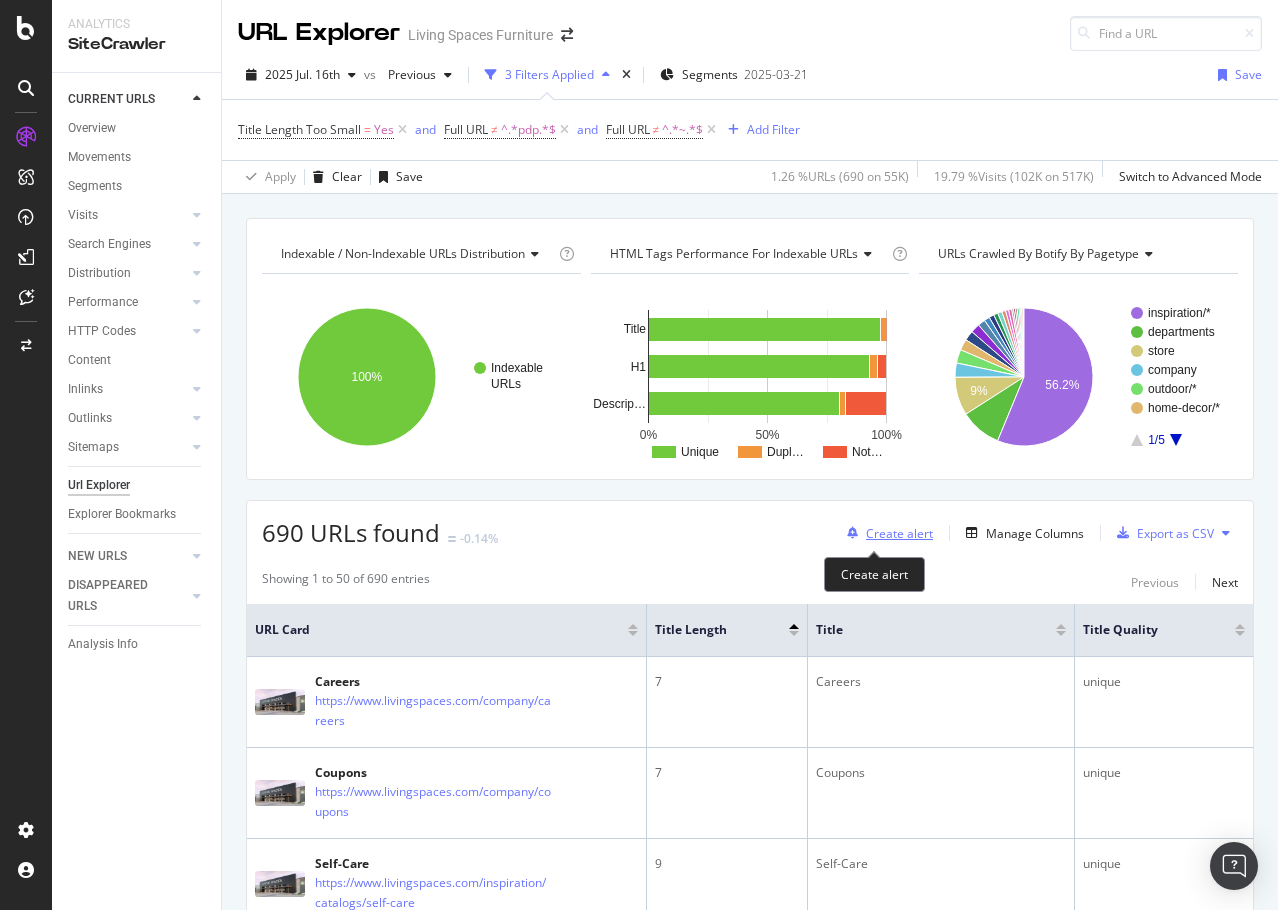 click on "Create alert" at bounding box center [899, 533] 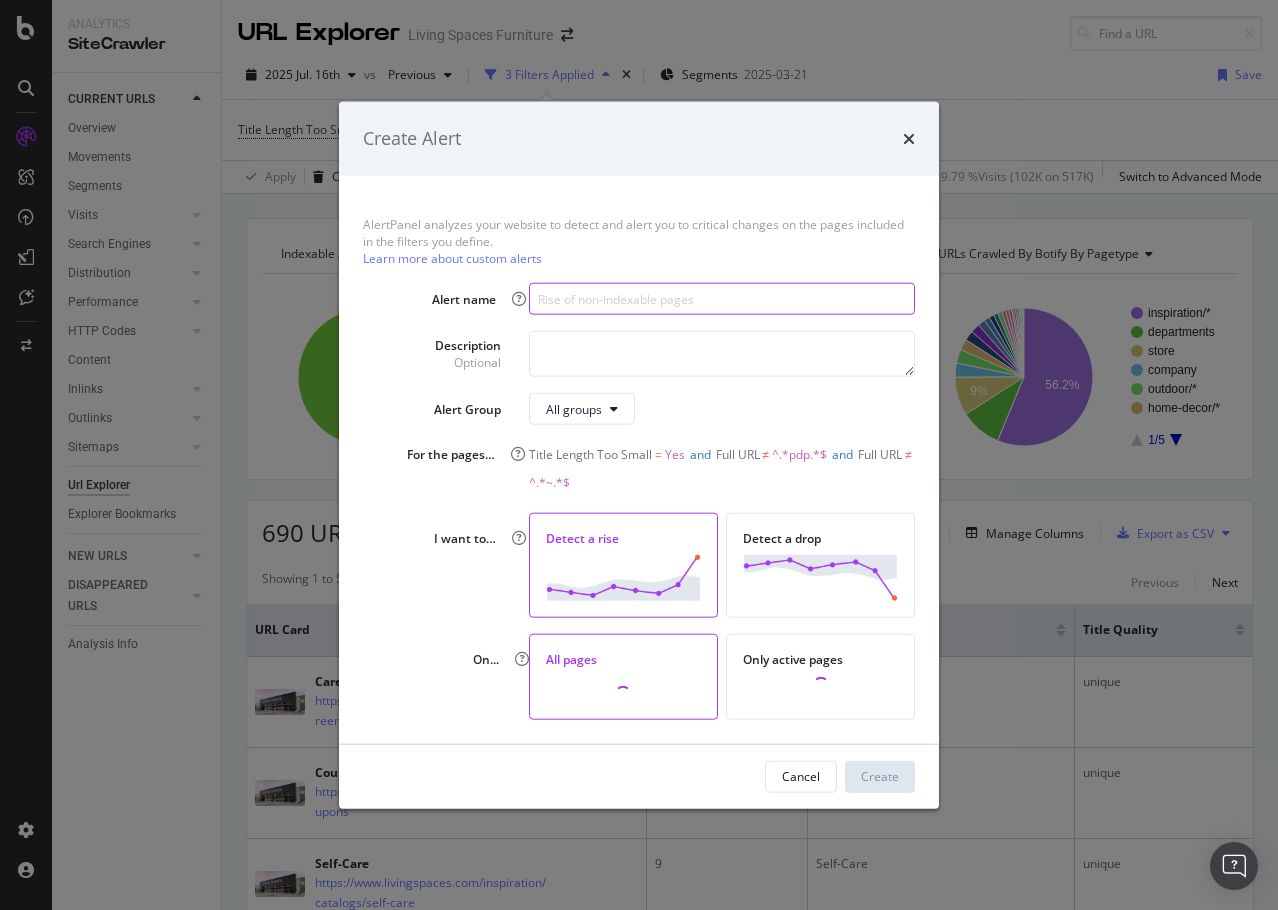 click at bounding box center [722, 299] 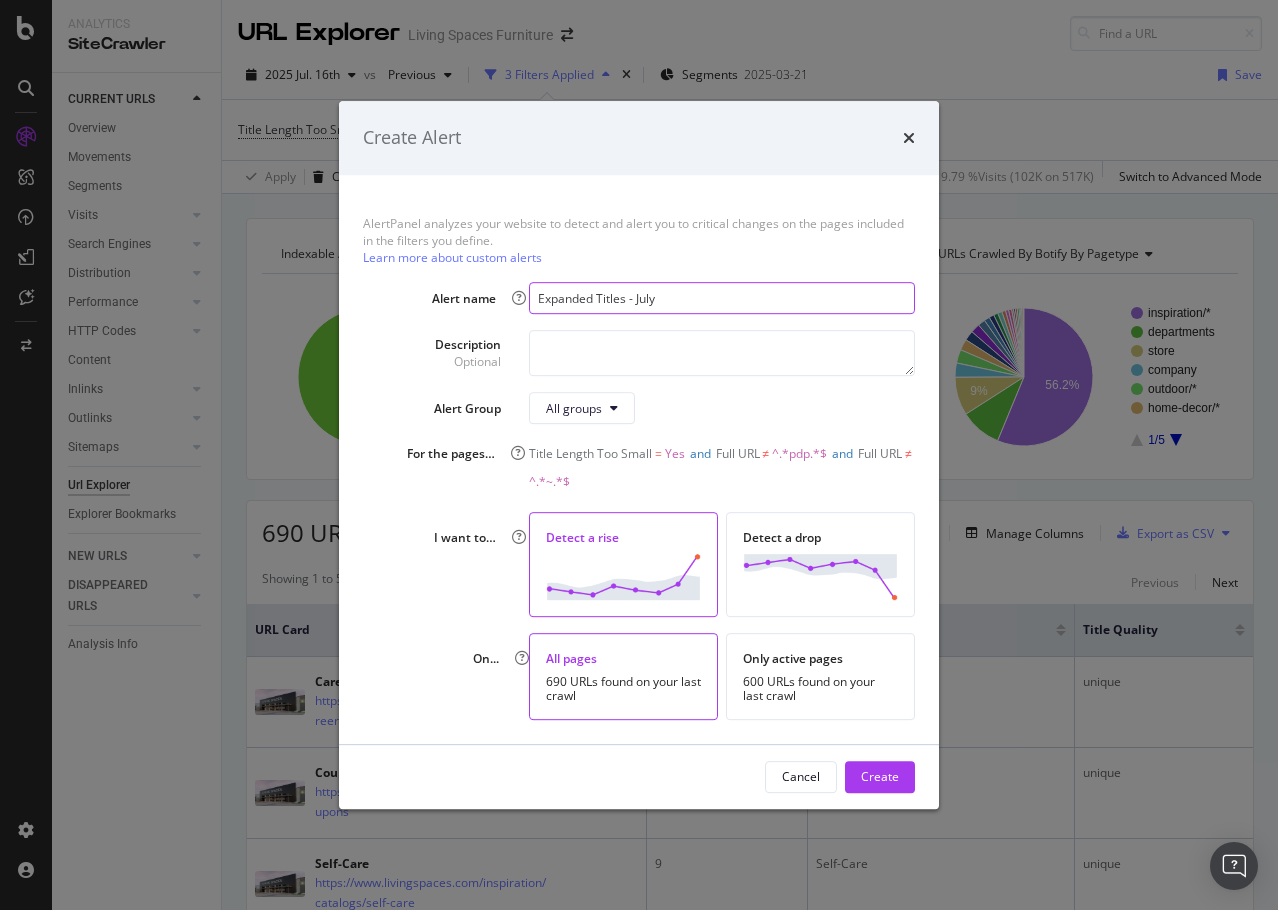 type on "Expanded Titles - July" 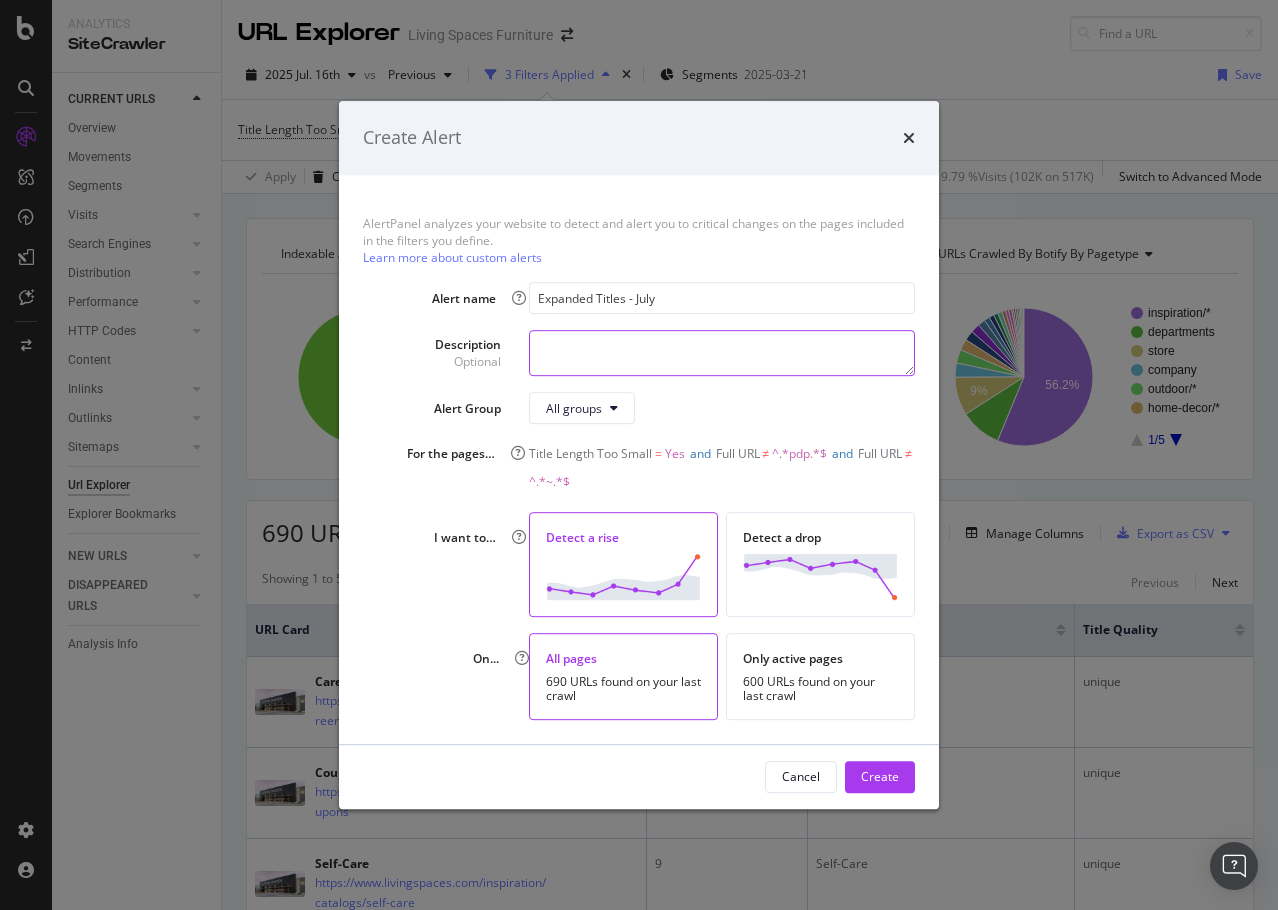 click at bounding box center (722, 353) 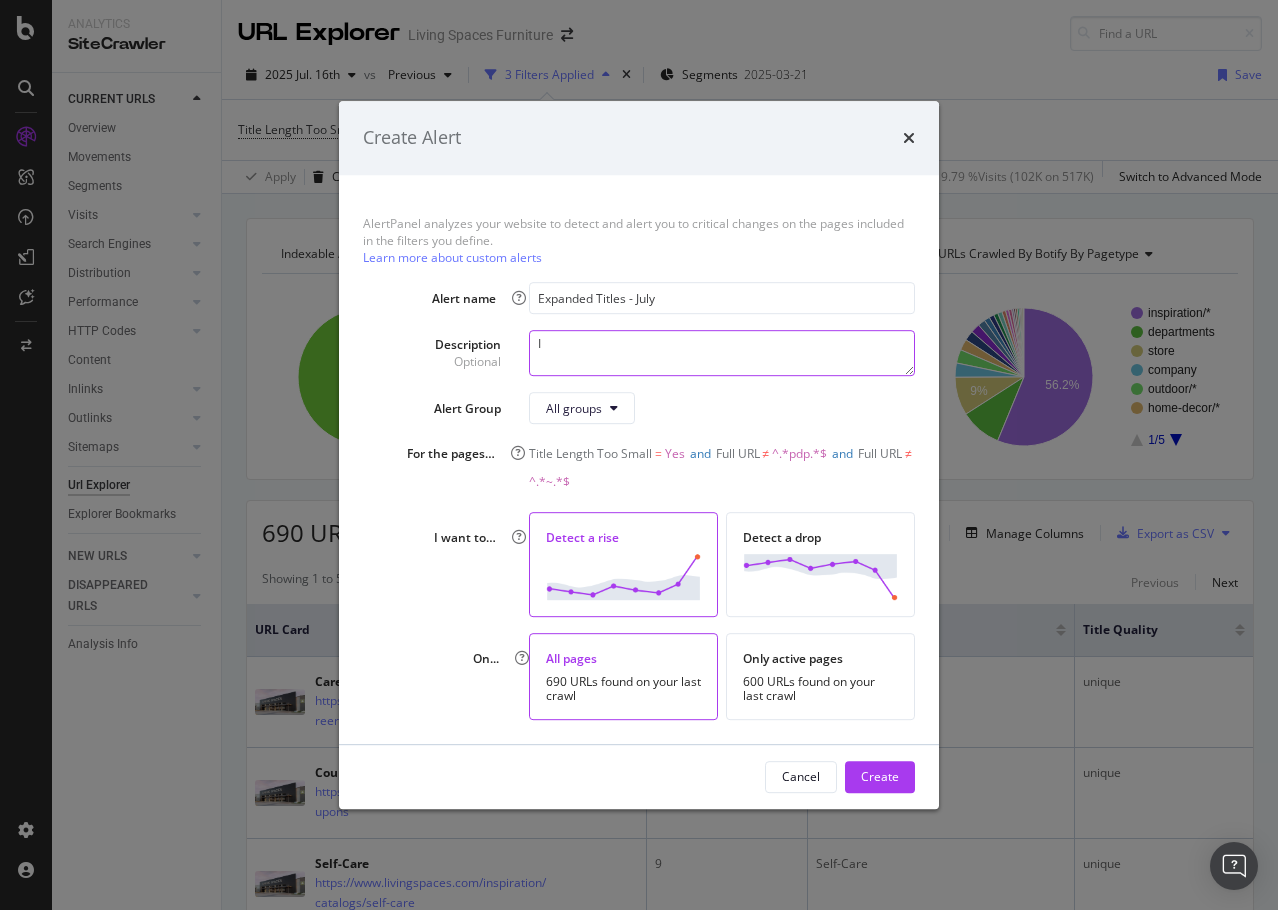 type on "I" 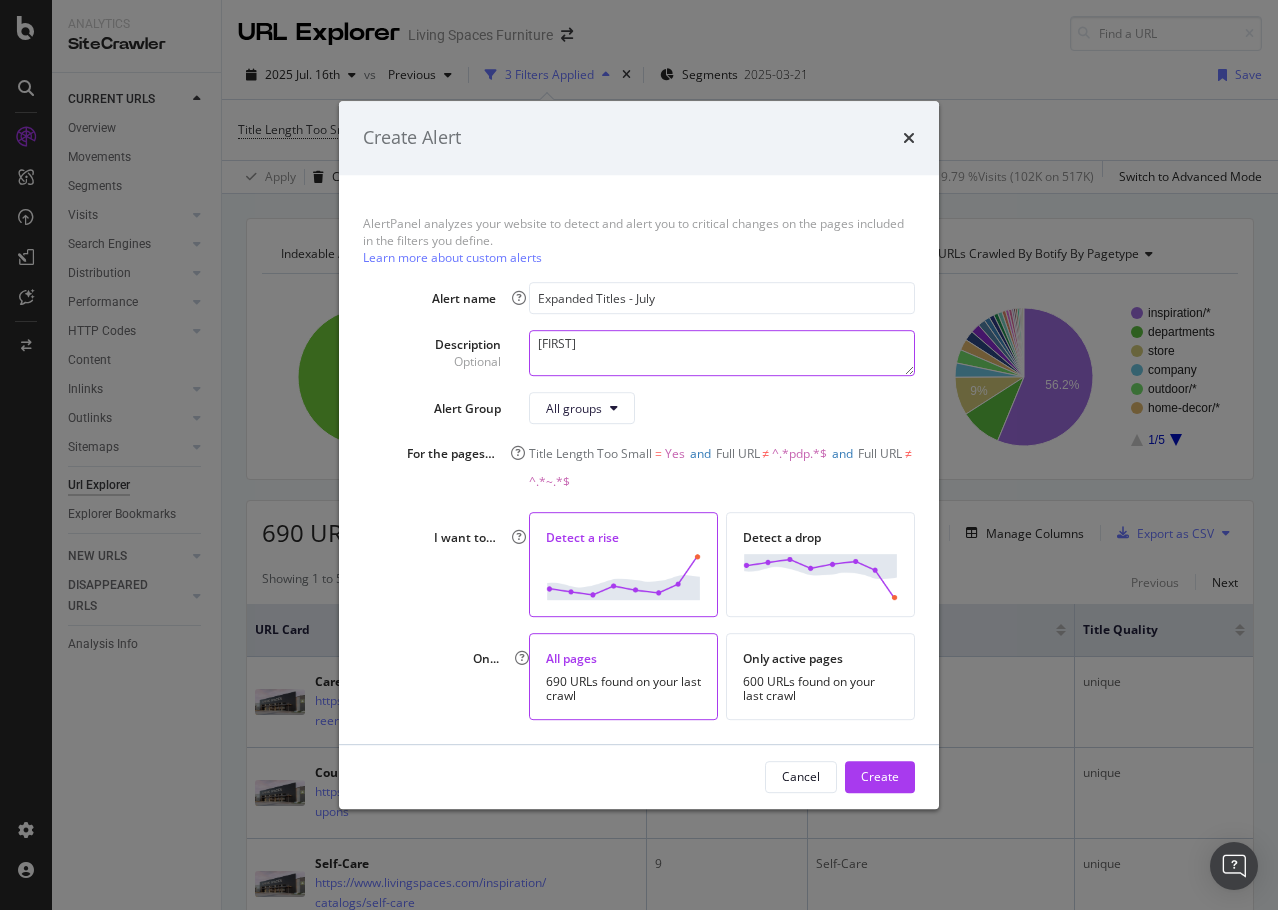type on "E" 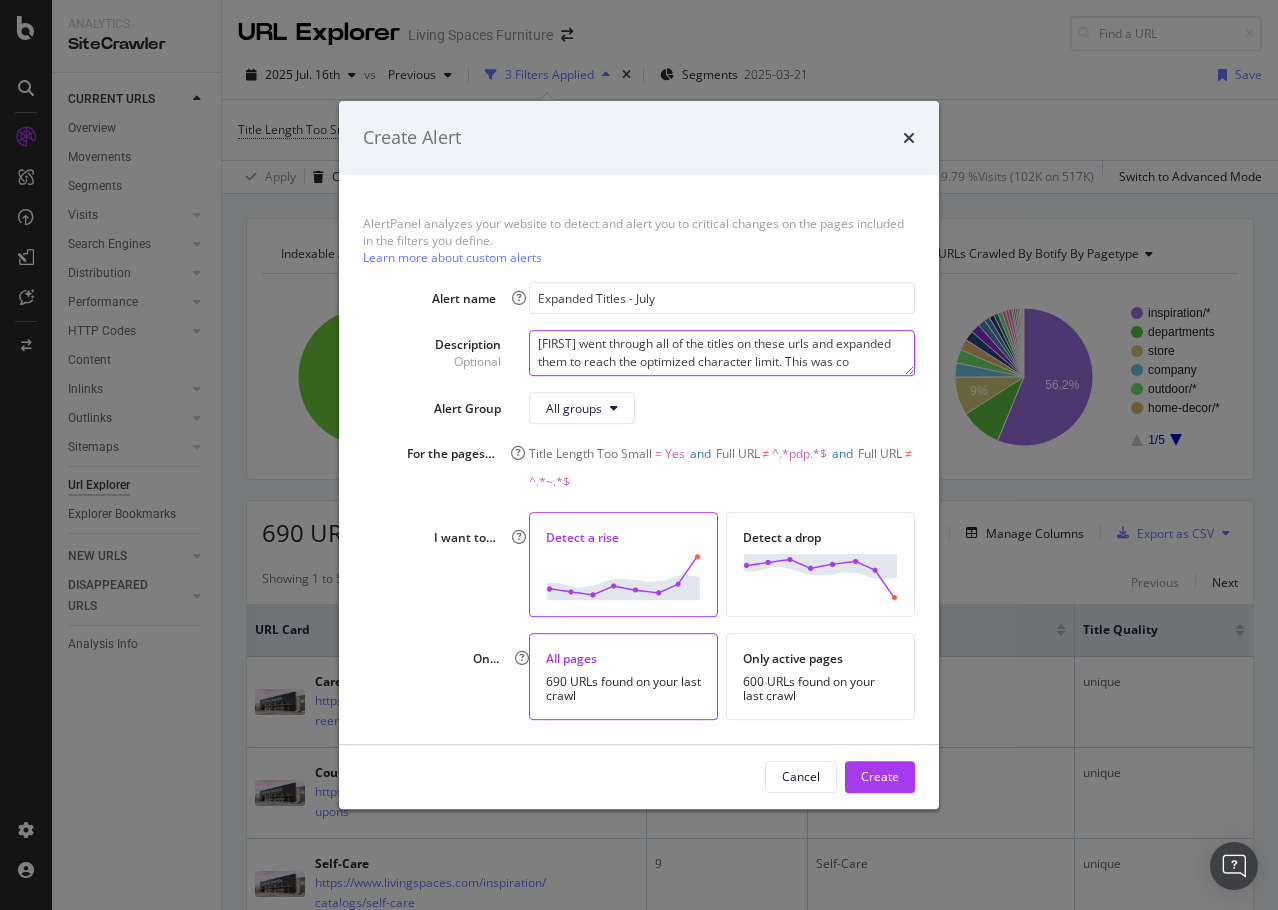scroll, scrollTop: 14, scrollLeft: 0, axis: vertical 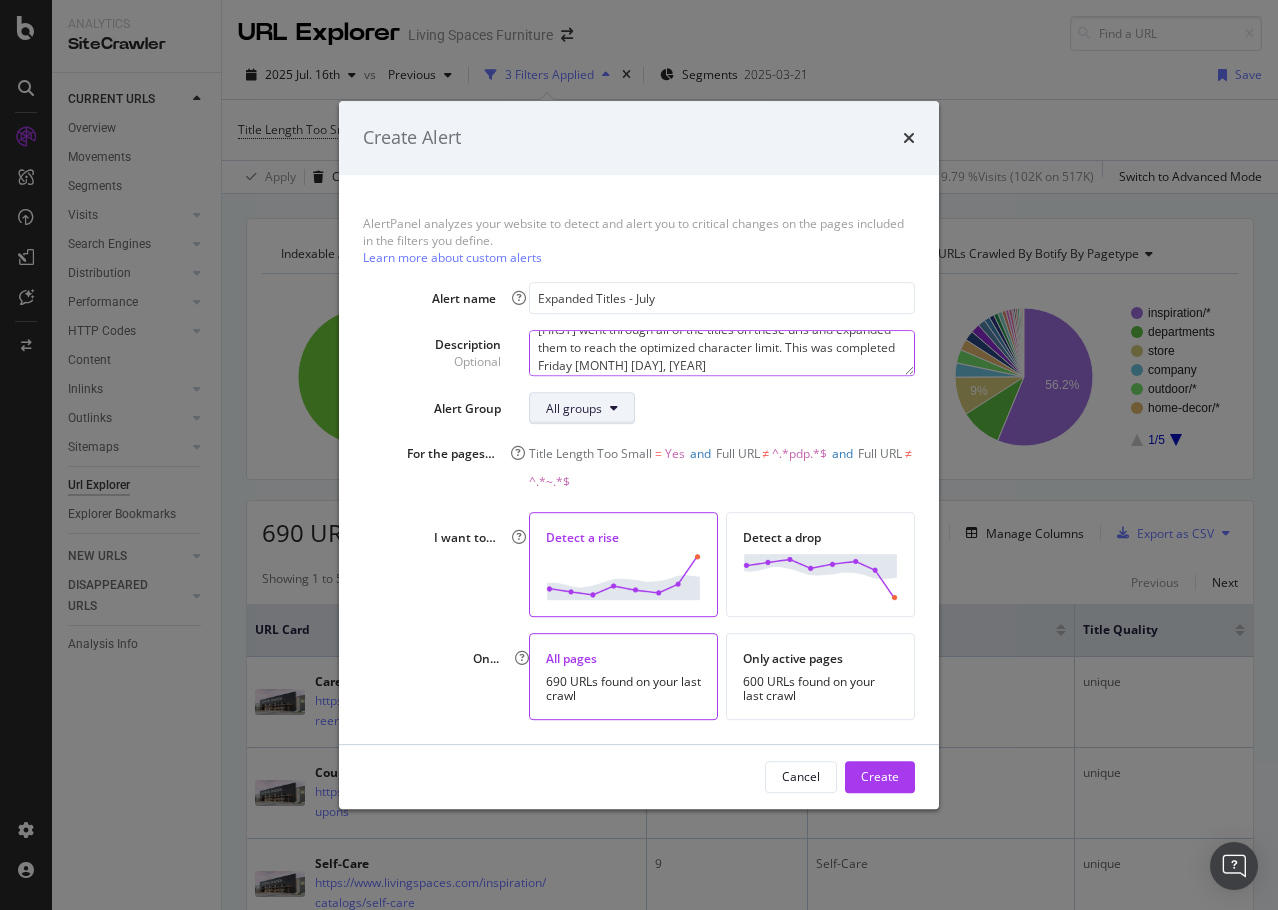 type on "[FIRST] went through all of the titles on these urls and expanded them to reach the optimized character limit. This was completed Friday [MONTH] [DAY], [YEAR]" 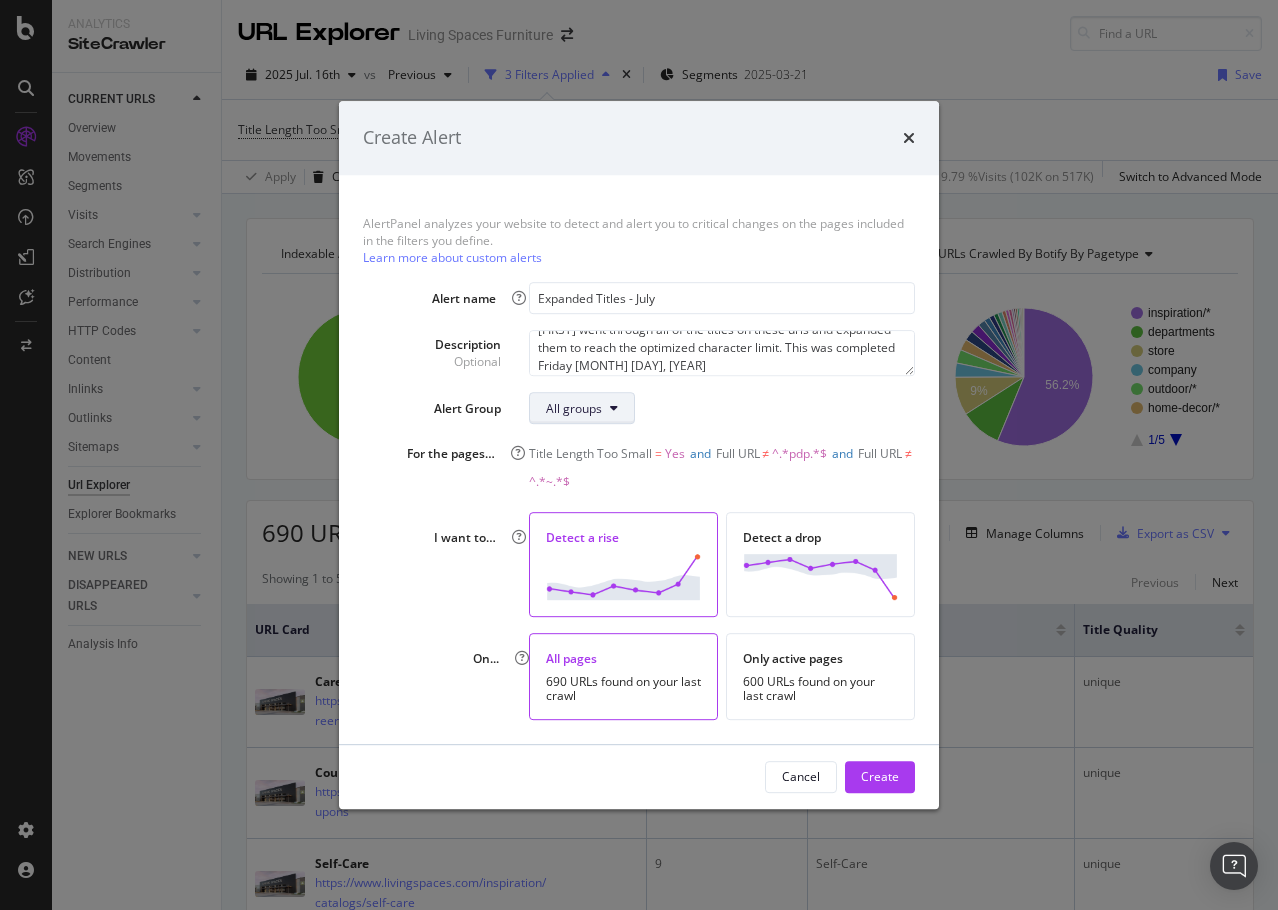 click at bounding box center (614, 408) 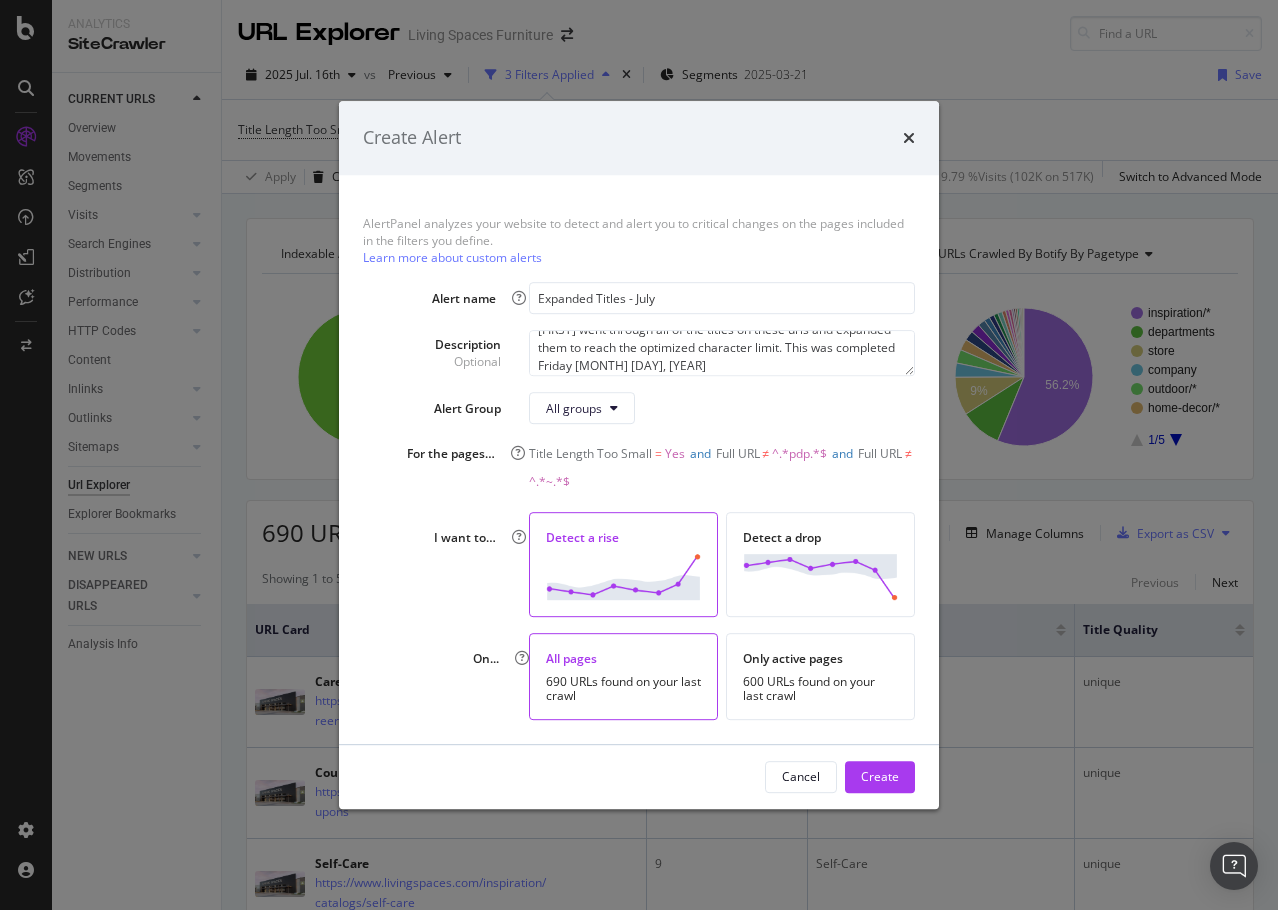 click on "All groups" at bounding box center (722, 408) 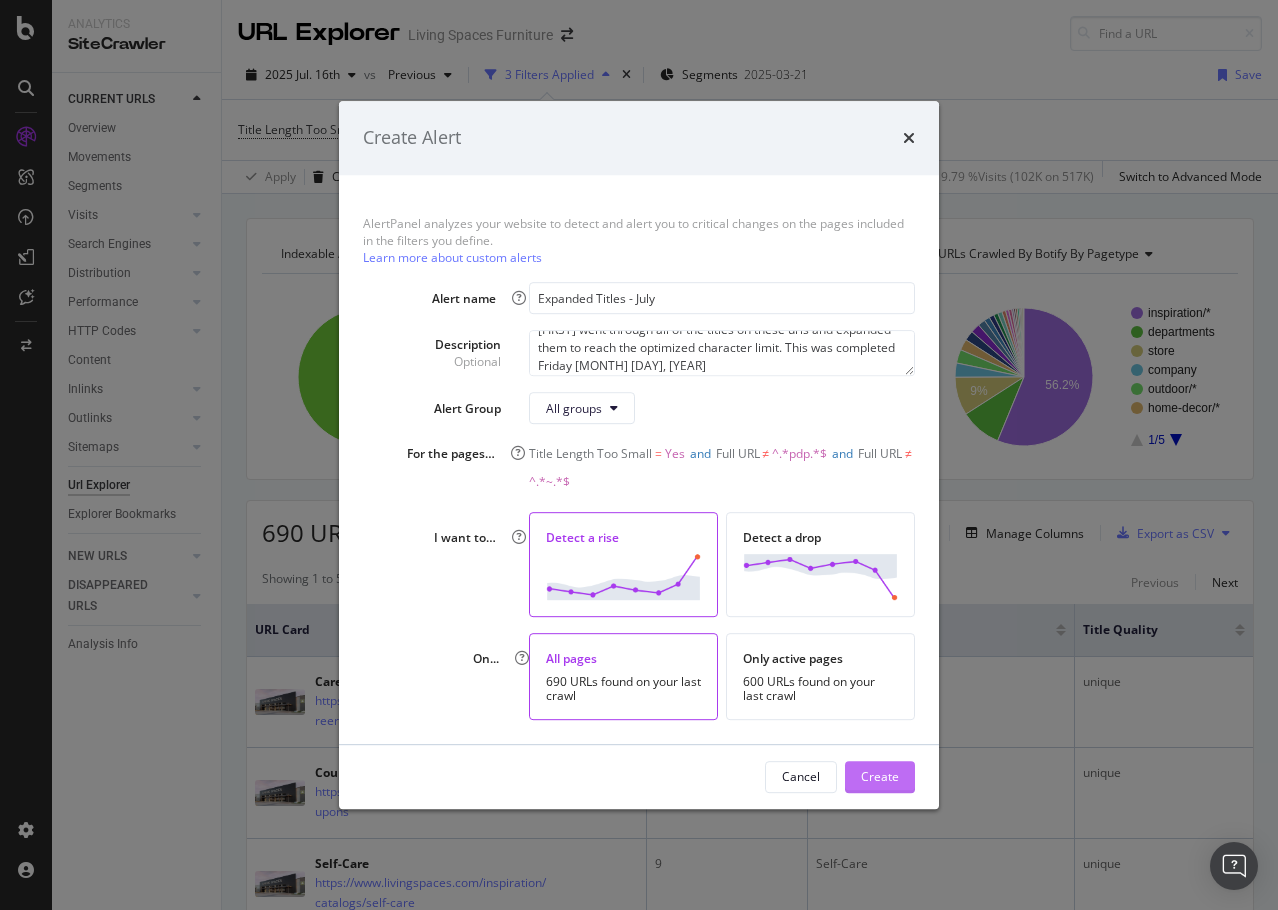 click on "Create" at bounding box center [880, 777] 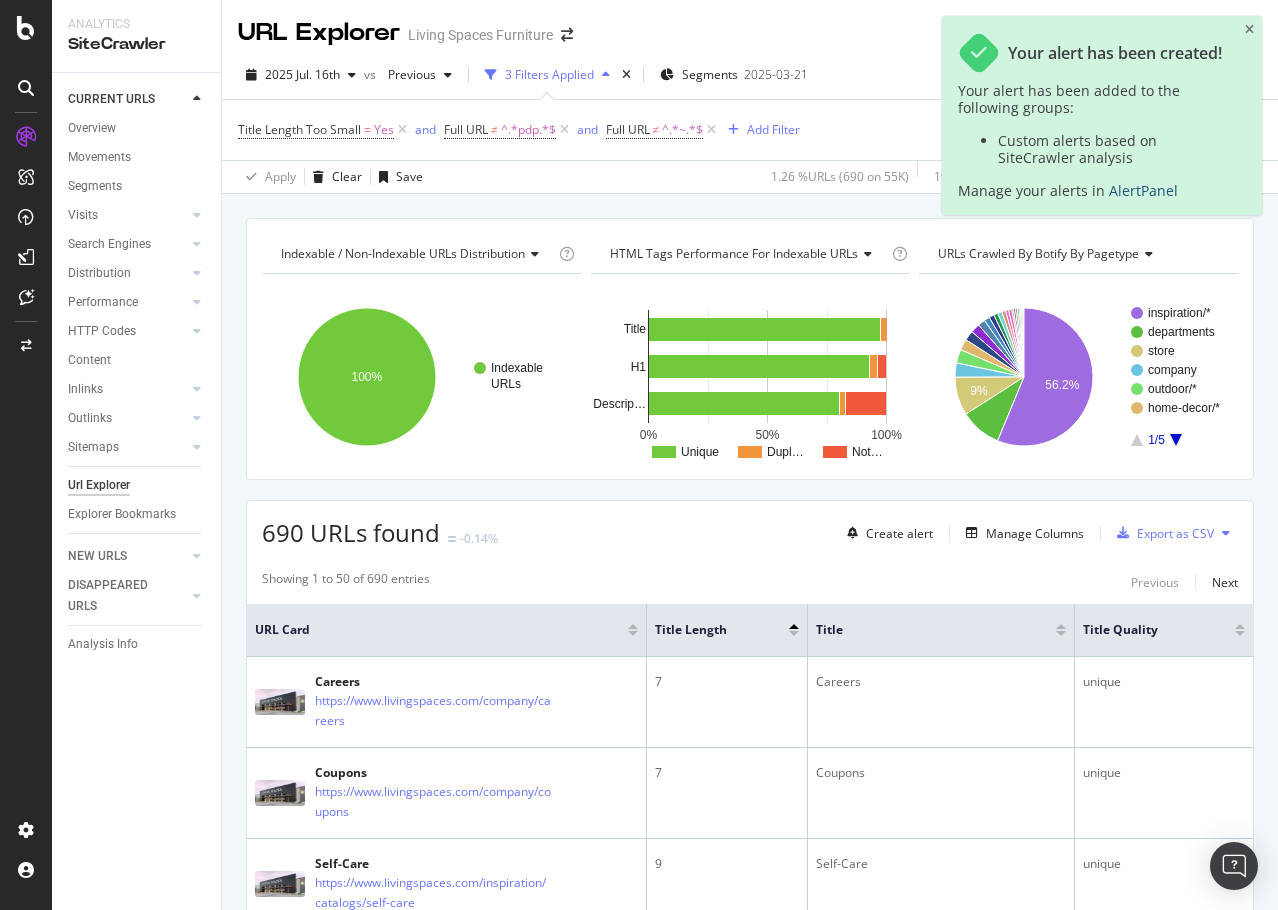 click on "AlertPanel" at bounding box center [1143, 190] 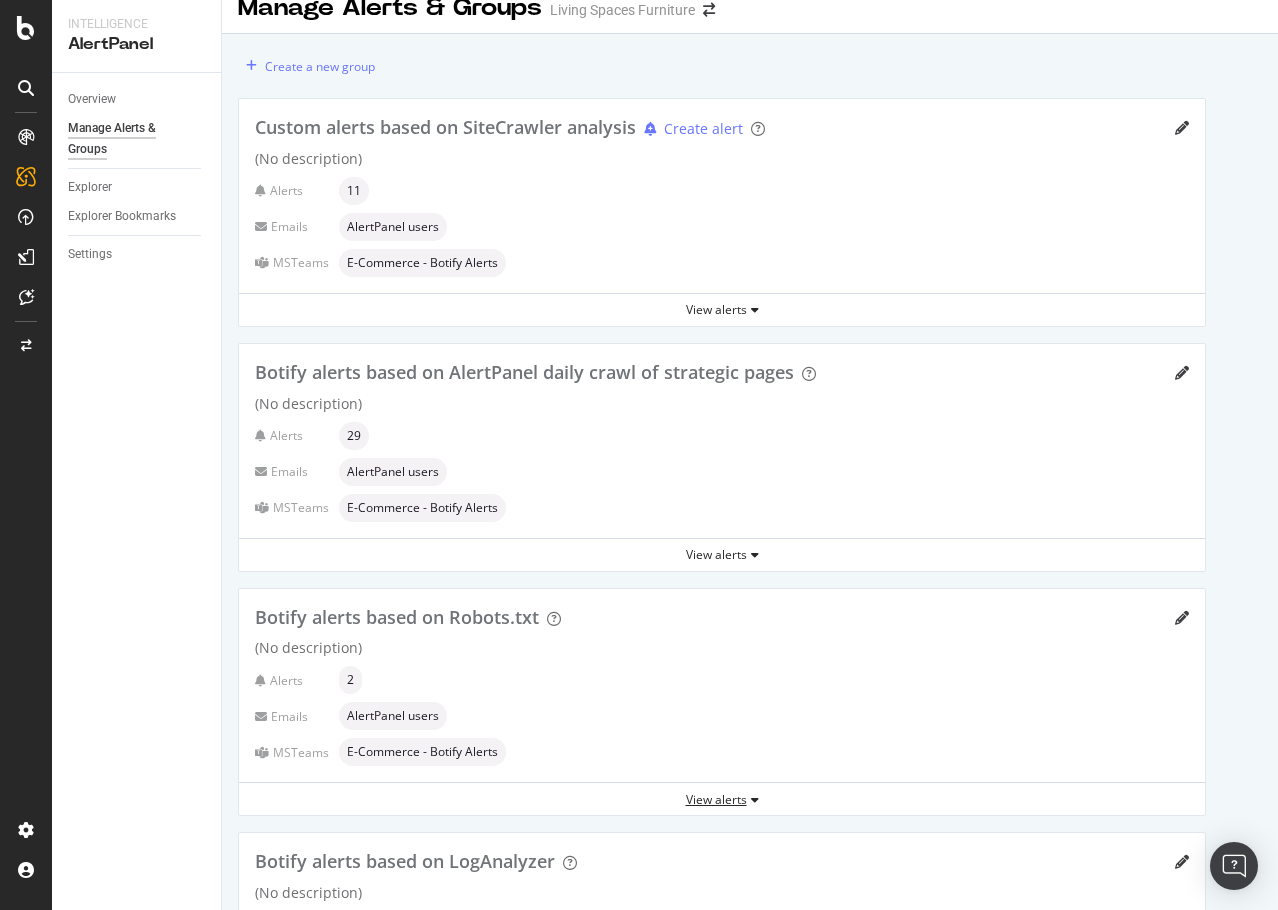 scroll, scrollTop: 0, scrollLeft: 0, axis: both 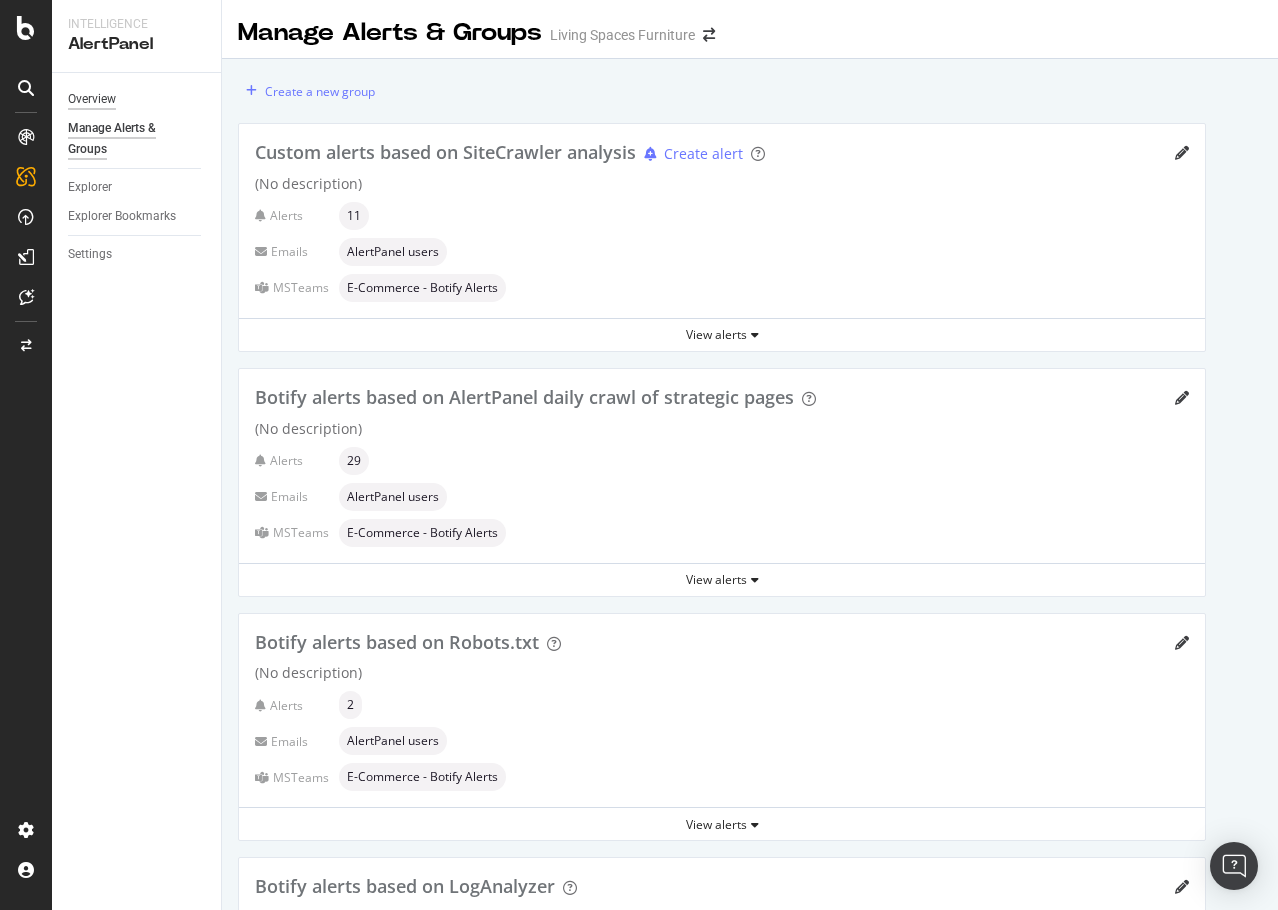 click on "Overview" at bounding box center (92, 99) 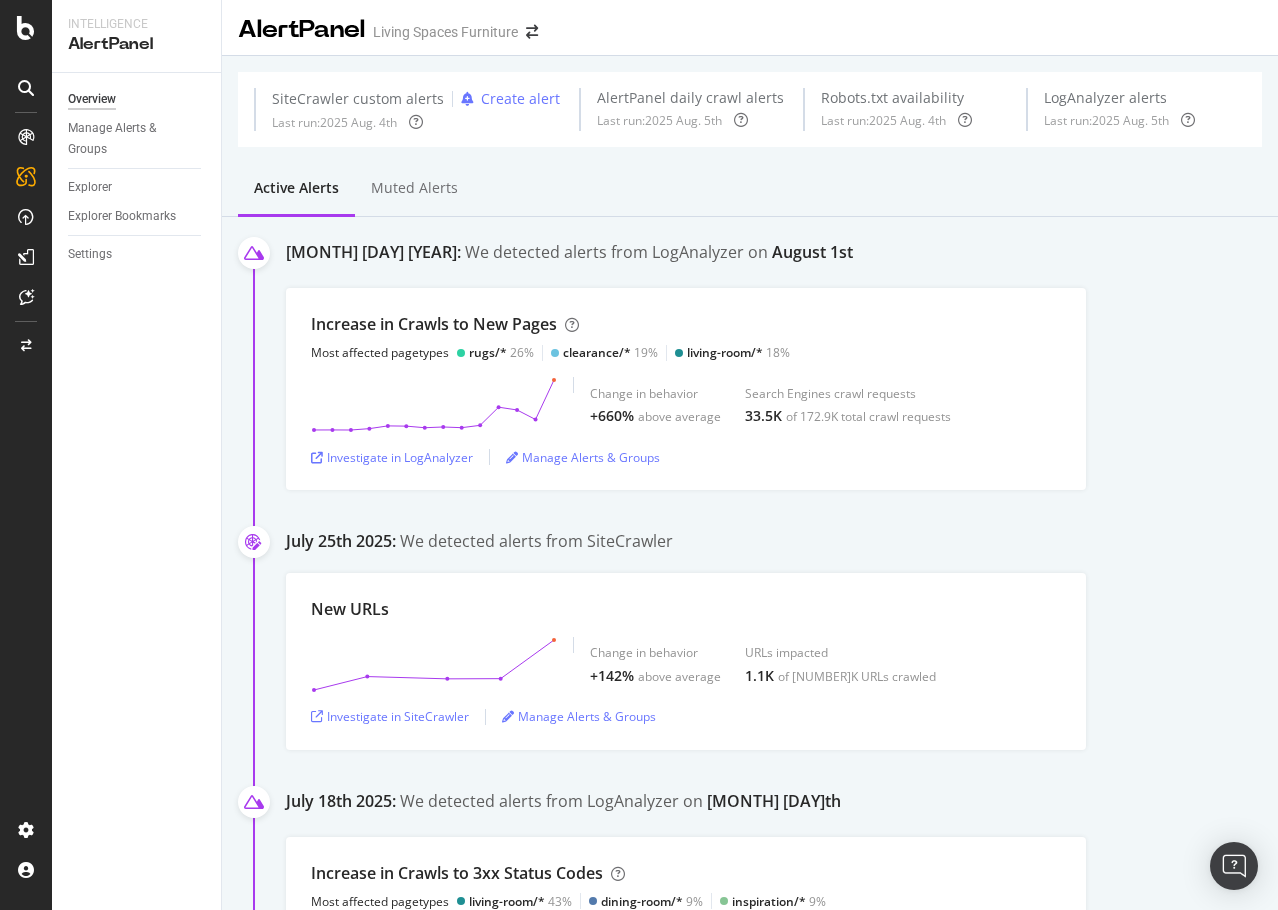 scroll, scrollTop: 0, scrollLeft: 0, axis: both 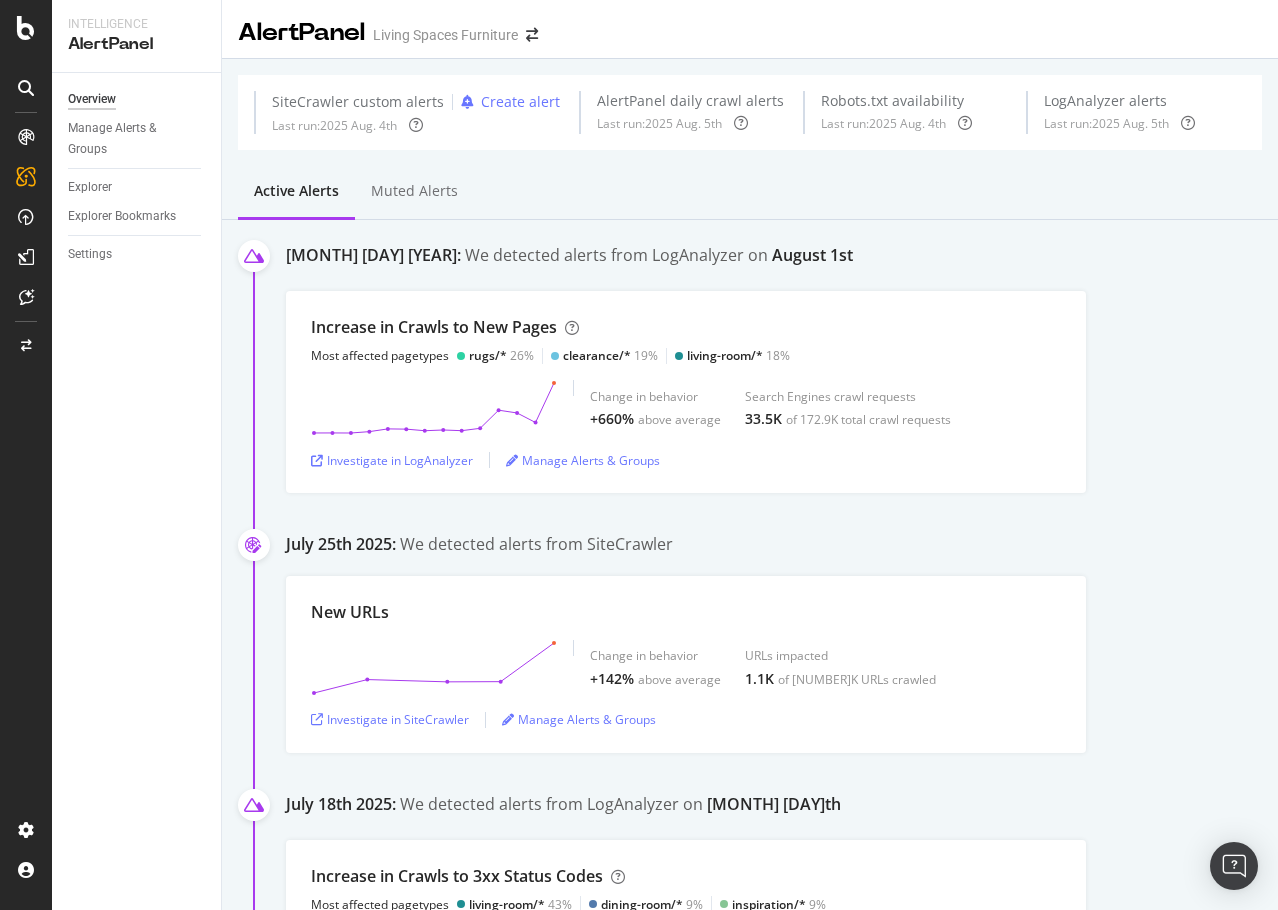 click on "Increase in Crawls to New Pages Most affected pagetypes rugs/*   26% clearance/*   19% living-room/*   18% Change in behavior +660% above average Search Engines crawl requests 33.5K of 172.9K total crawl requests Investigate in LogAnalyzer Manage Alerts & Groups" at bounding box center [782, 392] 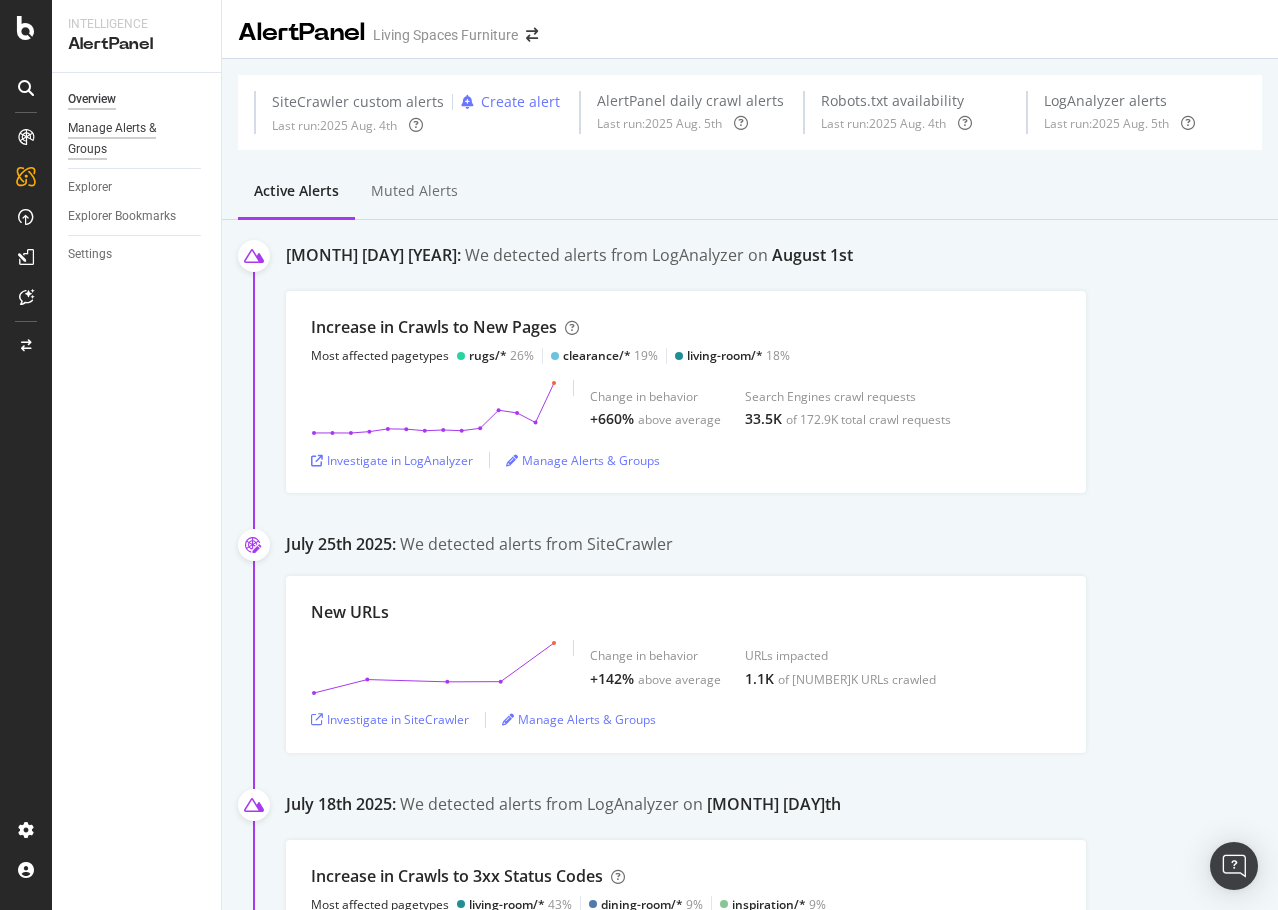 click on "Manage Alerts & Groups" at bounding box center (128, 139) 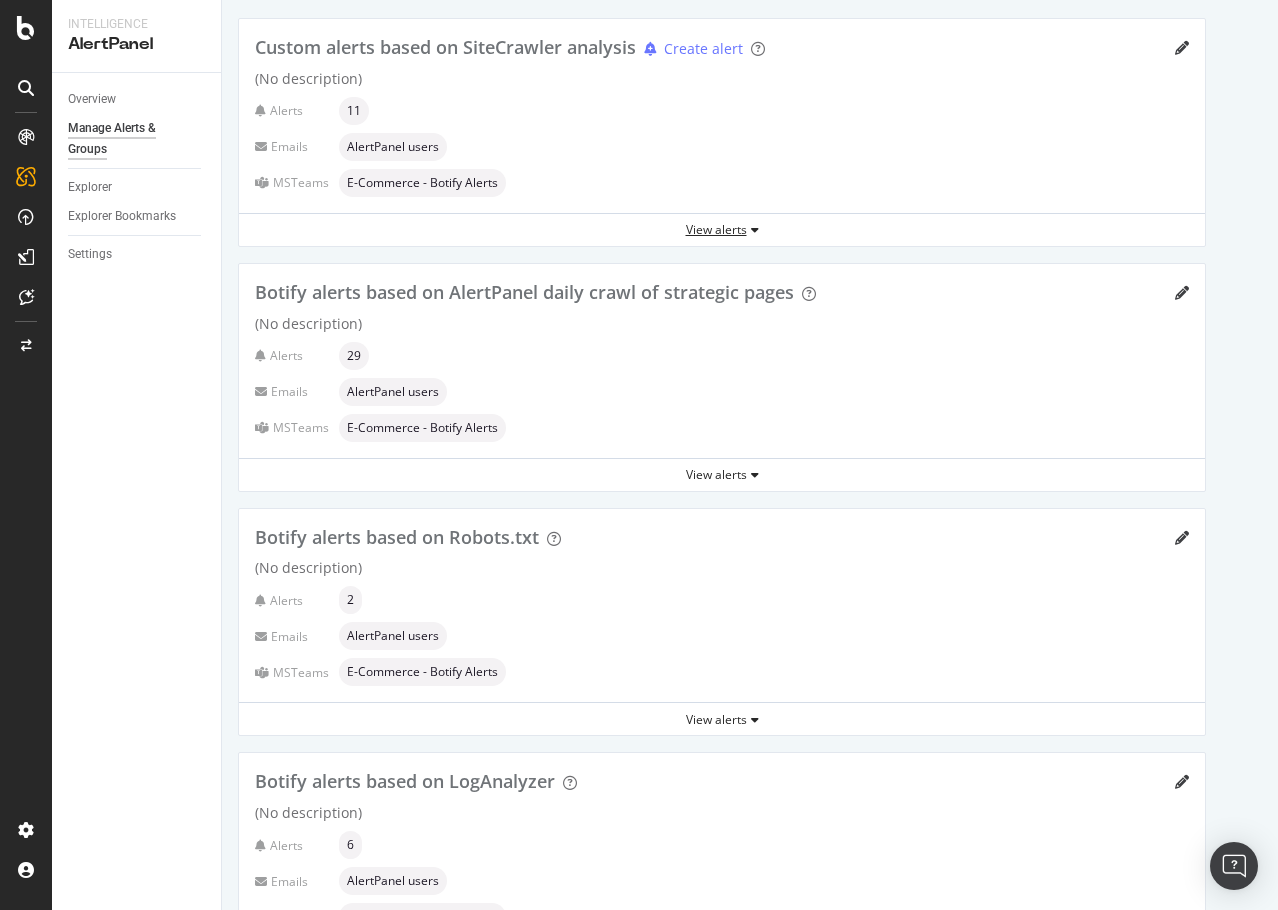 scroll, scrollTop: 0, scrollLeft: 0, axis: both 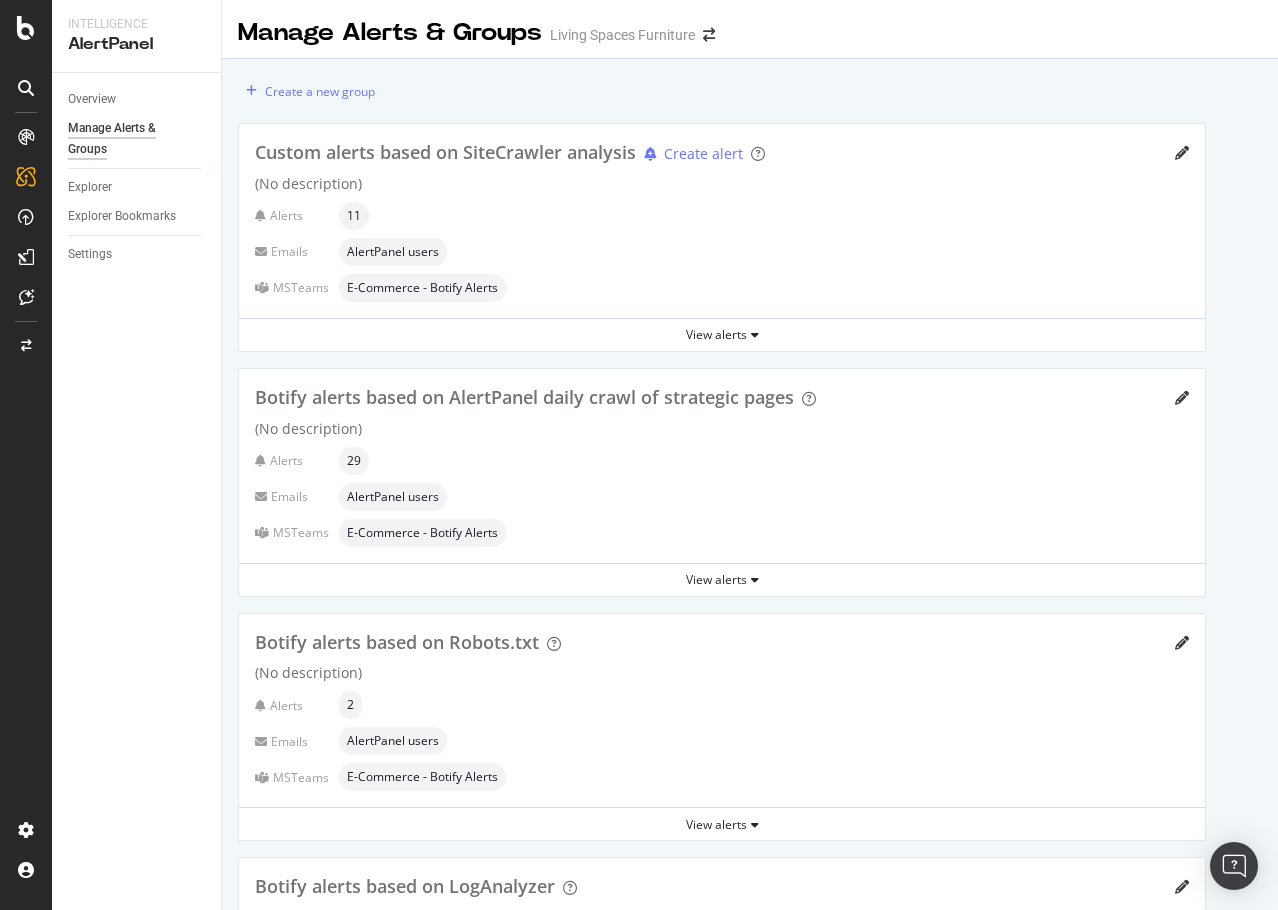 click on "Expanded Titles - [MONTH]   Title Length Too Small   =     Yes  and  Full URL   ≠     ^.*pdp.*$  and  Full URL   ≠     ^.*~.*$ Rise All pages Retrieving Data Pages with new keywords   Previous No. of Keywords On All Devices   =     0  and  No. of Keywords On All Devices   >     0 Rise All pages Last run:  2025 [MONTH]. 4th New URLs   URL Exists on Compared Crawl   =     No Rise All pages Last run:  2025 [MONTH]. 4th Rise in PLPs with Less Than 3 Products   Number of Products   <     3  and  HTTP Status Code   =     200  and  Is Indexable   =     Yes Rise All pages Last run:  2025 [MONTH]. 4th Rise in Pages Which Previously Had Visits   Active from Google (Analytics)   =     No  and  Previous Active from Google (Analytics)   =     Yes  and  URL Exists on Compared Crawl   =     Yes Rise" at bounding box center (722, 588) 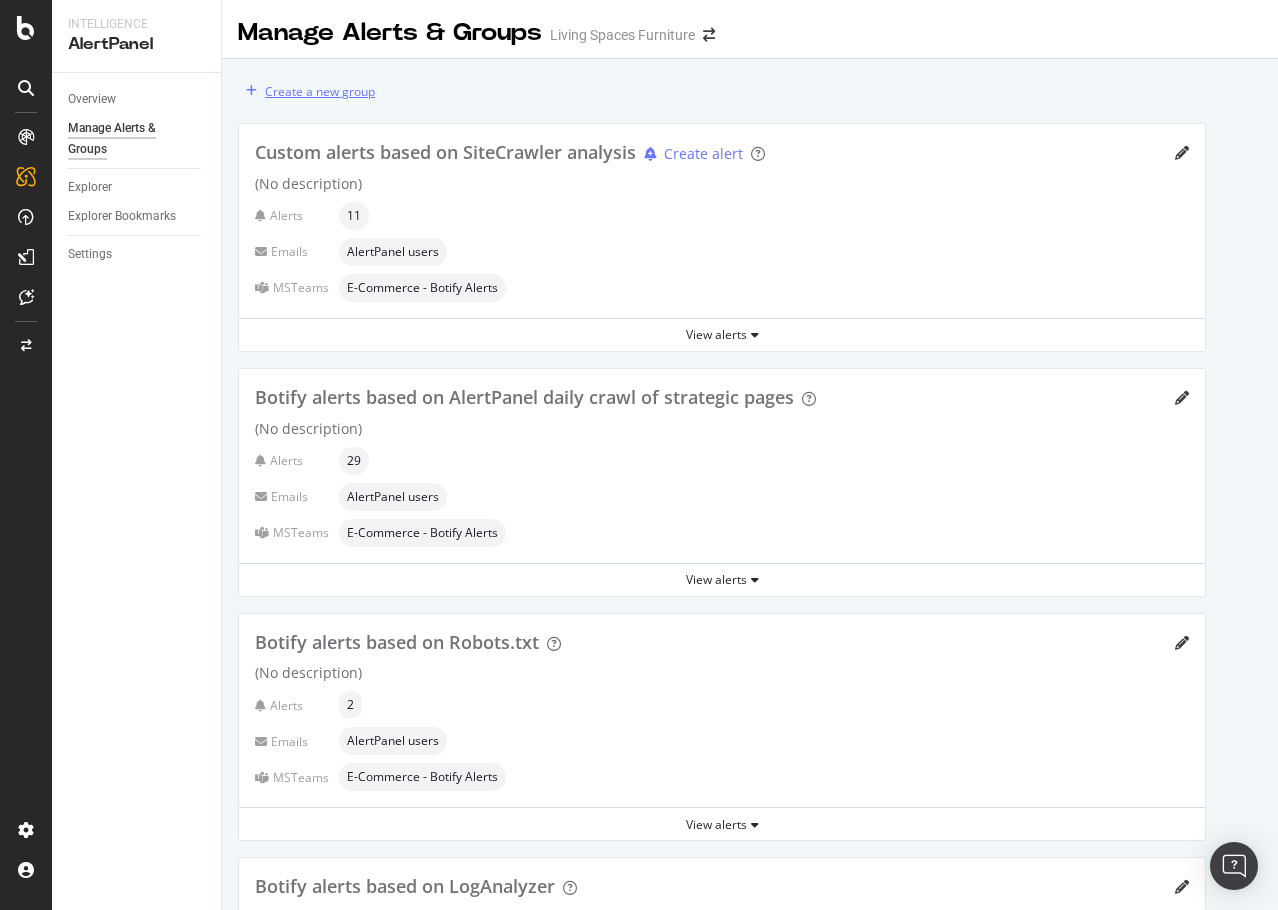 click on "Create a new group" at bounding box center (320, 91) 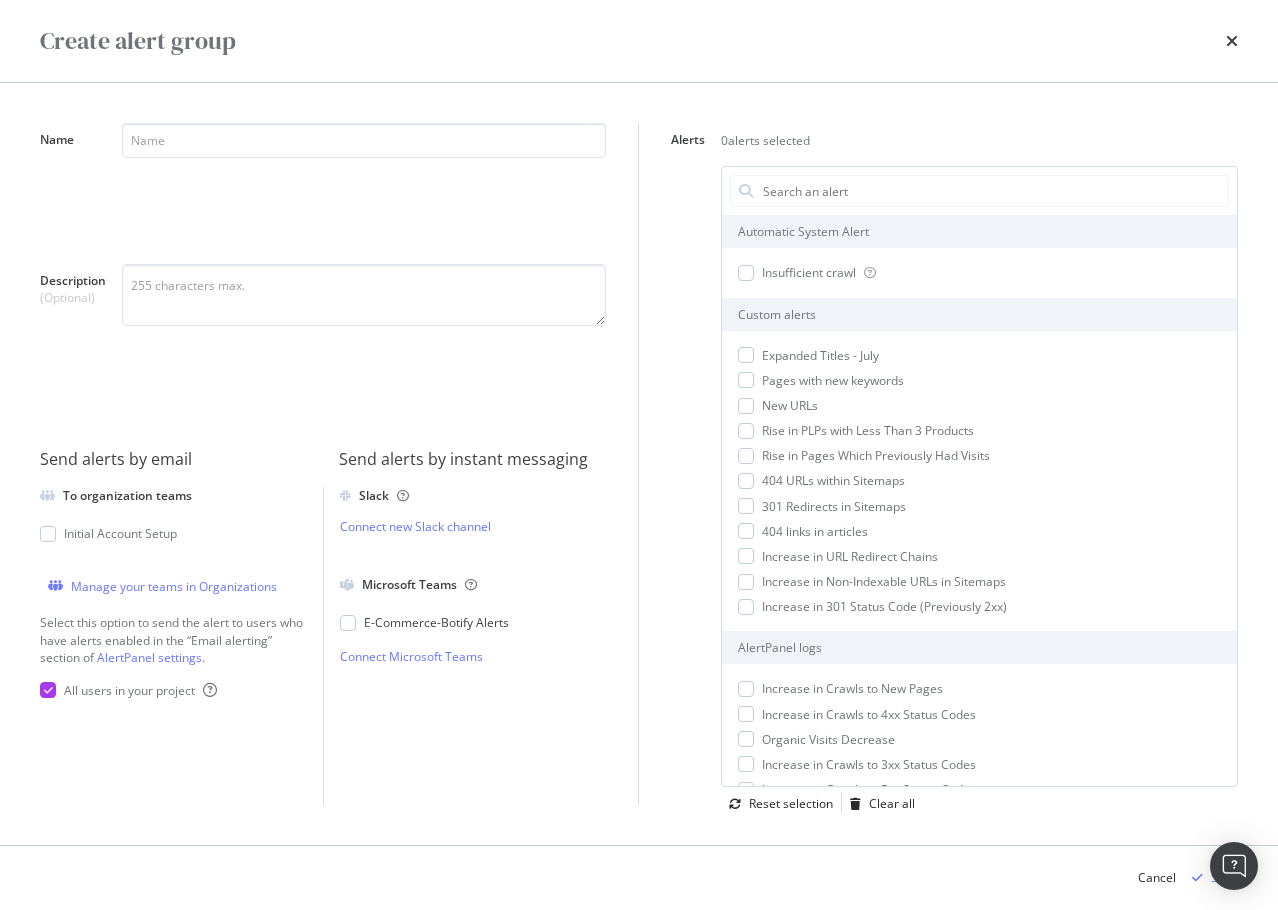 click on "Create alert group" at bounding box center (639, 41) 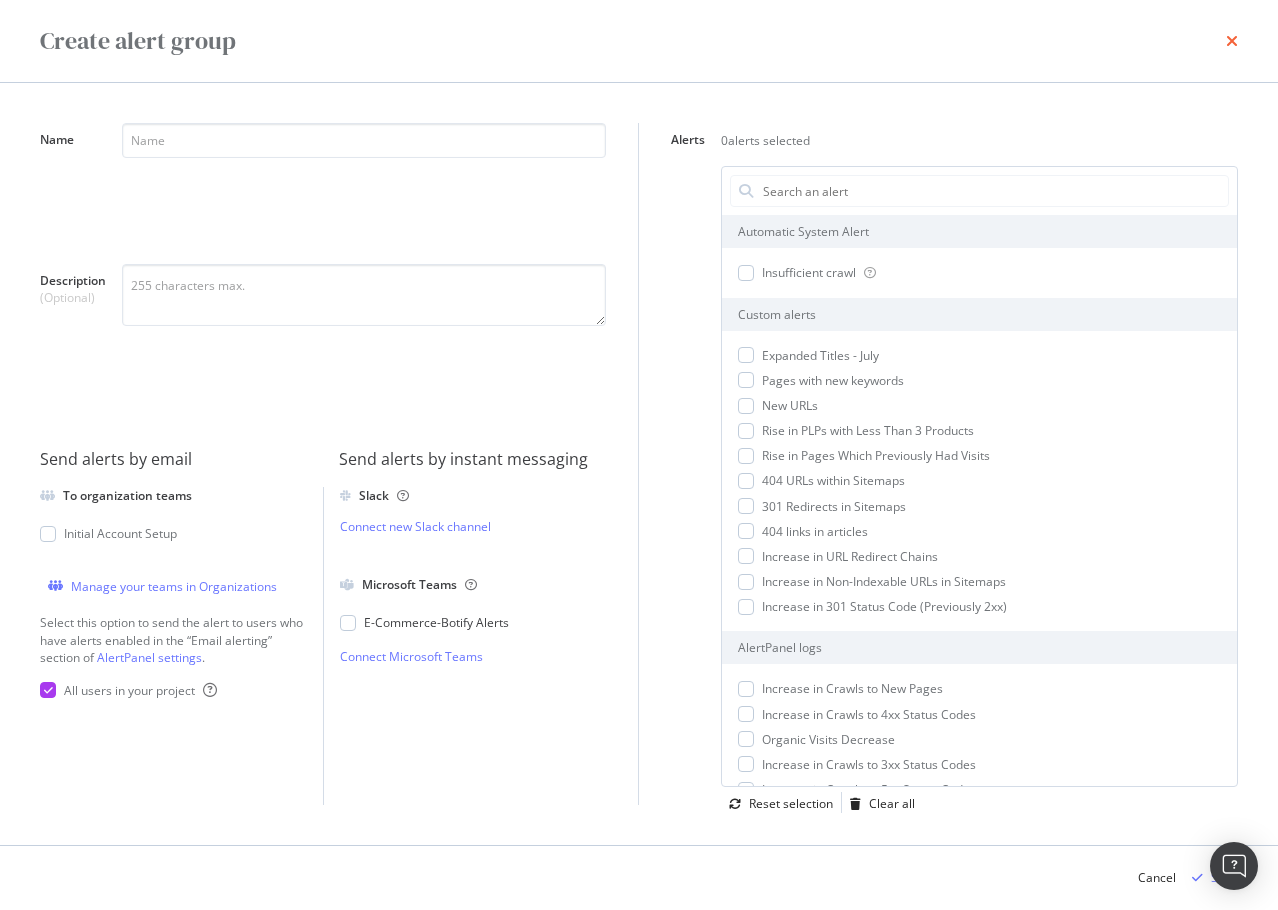 click at bounding box center [1232, 41] 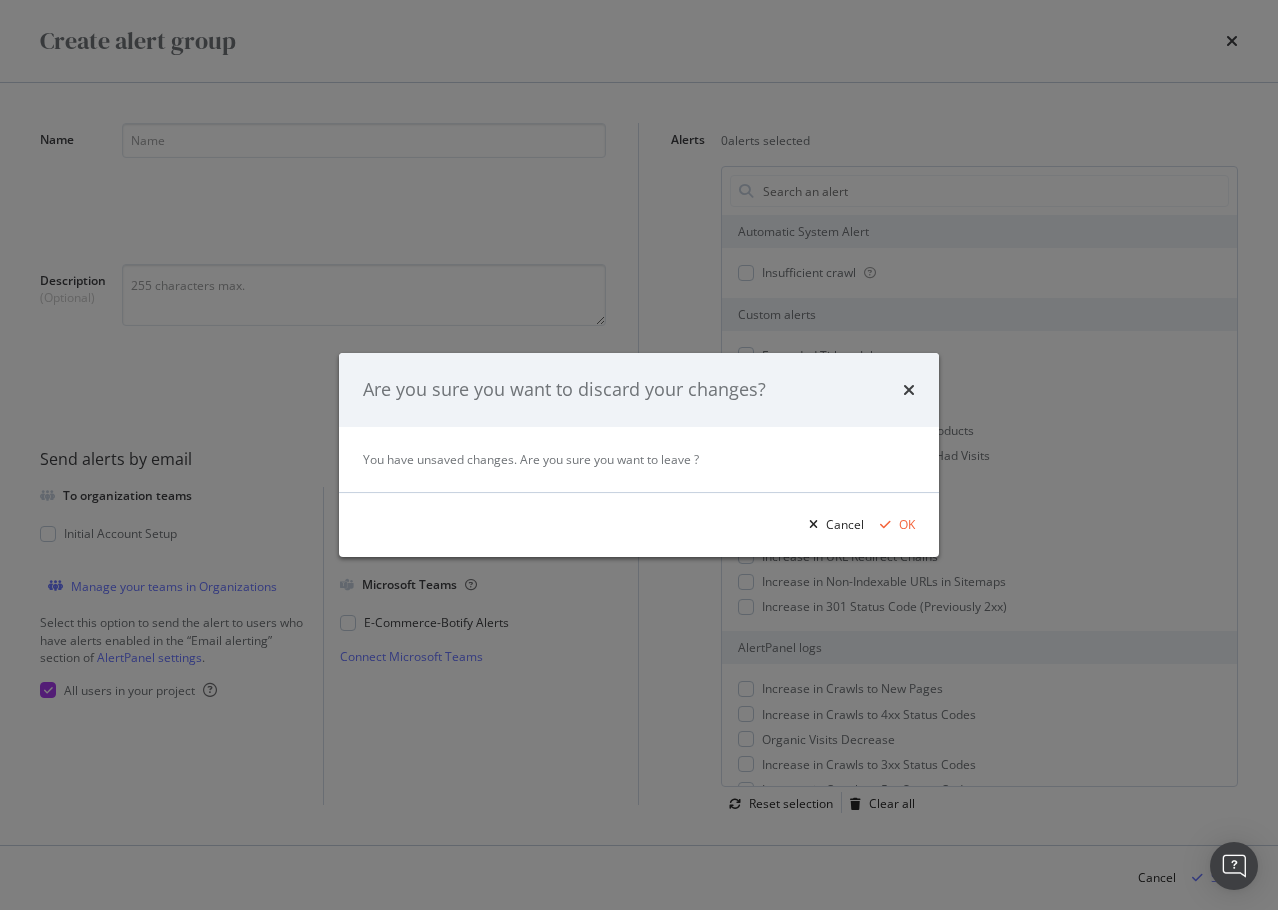 click on "Cancel OK" at bounding box center (639, 525) 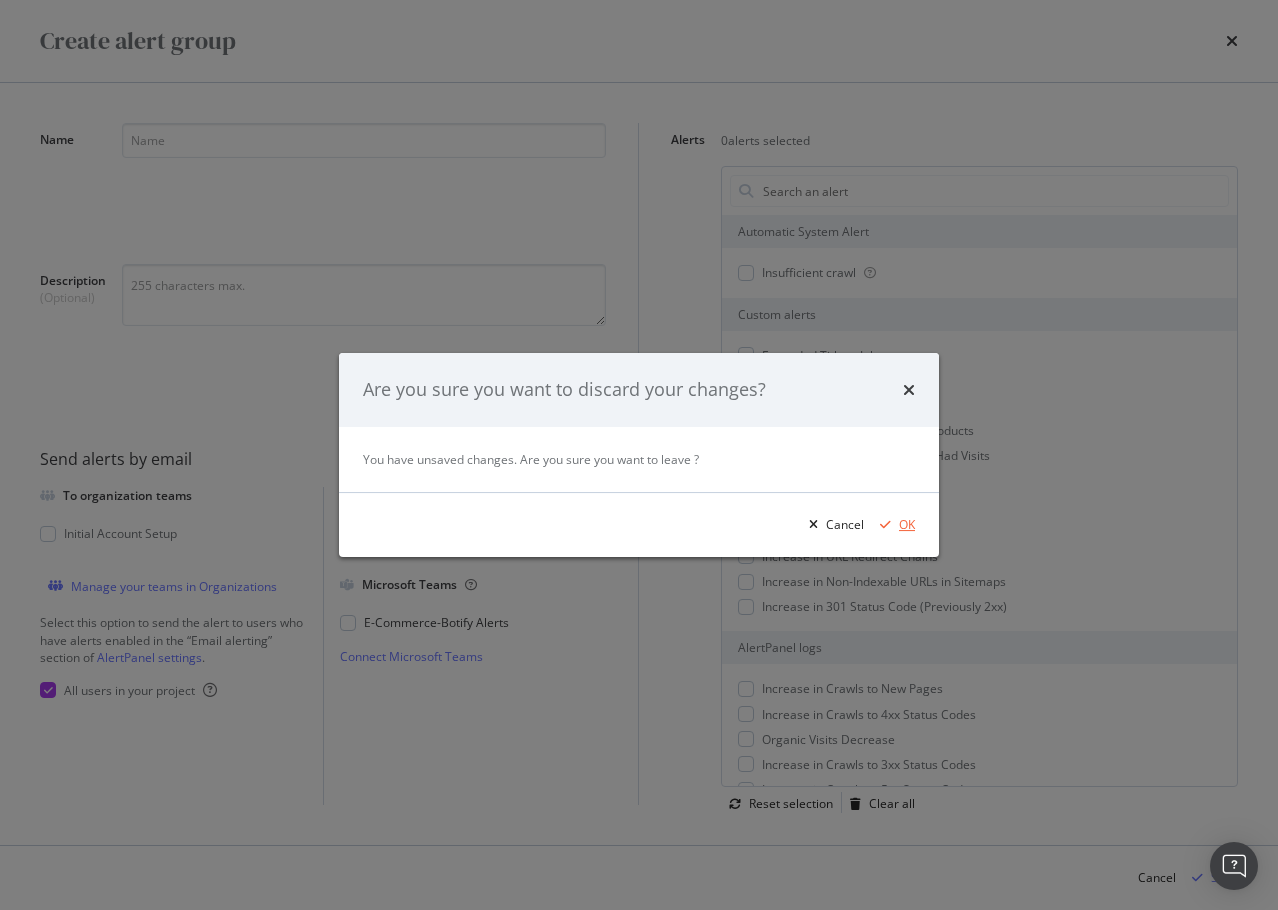 click at bounding box center (885, 525) 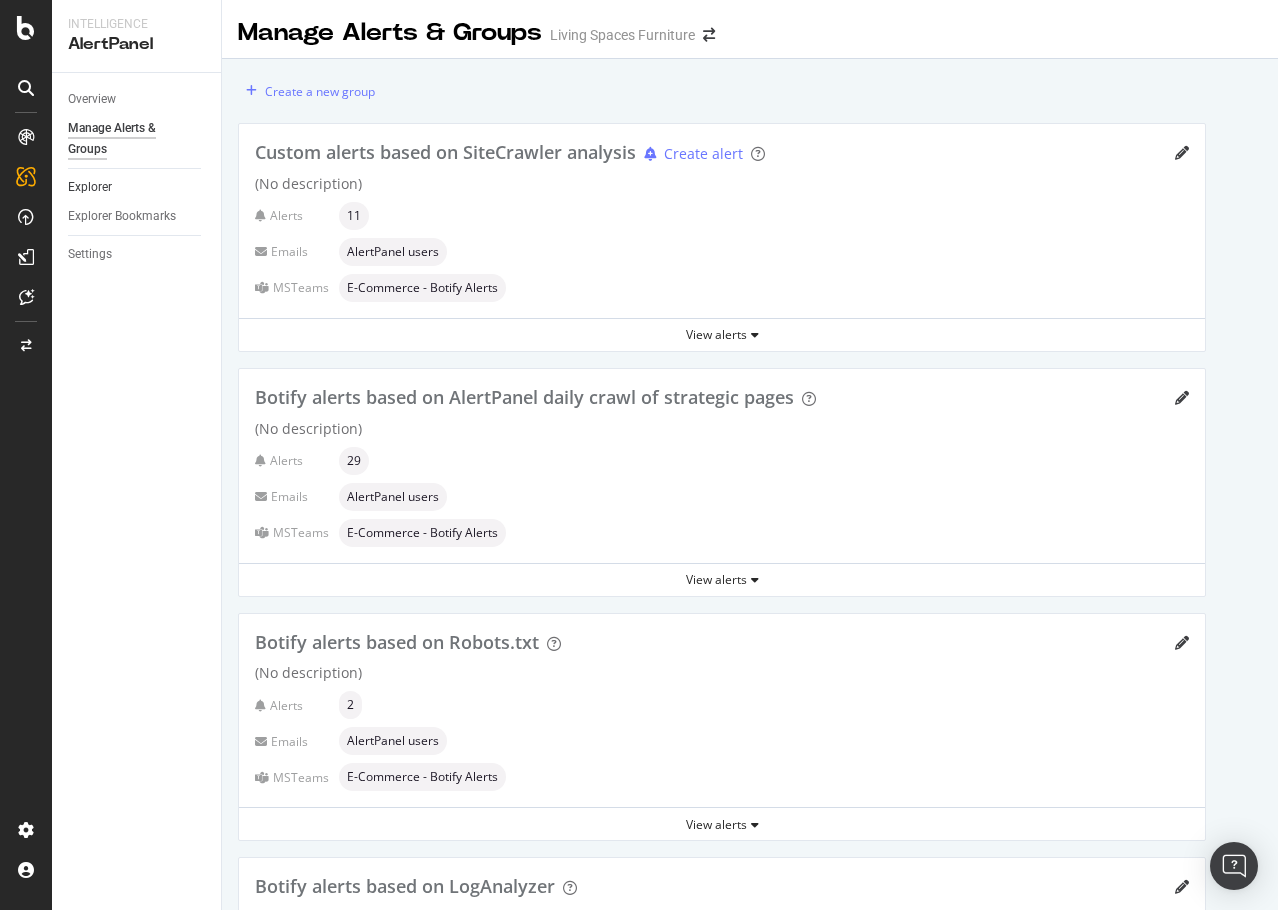 click on "Explorer" at bounding box center (137, 187) 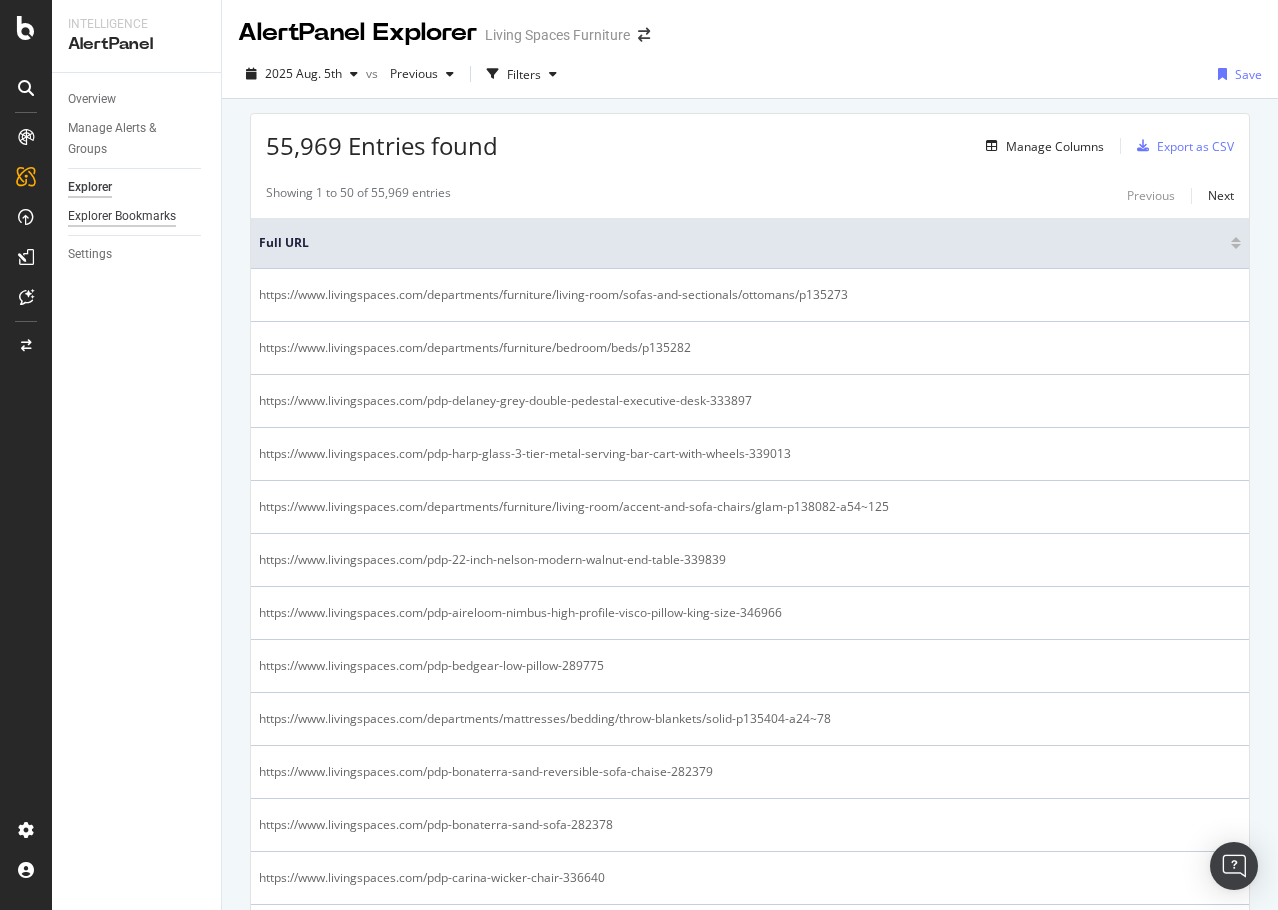 click on "Explorer Bookmarks" at bounding box center (122, 216) 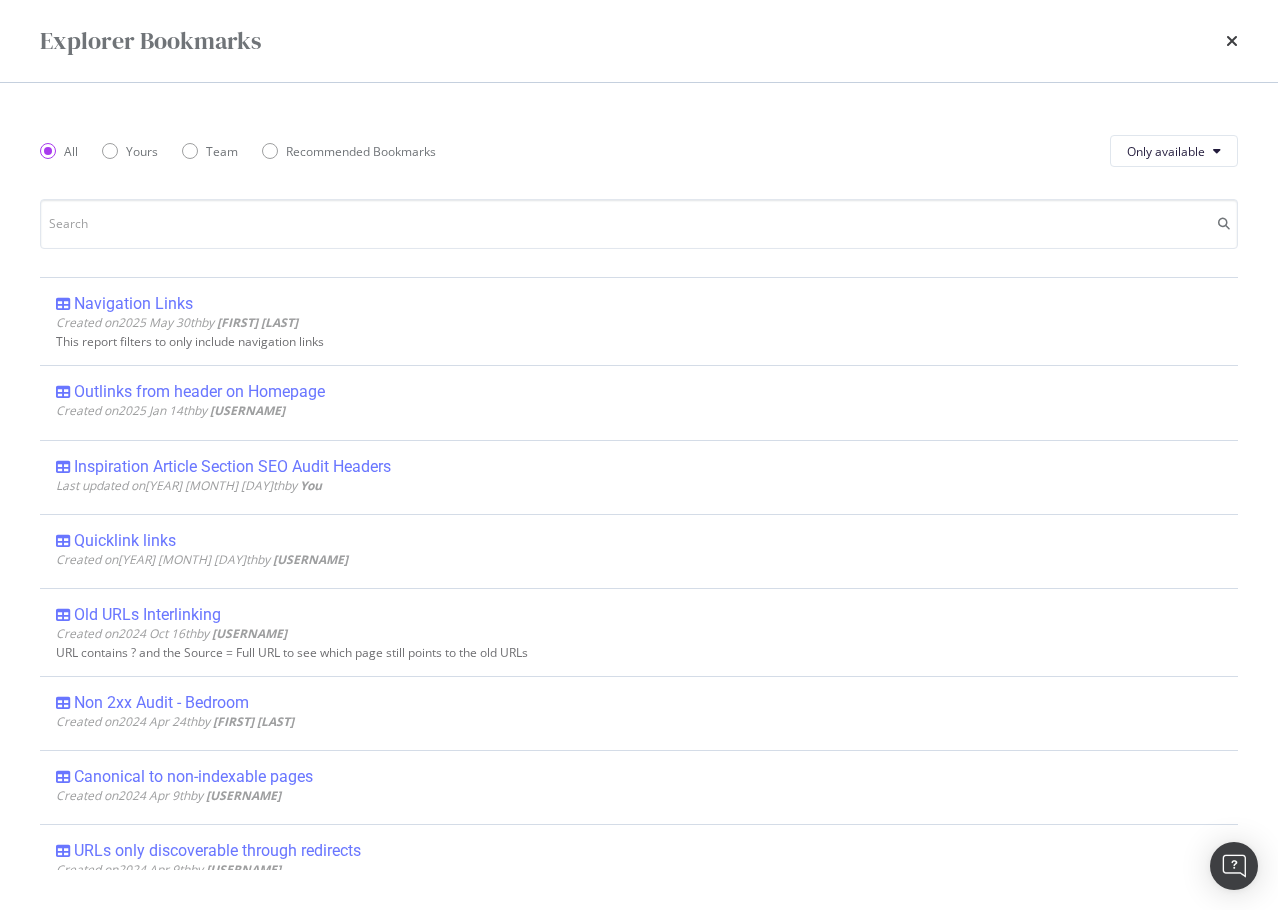 click on "Explorer Bookmarks" at bounding box center [639, 41] 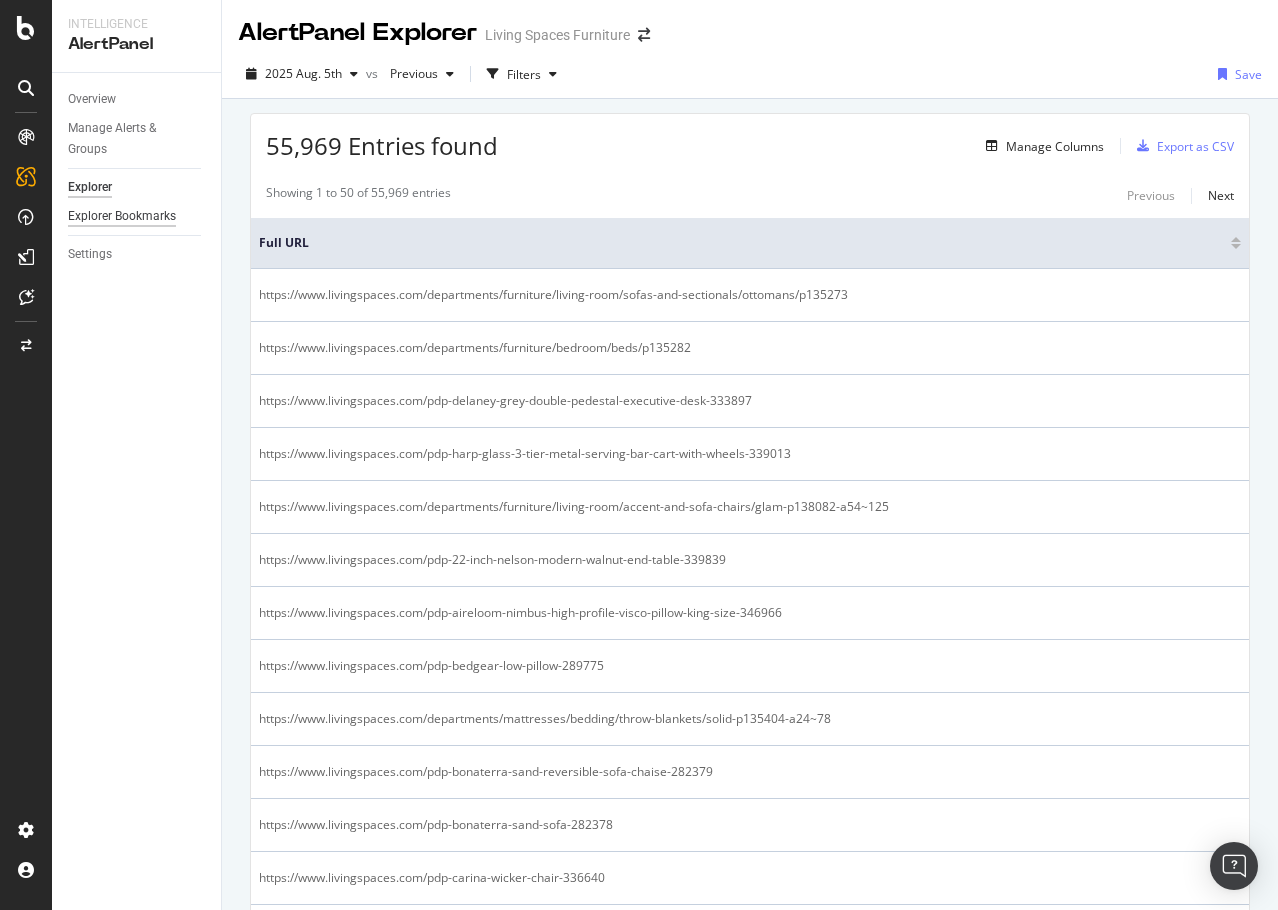 click on "Explorer Bookmarks" at bounding box center (122, 216) 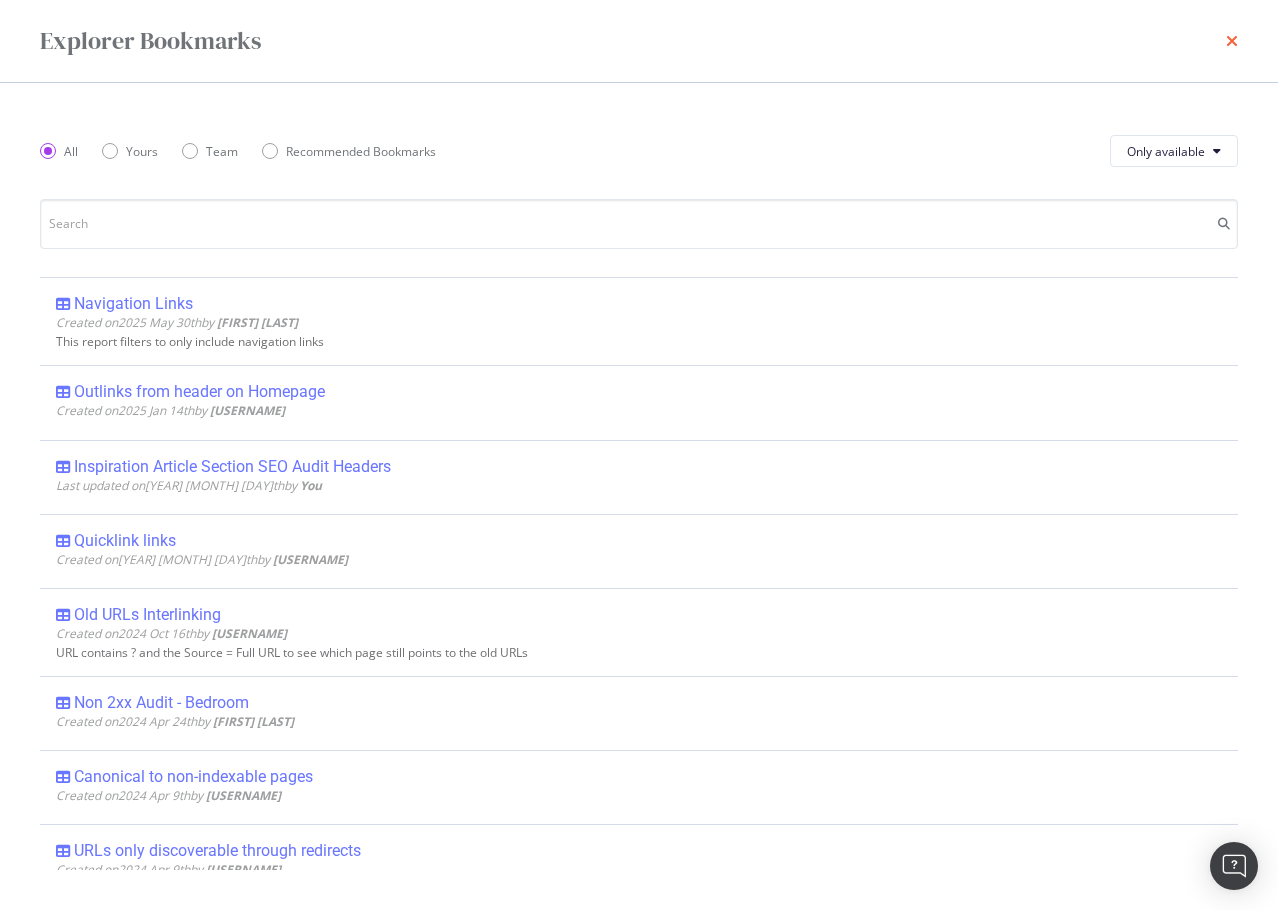 click at bounding box center (1232, 41) 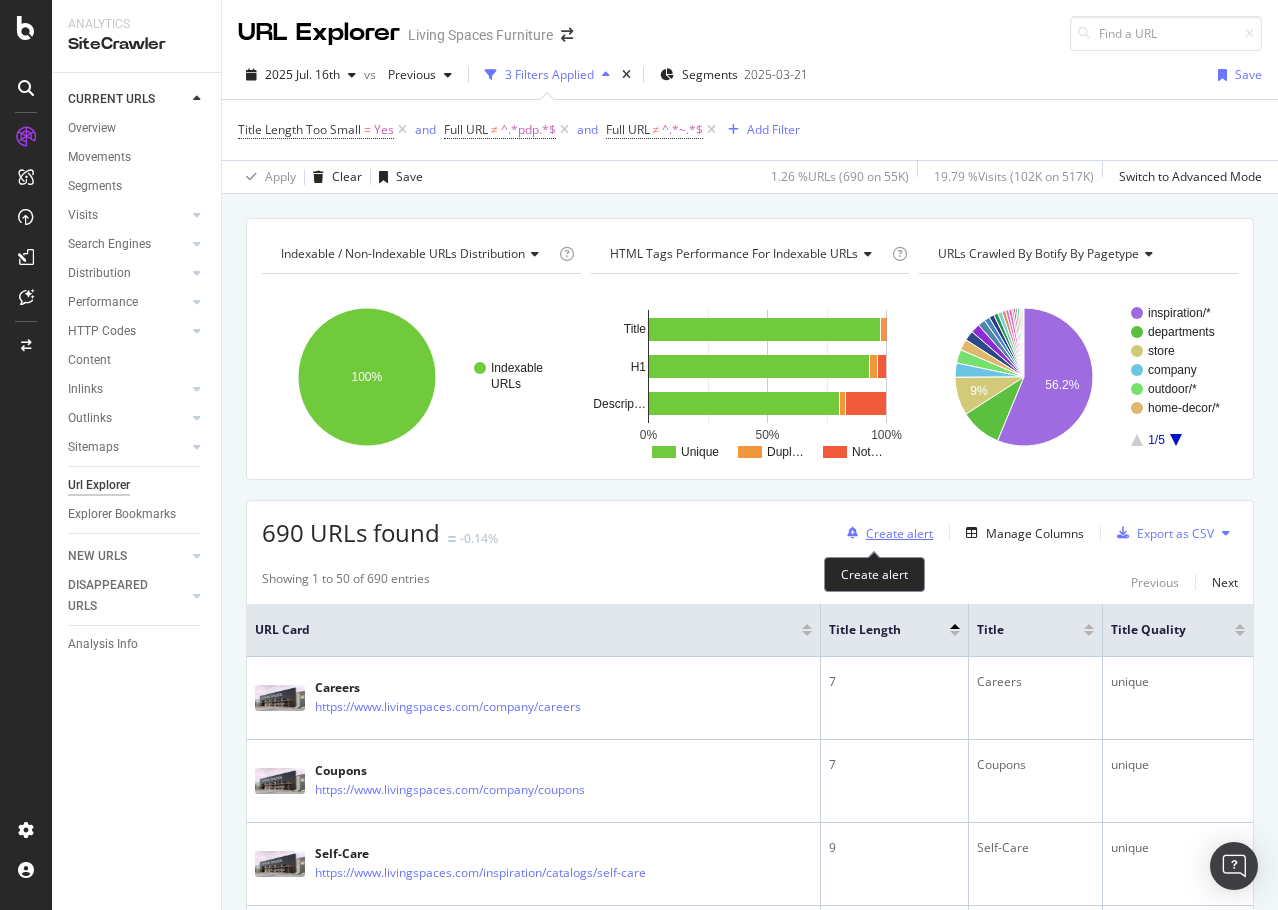 click on "Create alert" at bounding box center (899, 533) 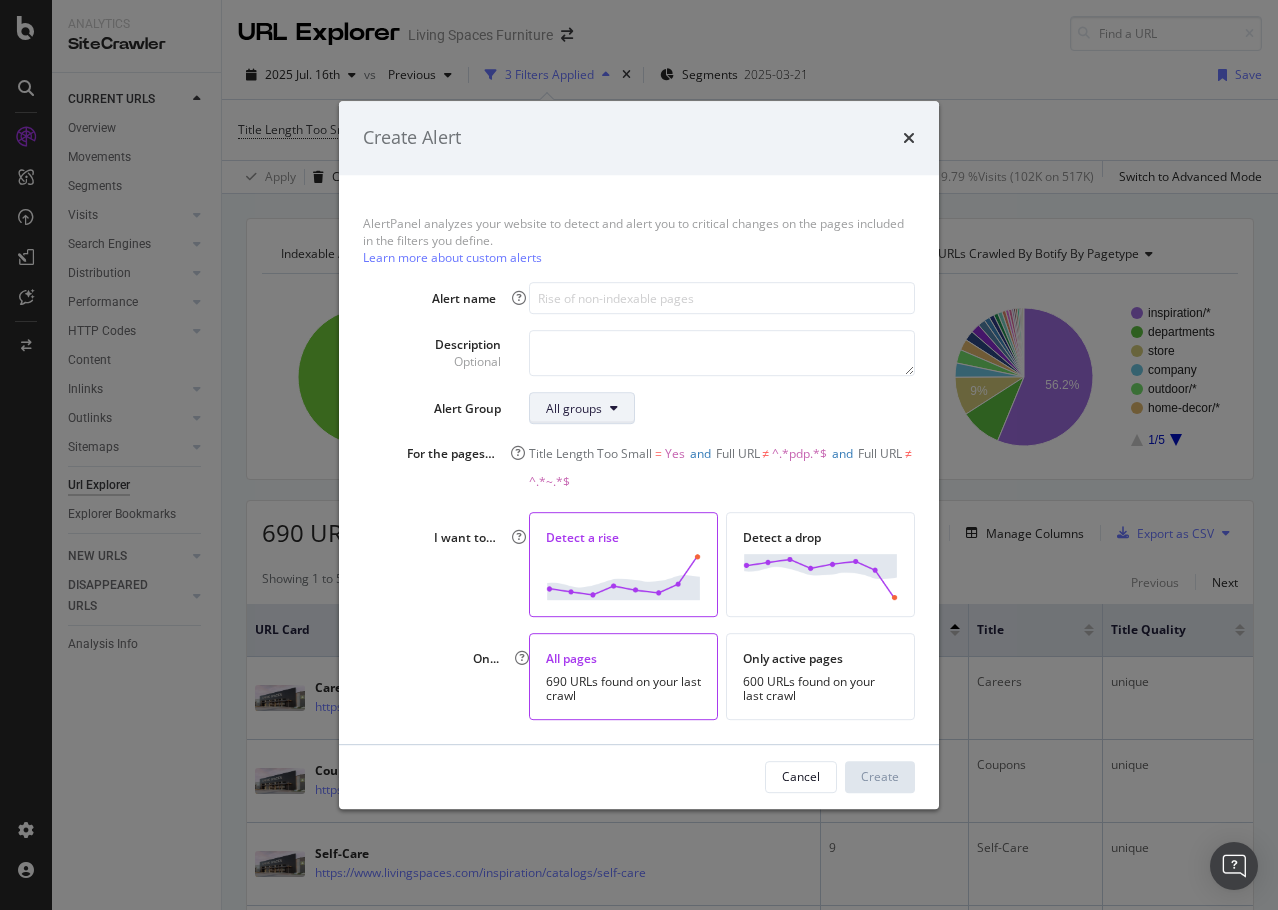 click on "All groups" at bounding box center [582, 408] 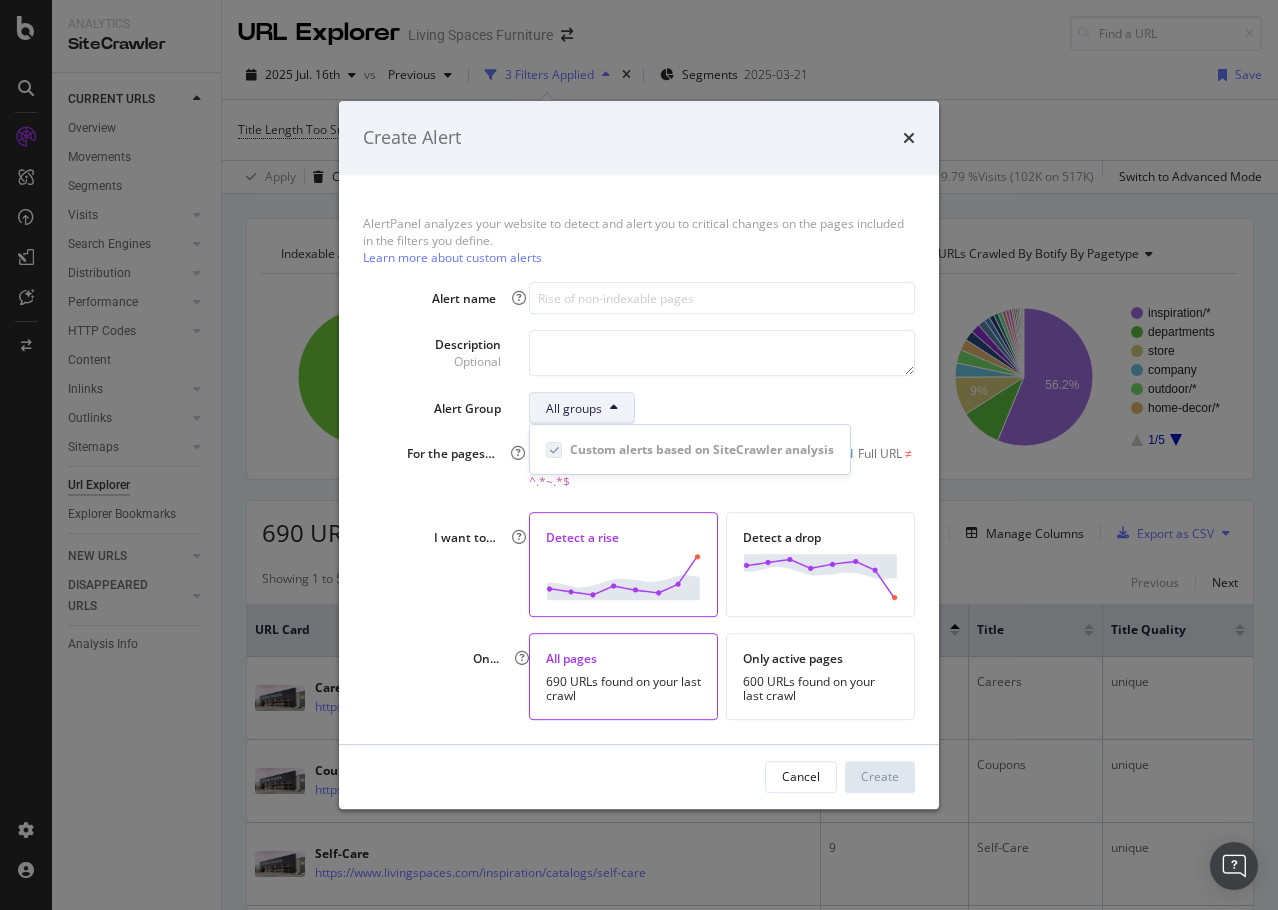 click on "Custom alerts based on SiteCrawler analysis" at bounding box center (702, 449) 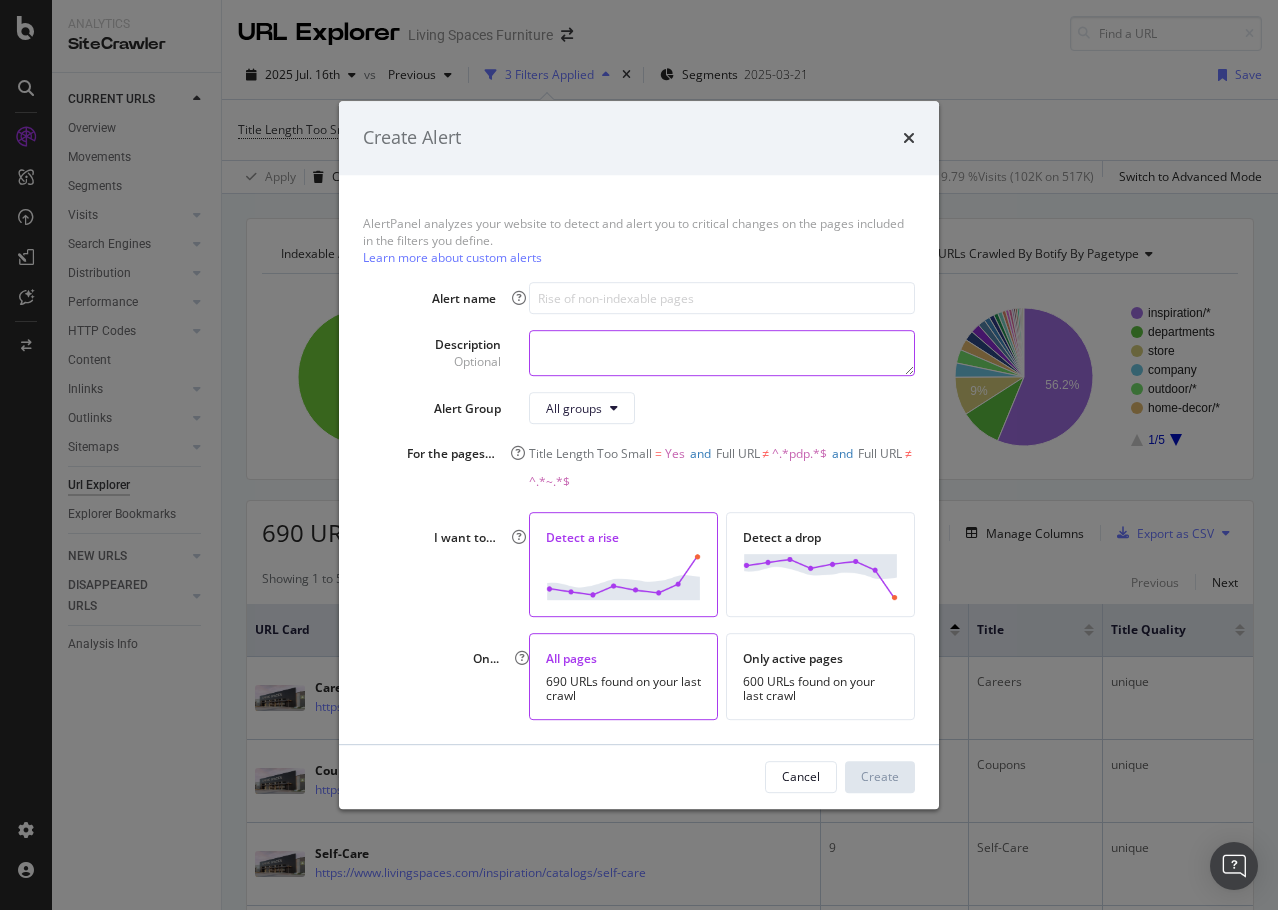 click at bounding box center [722, 353] 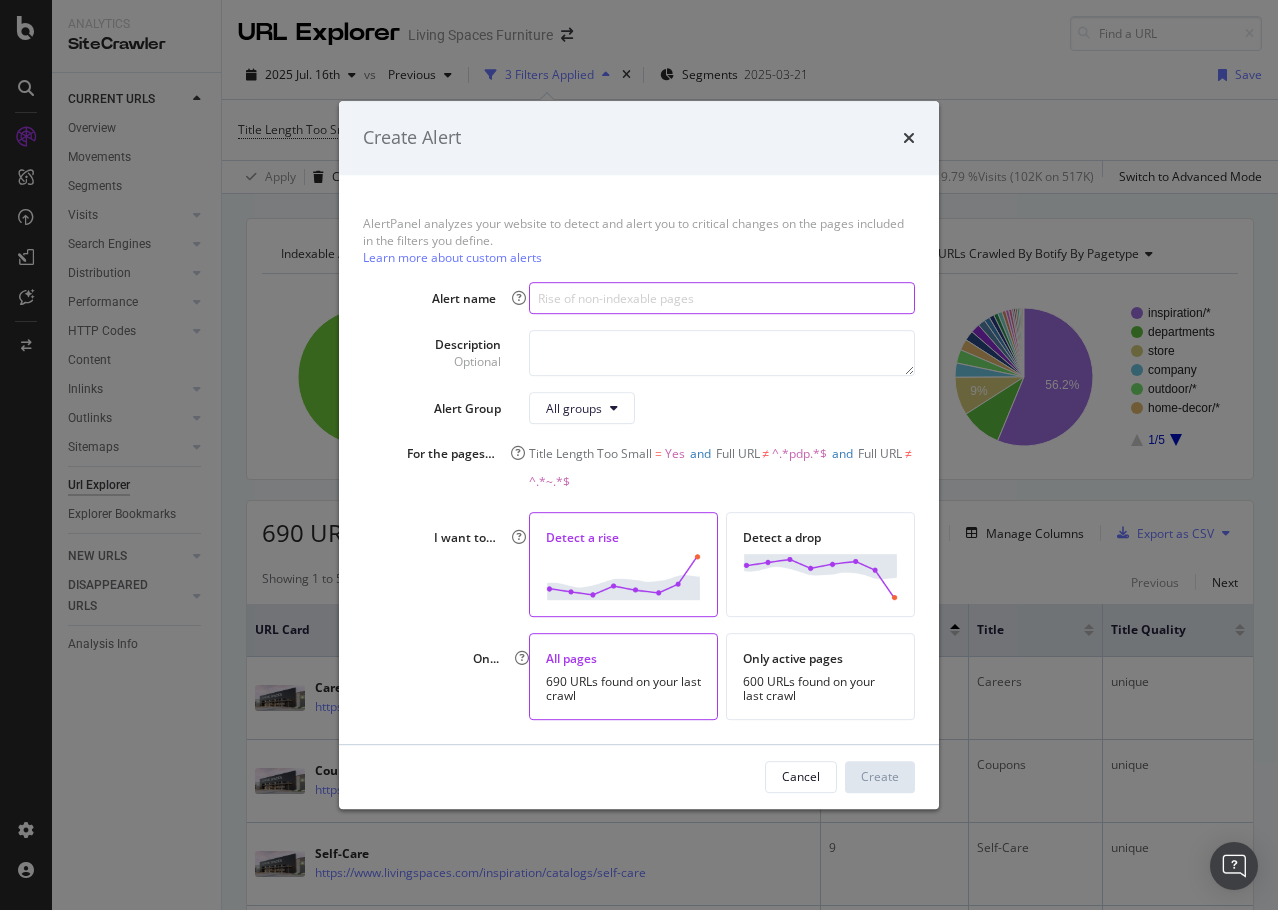 click at bounding box center (722, 298) 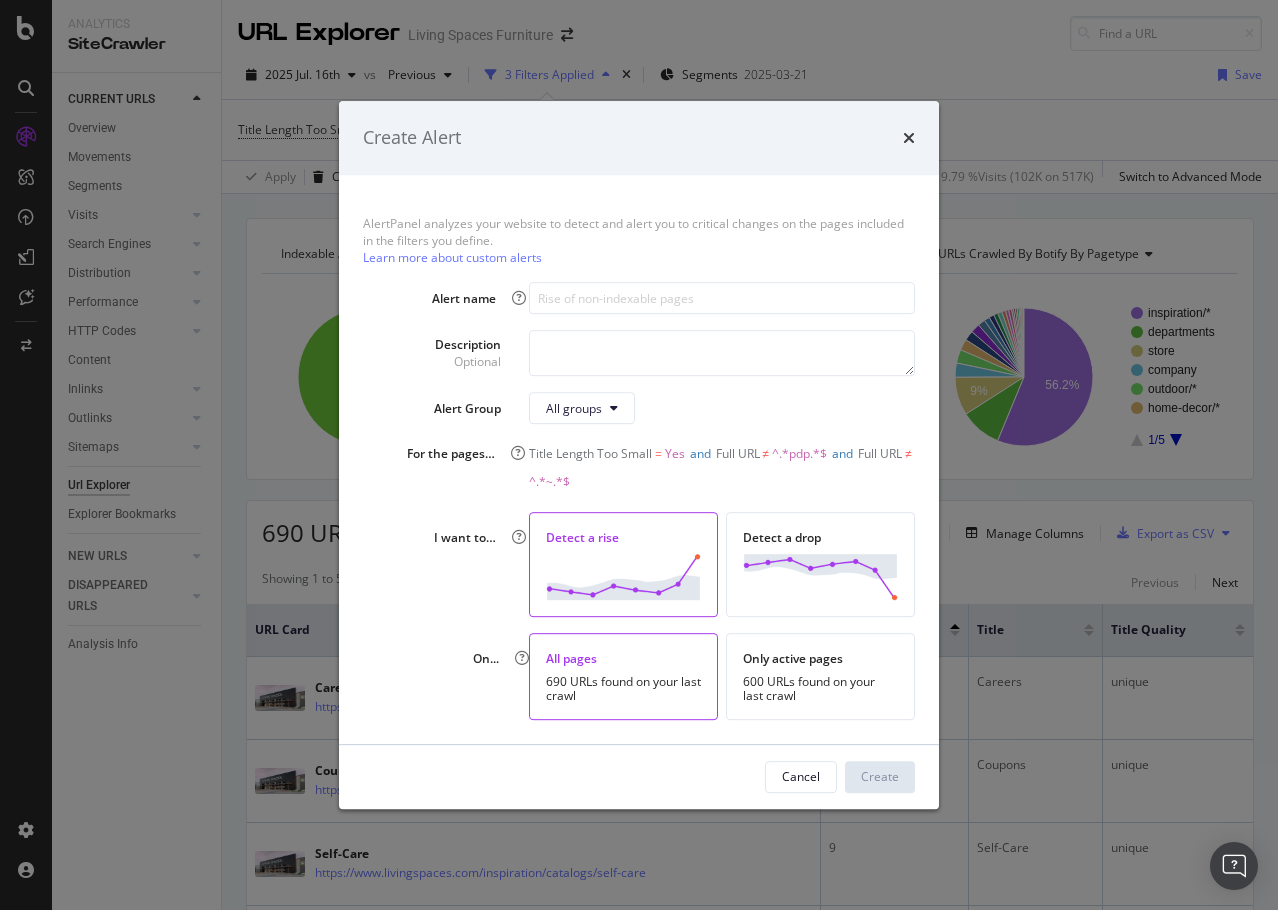 click on "AlertPanel analyzes your website to detect and alert you to critical changes on the pages included in the filters you define. Learn more about custom alerts" at bounding box center (639, 240) 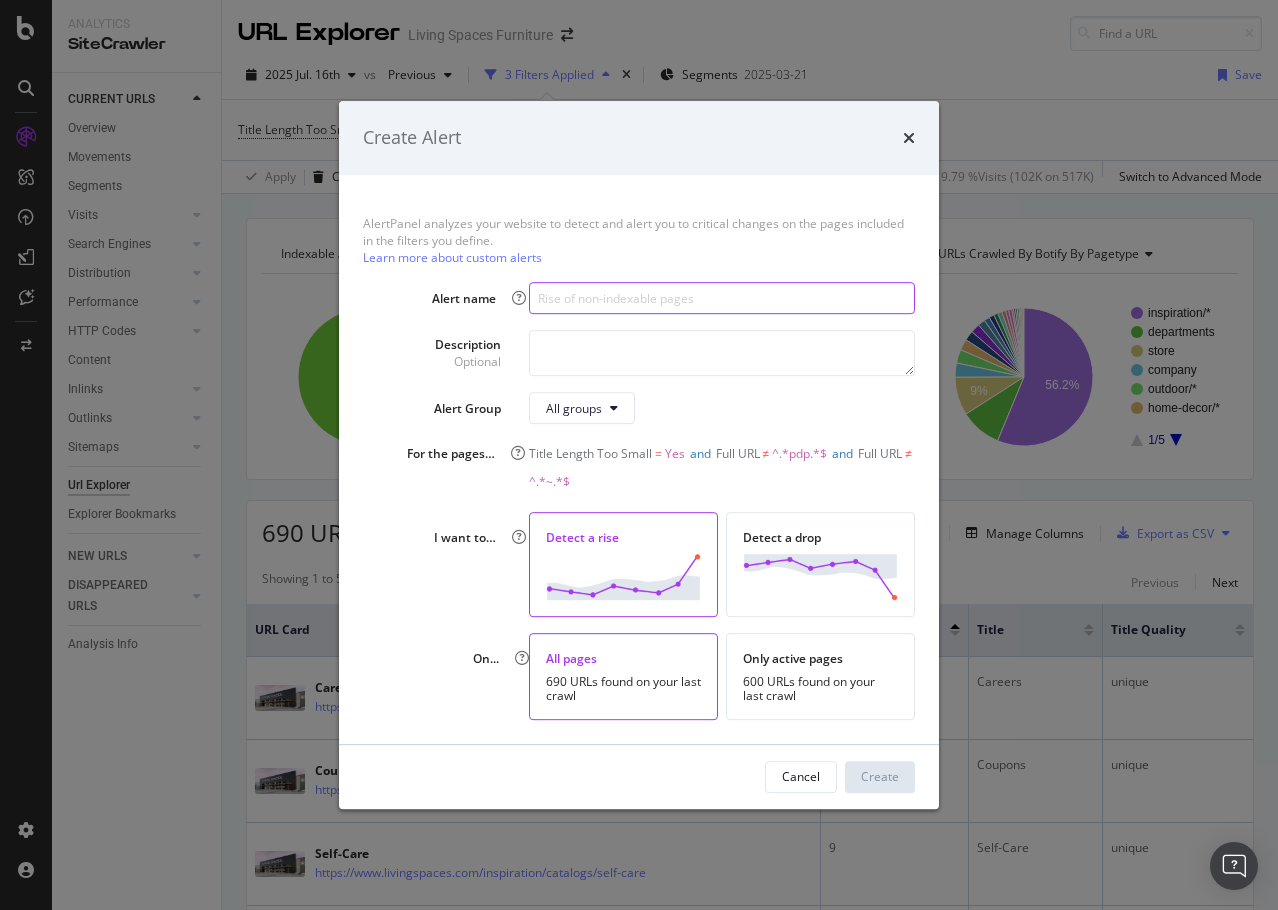 click at bounding box center (722, 298) 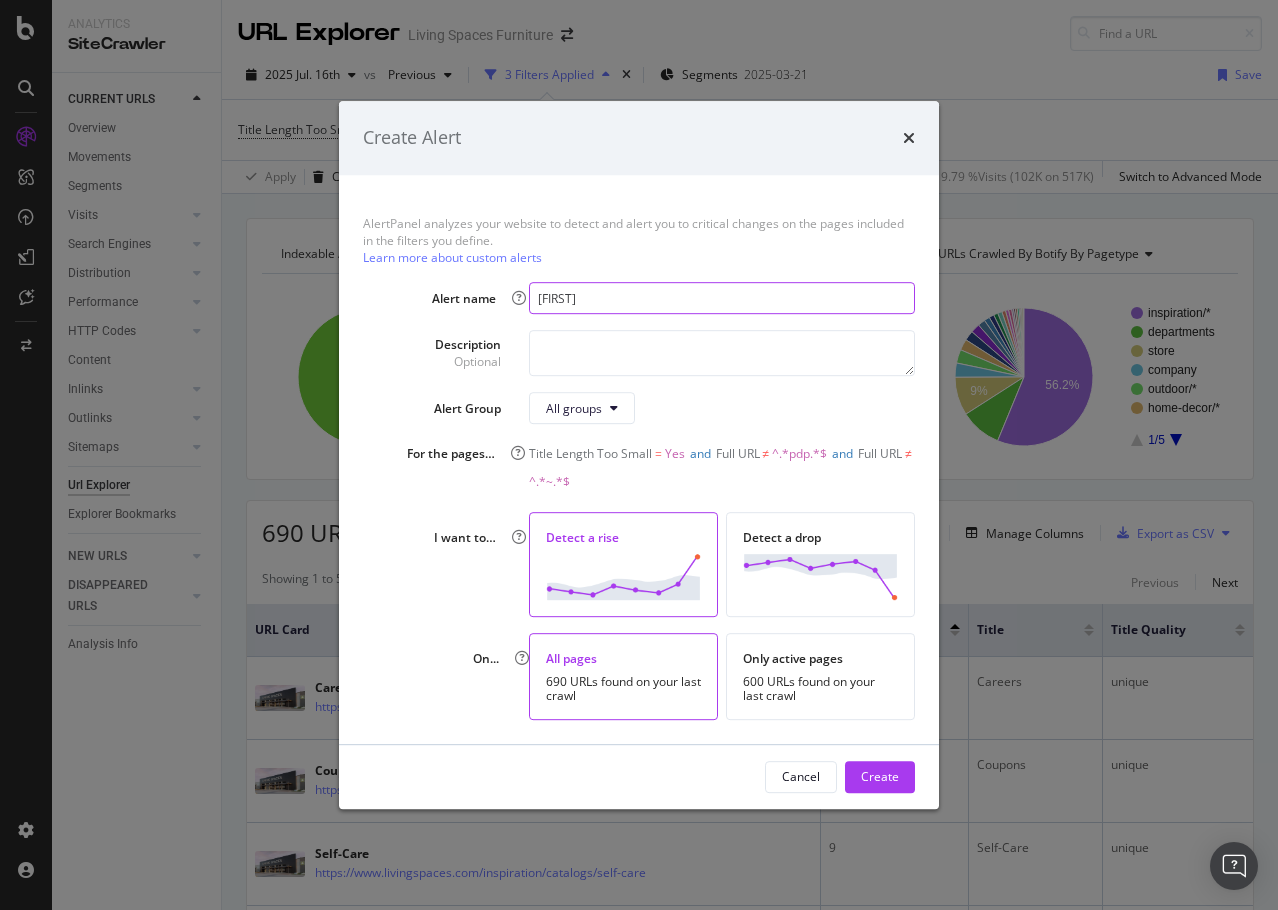 type on "E" 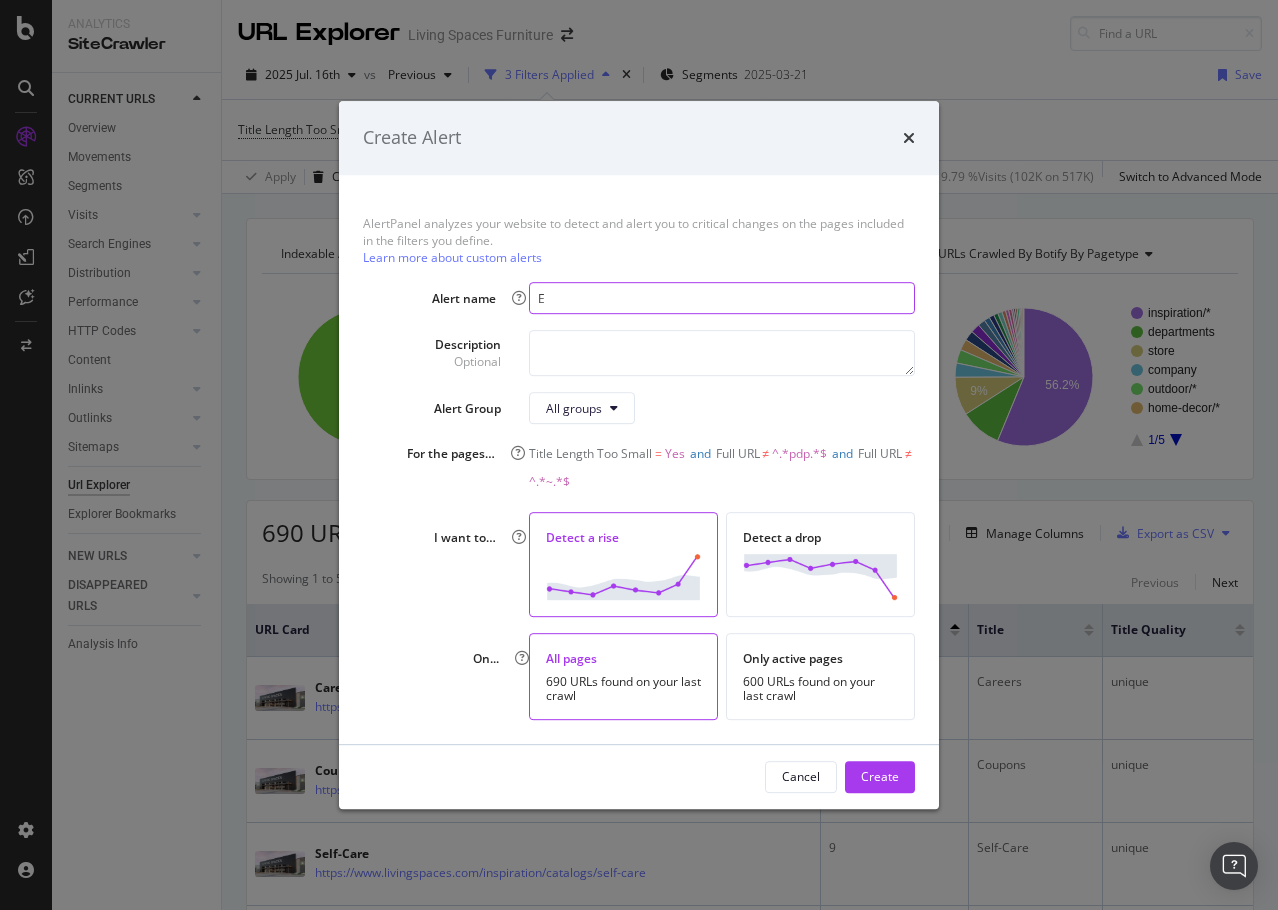 type on "Expanded Titles - July" 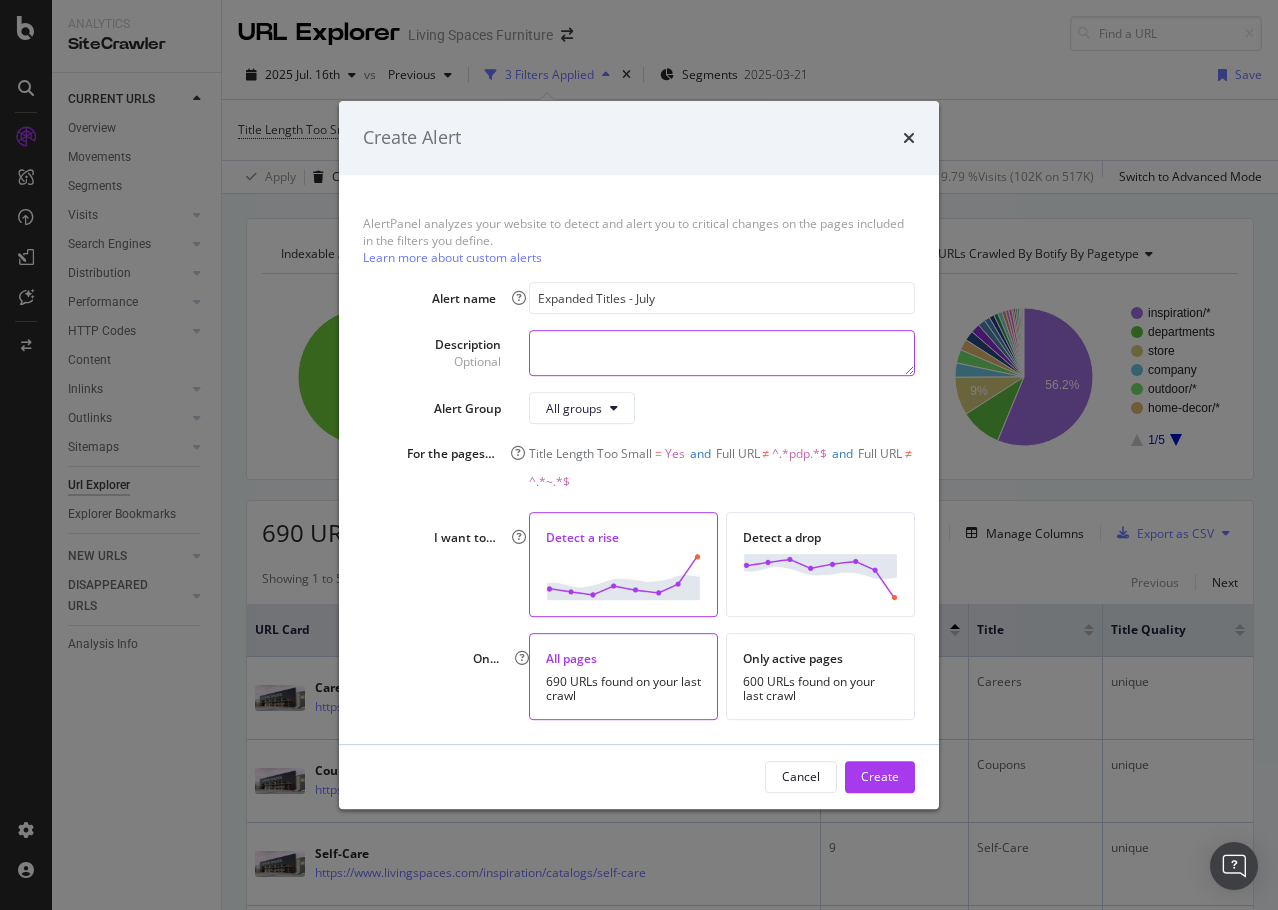click at bounding box center (722, 353) 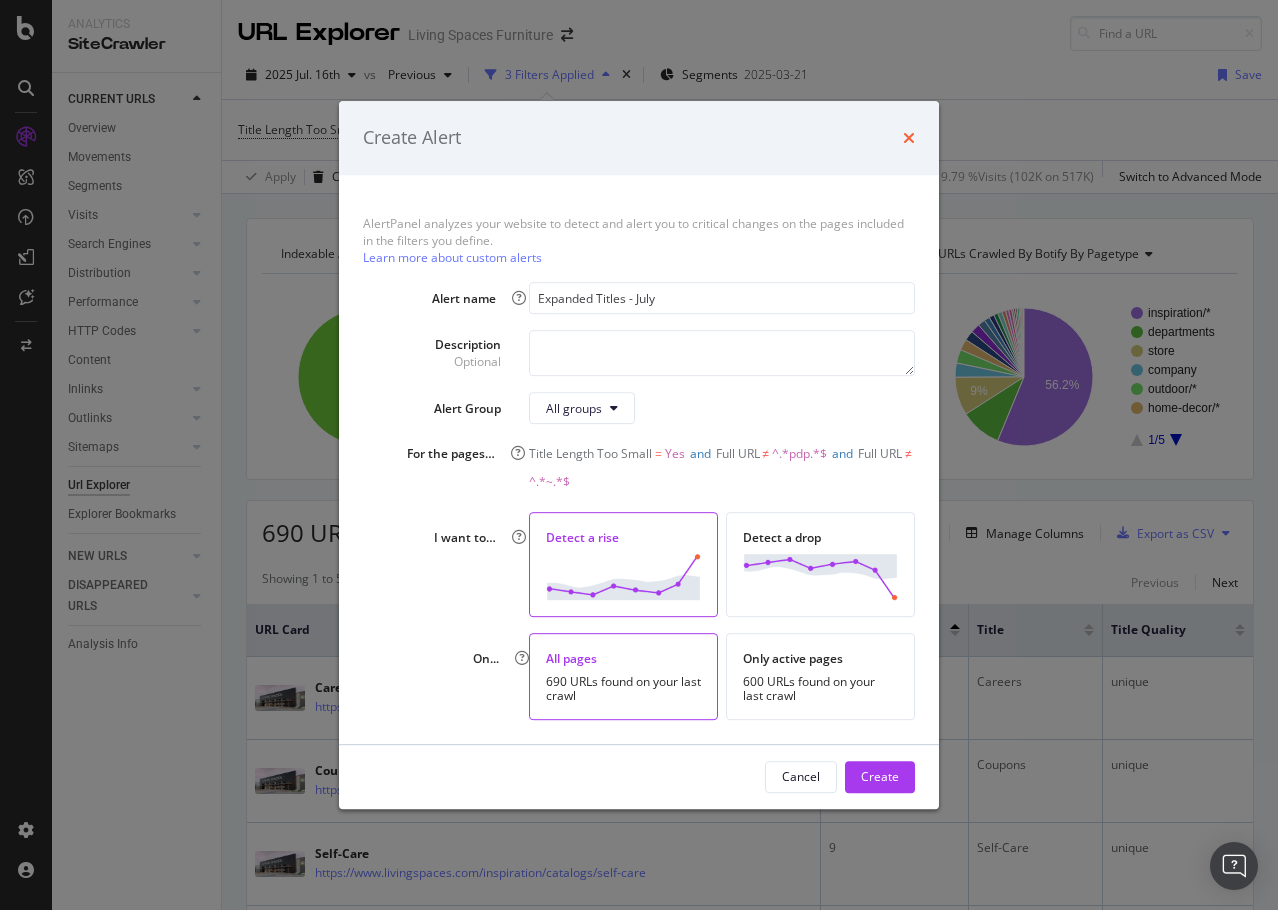click at bounding box center (909, 138) 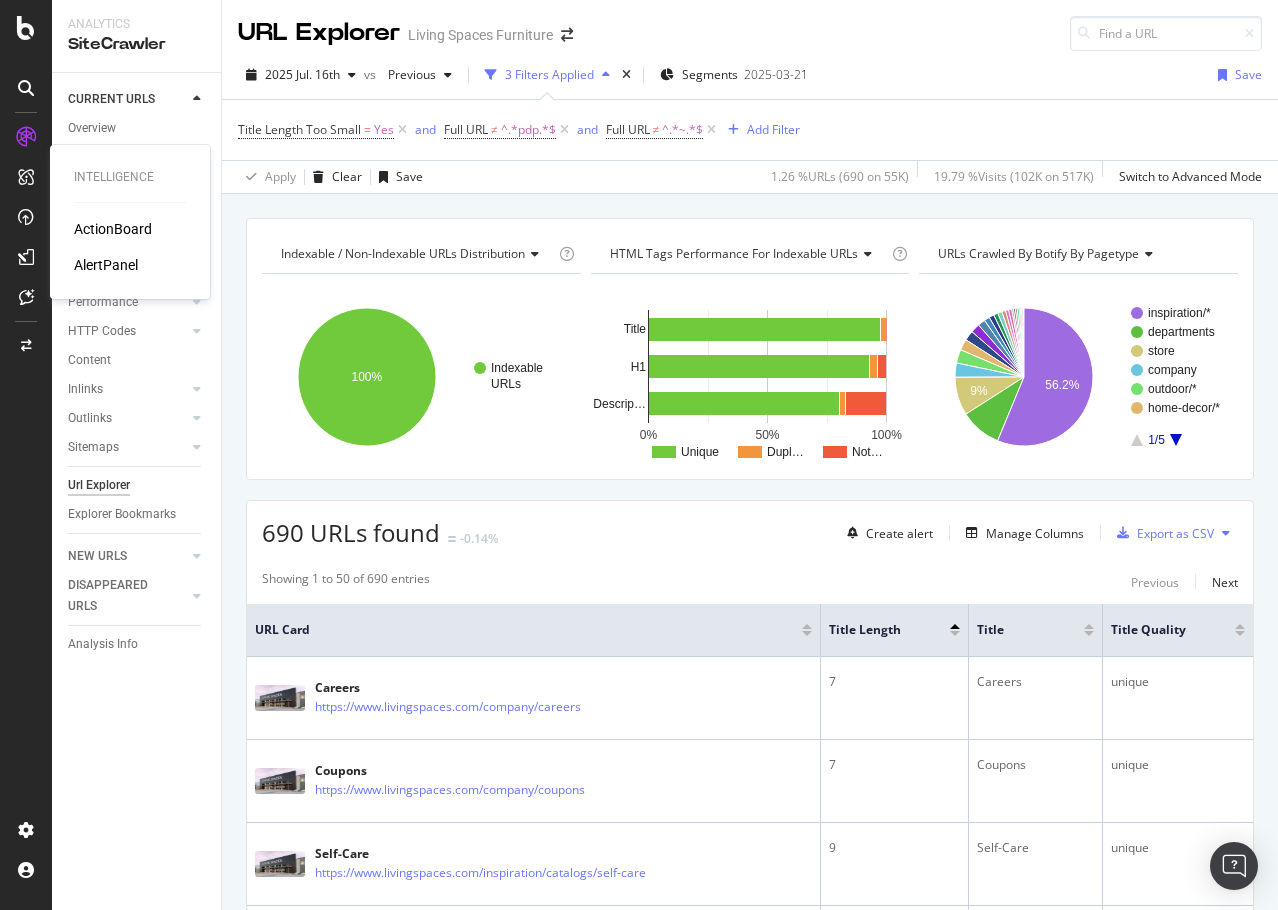 click on "AlertPanel" at bounding box center [106, 265] 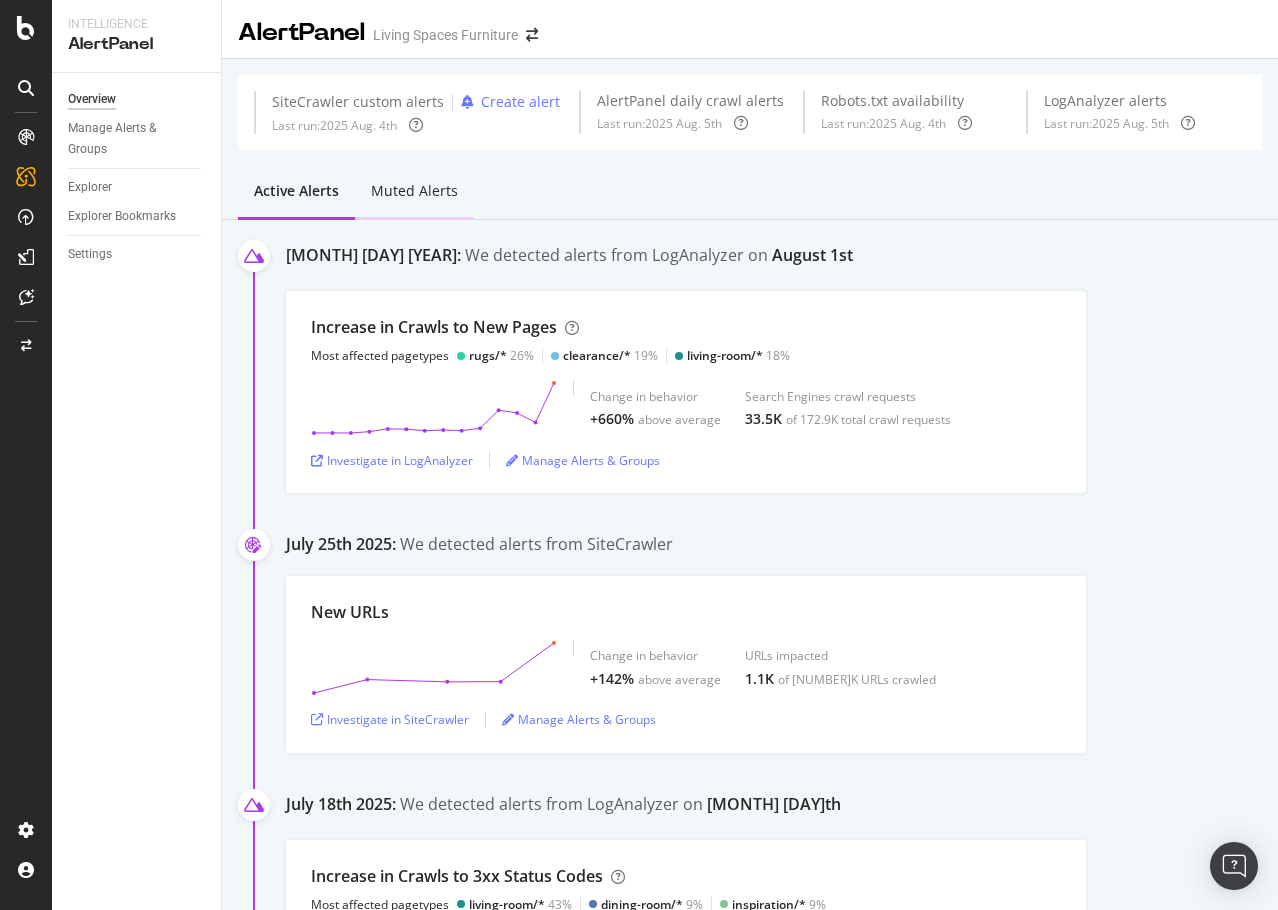 click on "Muted alerts" at bounding box center [414, 191] 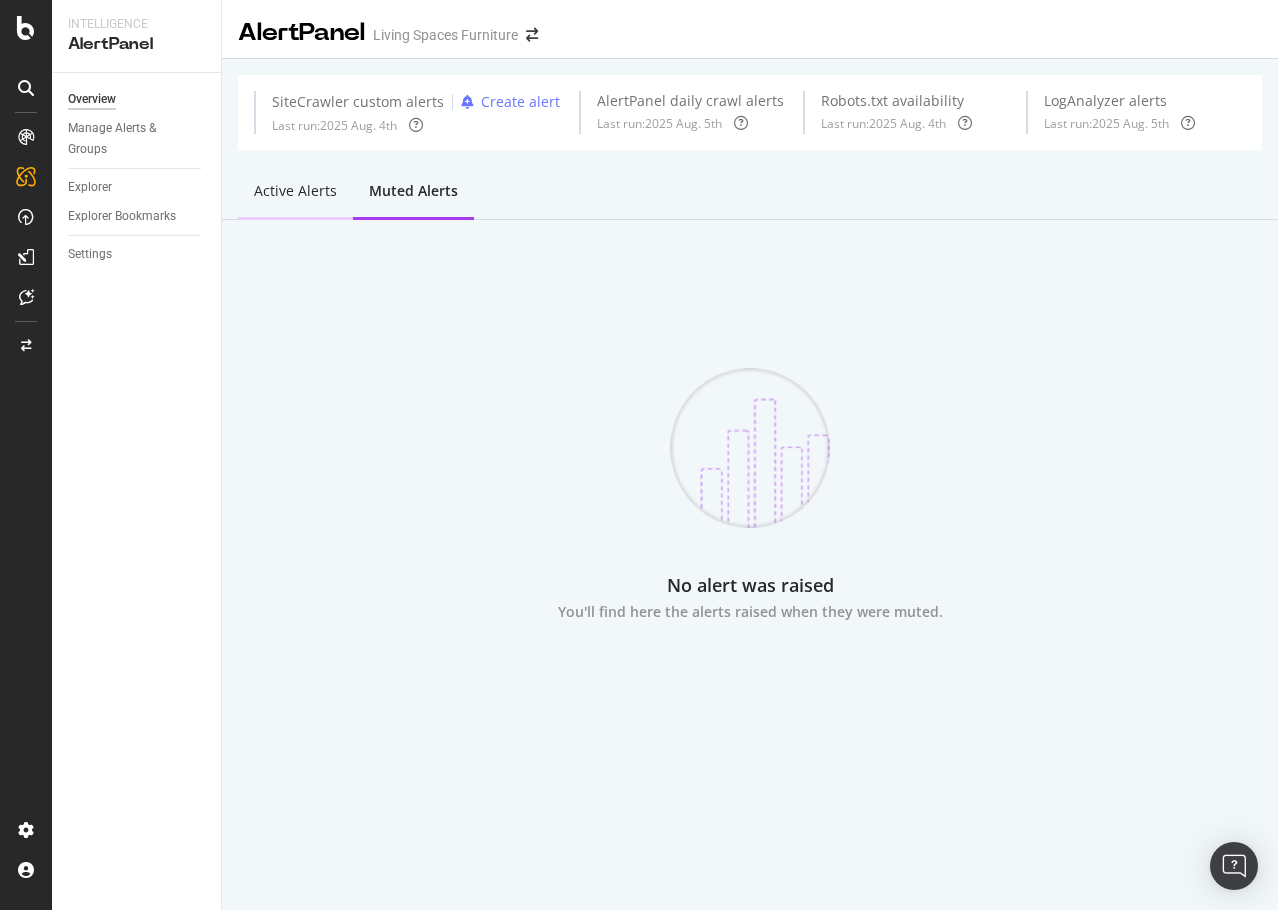 drag, startPoint x: 300, startPoint y: 189, endPoint x: 330, endPoint y: 185, distance: 30.265491 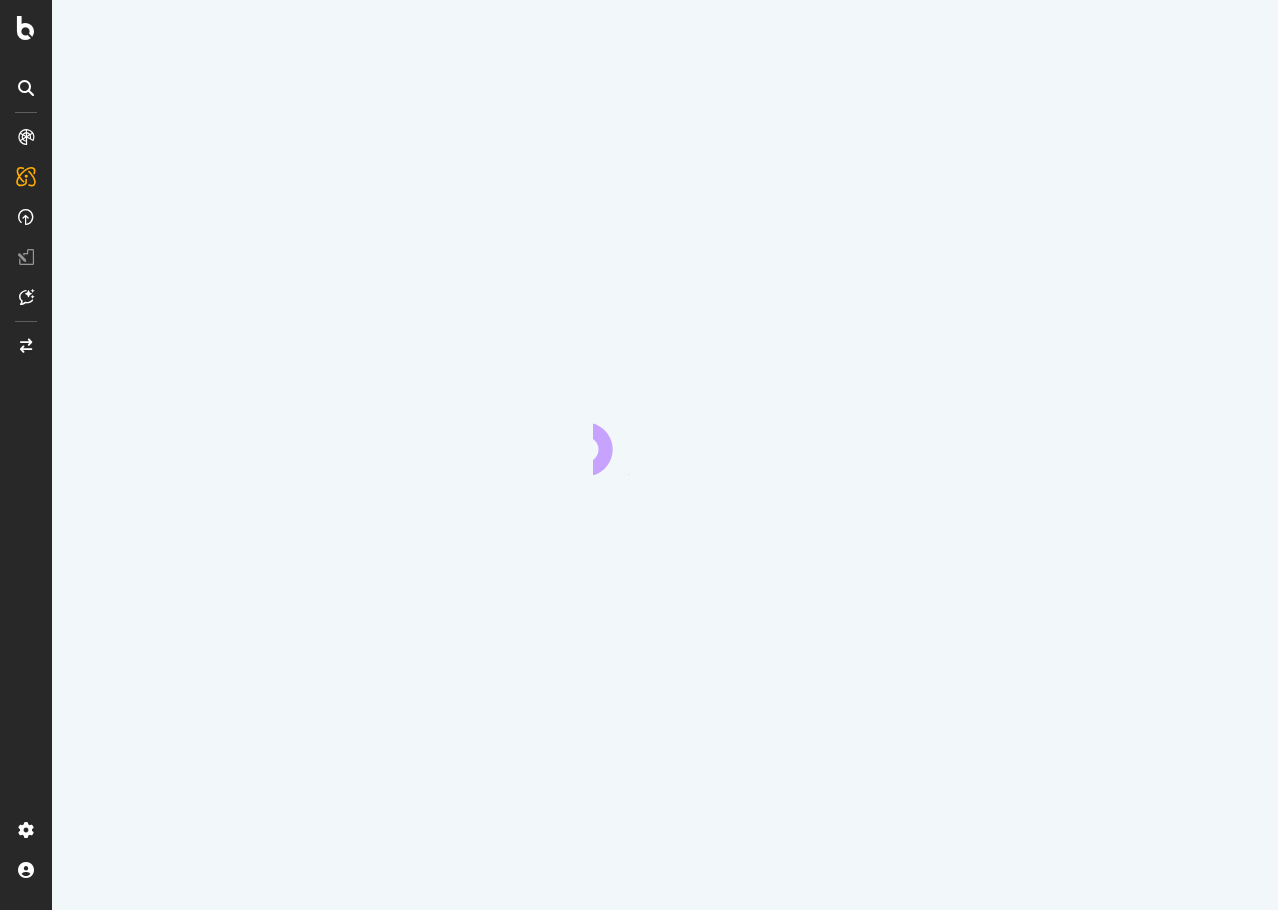 scroll, scrollTop: 0, scrollLeft: 0, axis: both 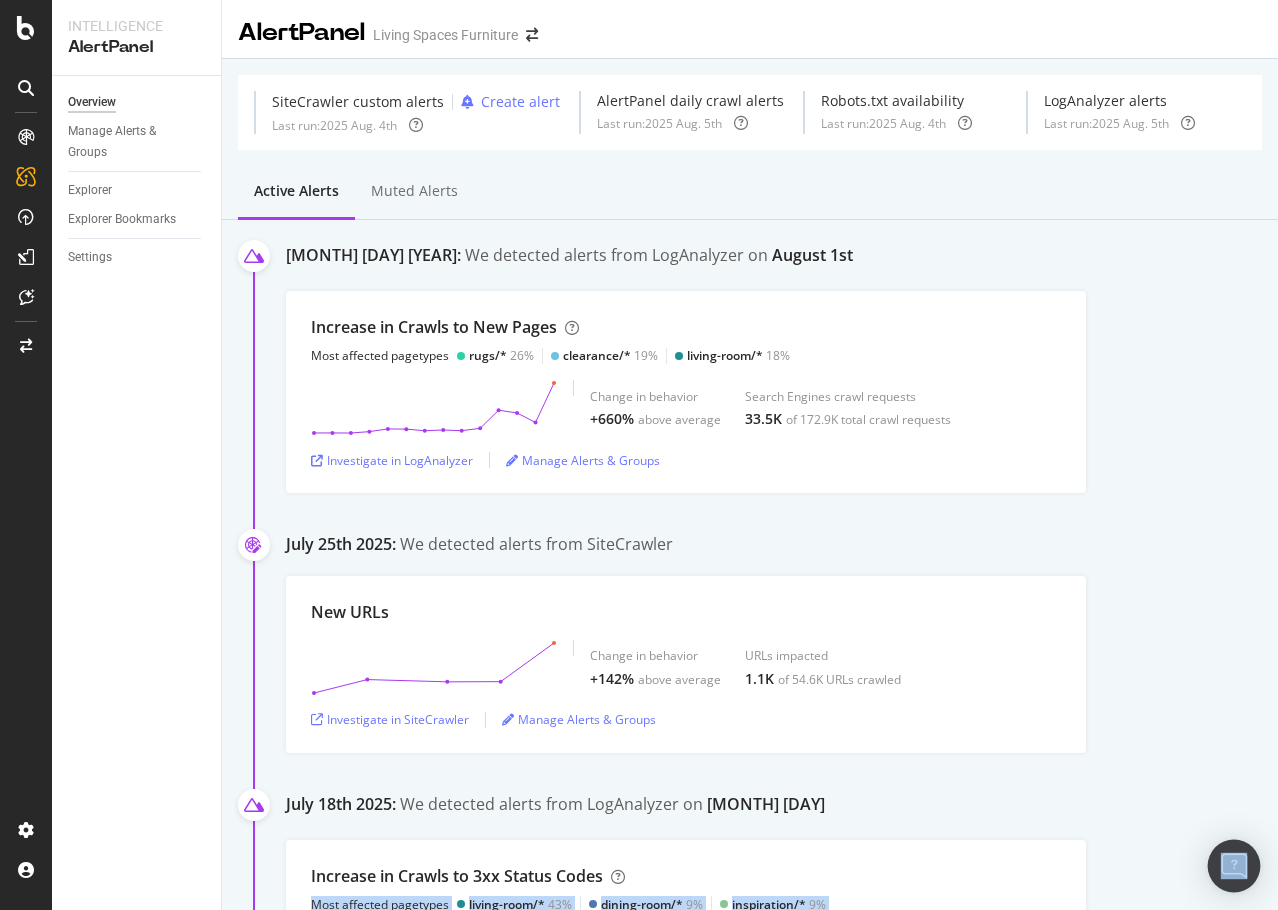 drag, startPoint x: 1194, startPoint y: 846, endPoint x: 1230, endPoint y: 853, distance: 36.67424 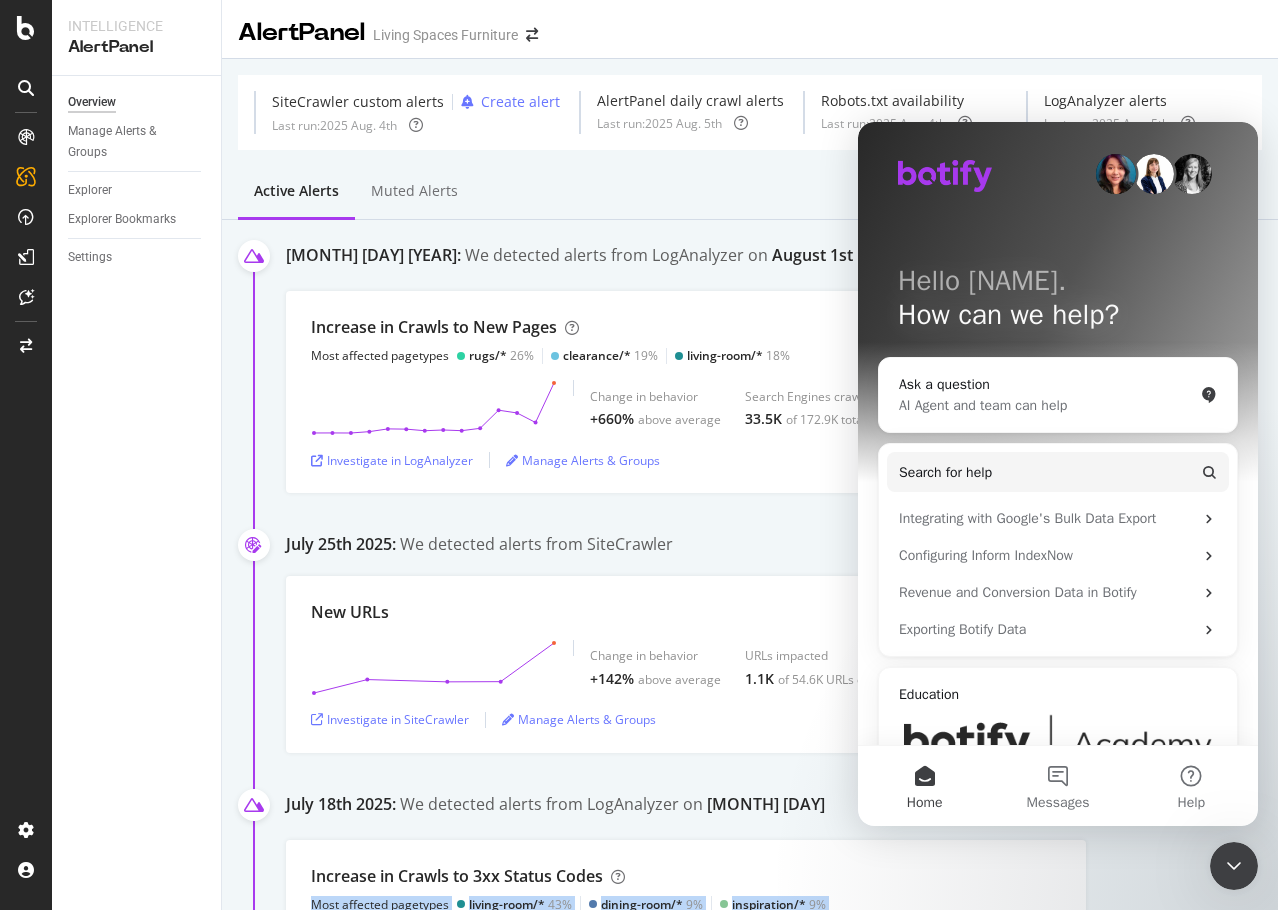 scroll, scrollTop: 0, scrollLeft: 0, axis: both 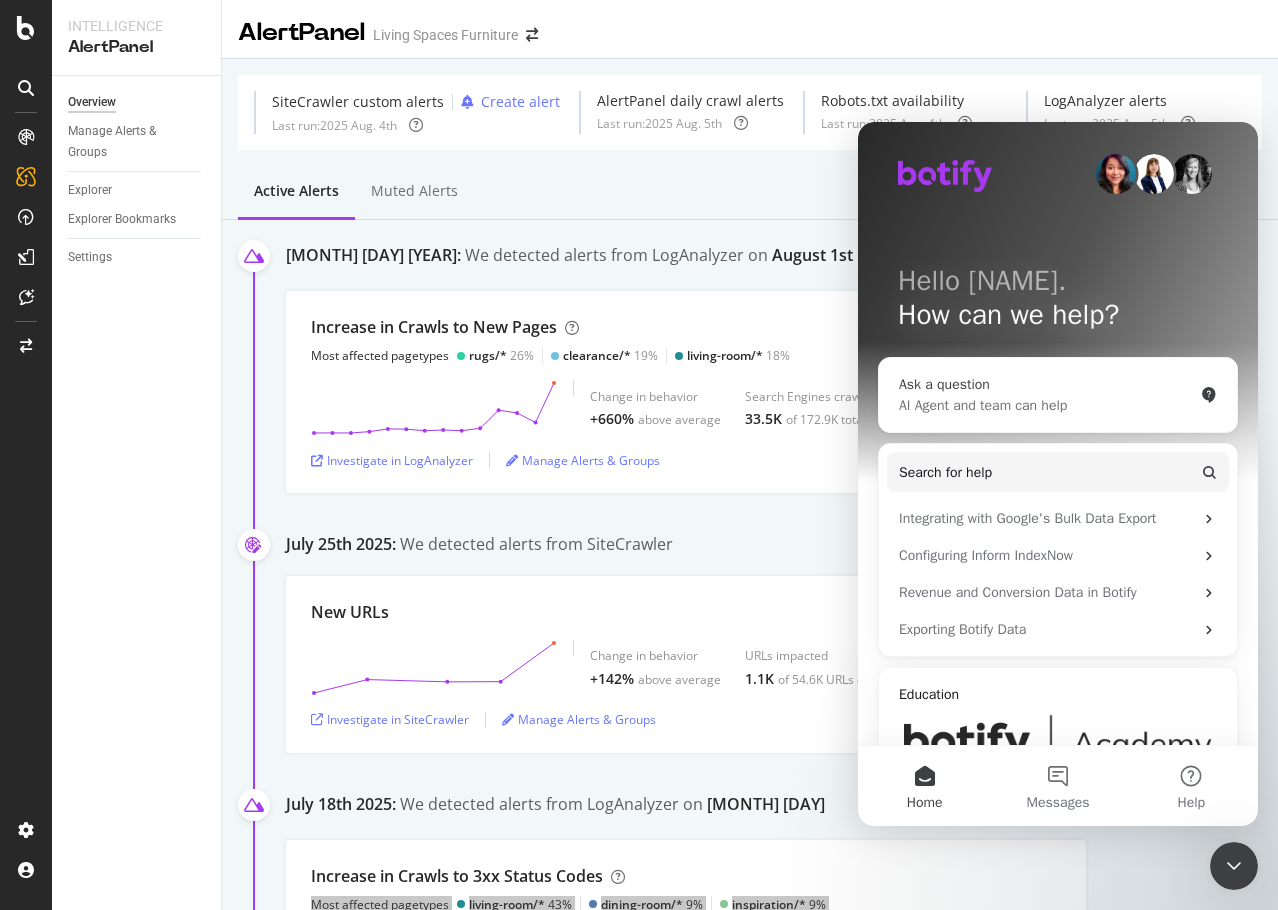 click on "AI Agent and team can help" at bounding box center (1046, 405) 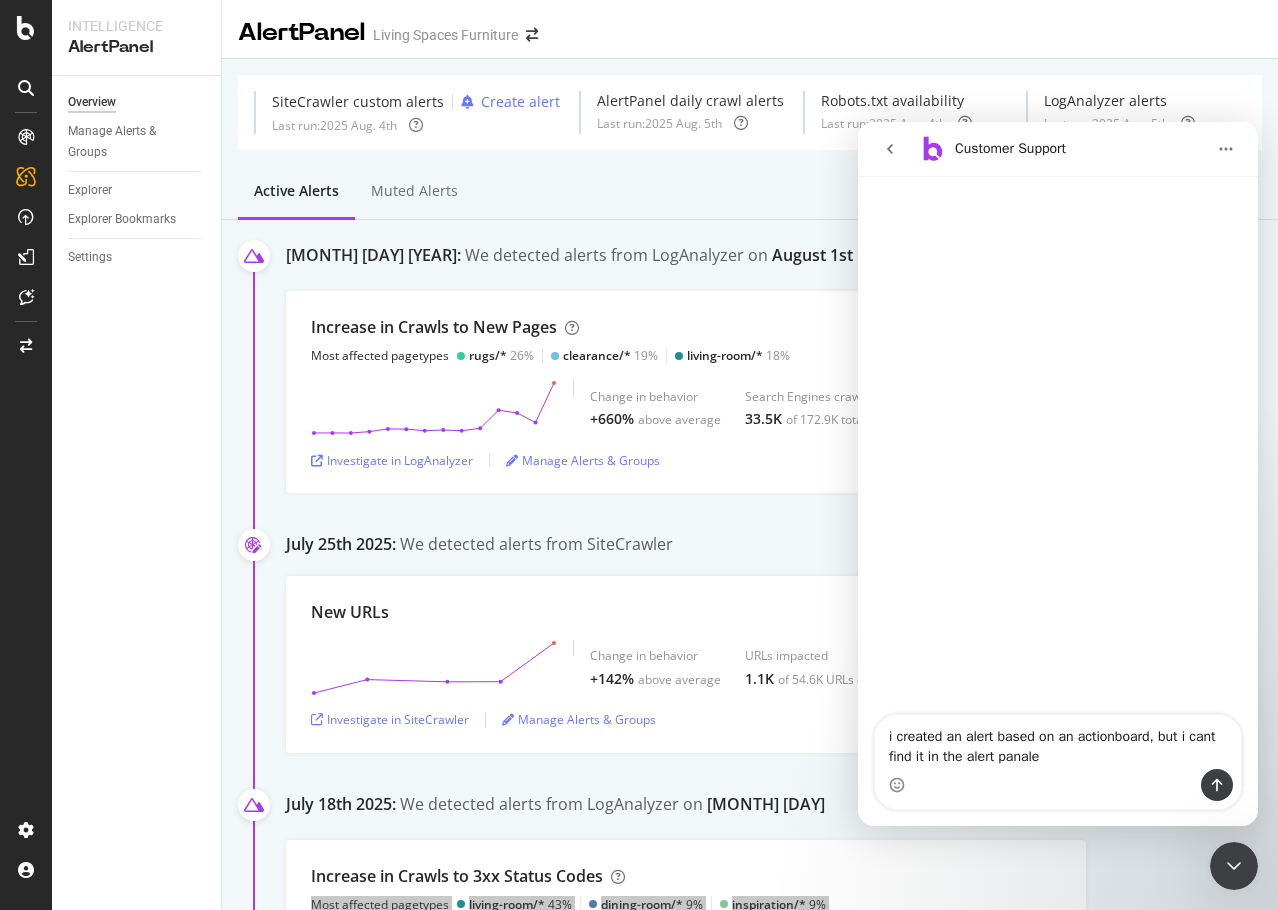 click on "i created an alert based on an actionboard, but i cant find it in the alert panale" at bounding box center (1058, 742) 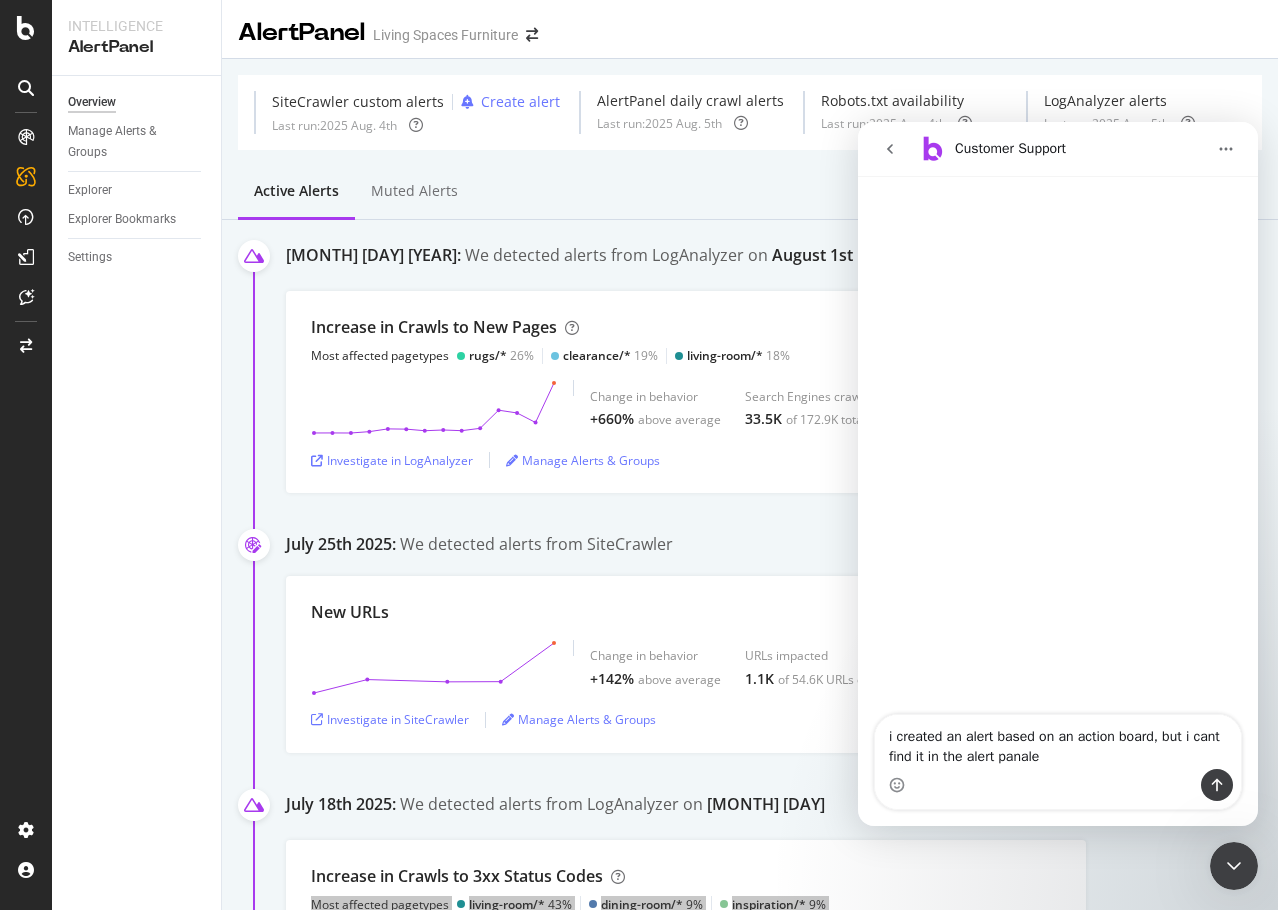 click on "i created an alert based on an action board, but i cant find it in the alert panale" at bounding box center (1058, 742) 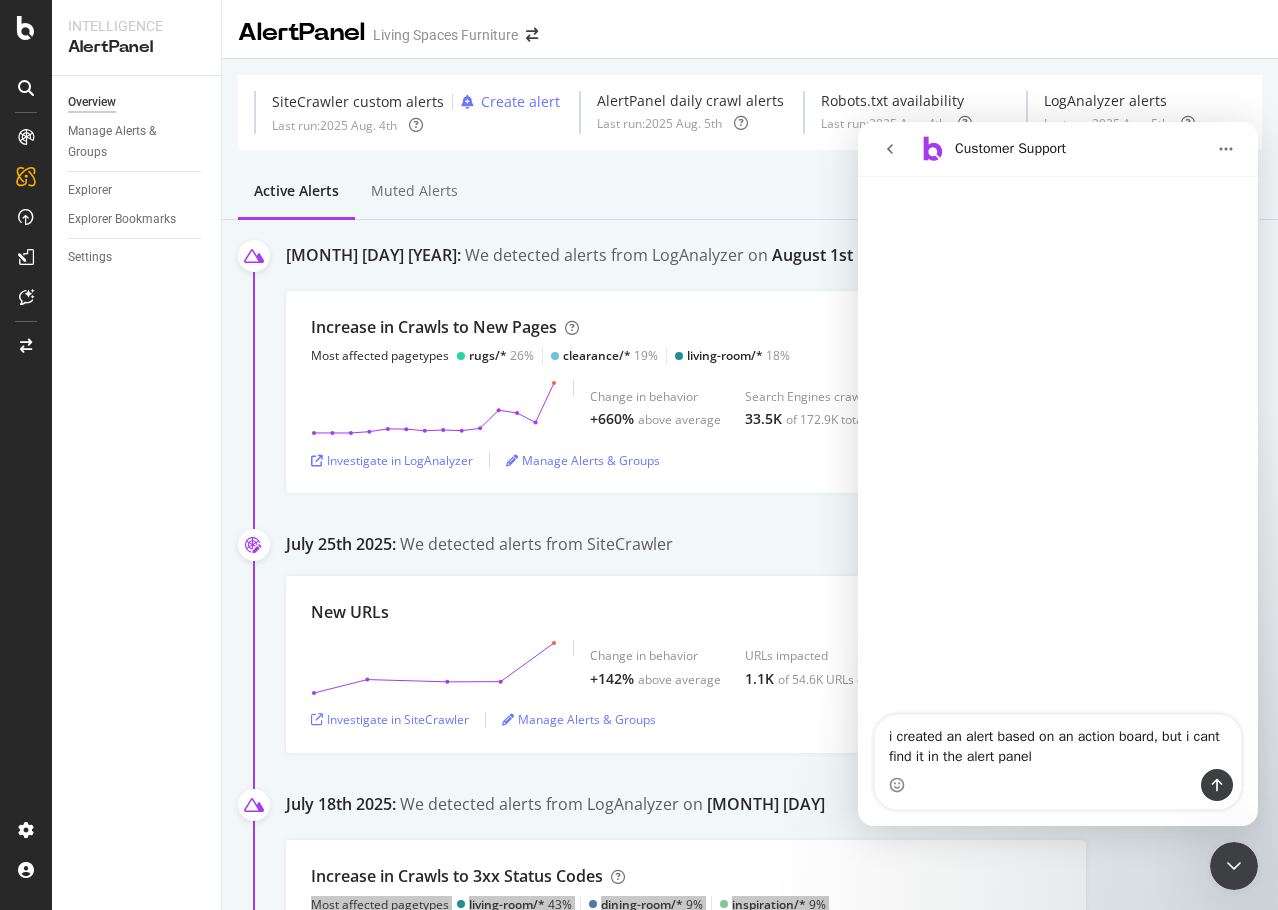 type on "i created an alert based on an action board, but i cant find it in the alert panel" 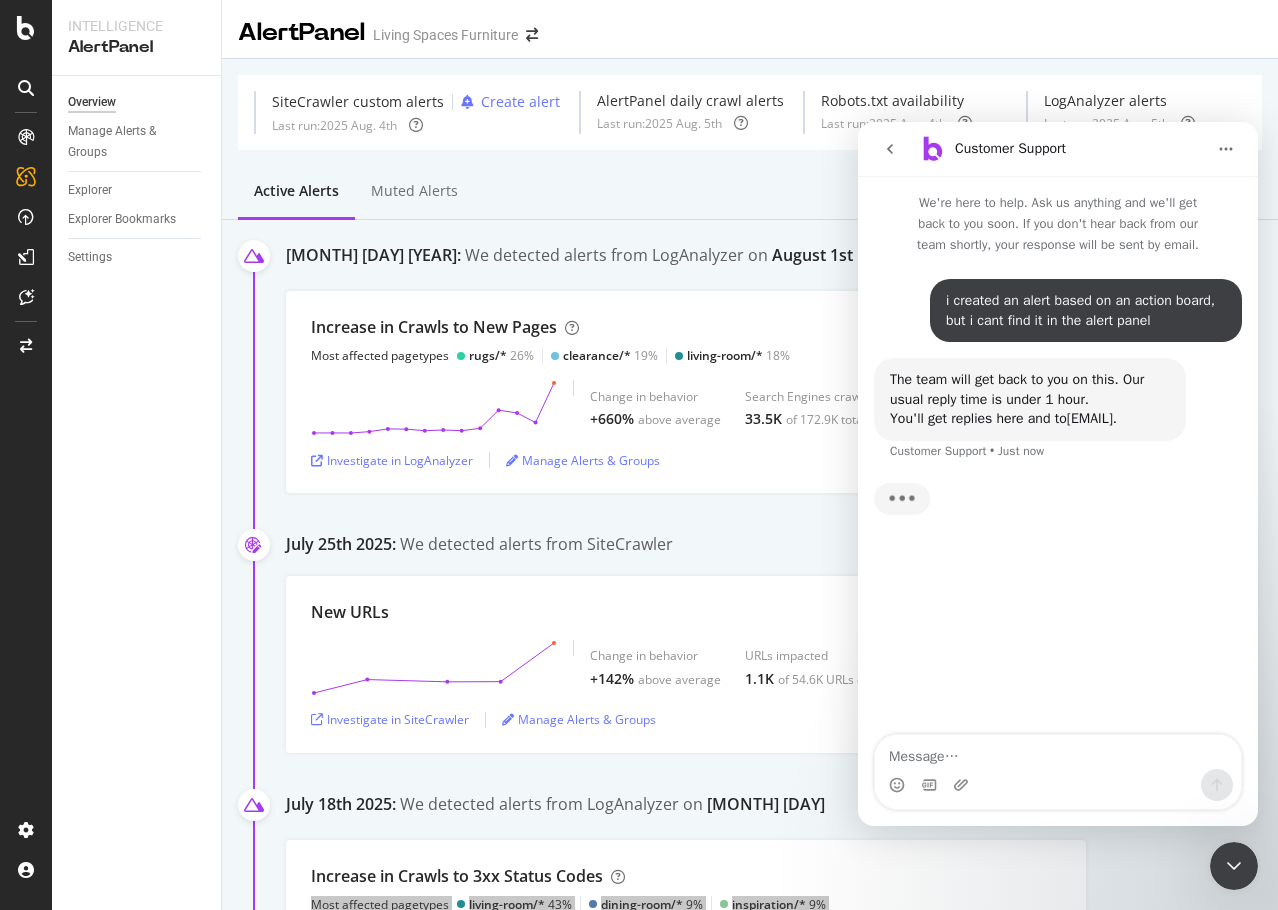 scroll, scrollTop: 3, scrollLeft: 0, axis: vertical 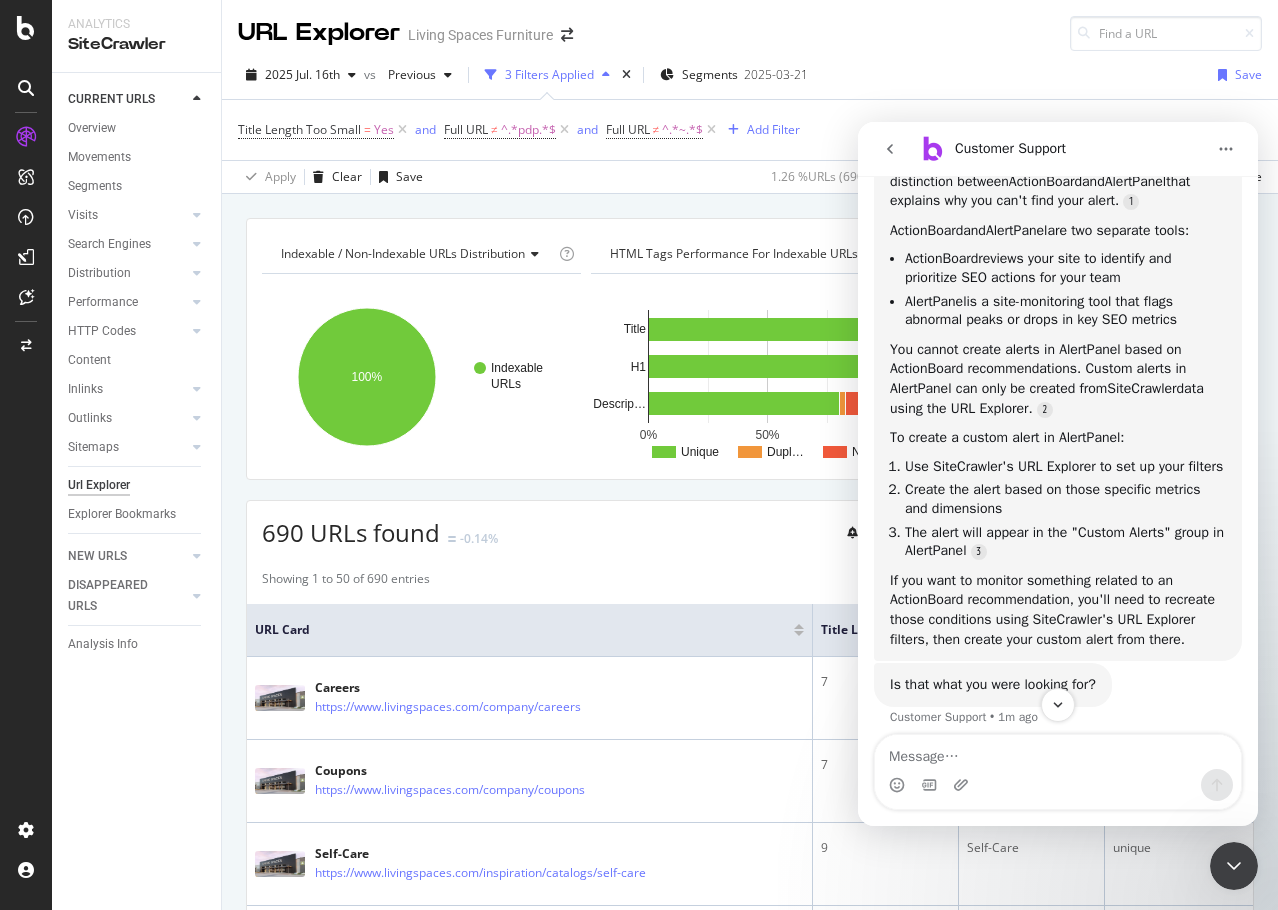 click at bounding box center [26, 177] 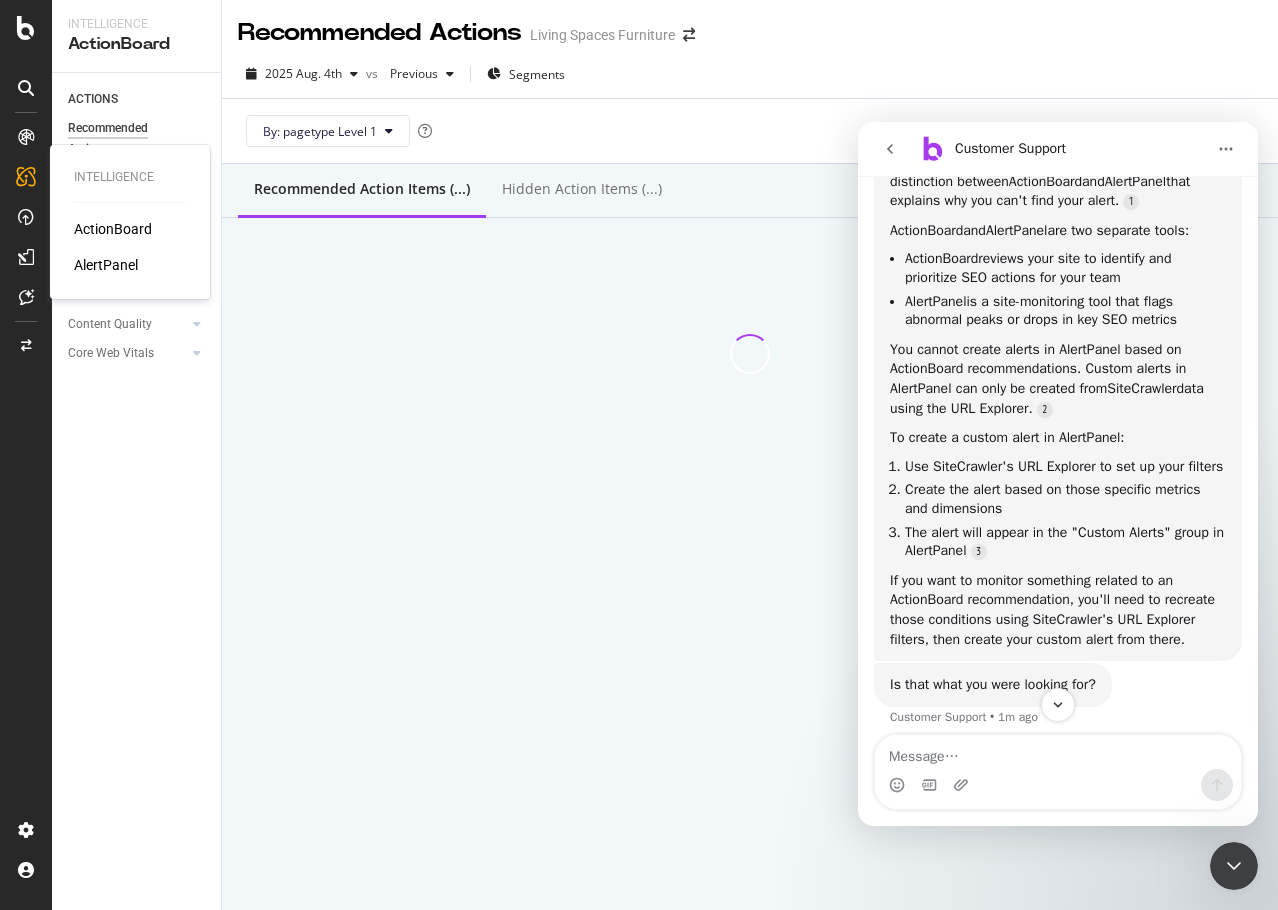 click on "AlertPanel" at bounding box center (106, 265) 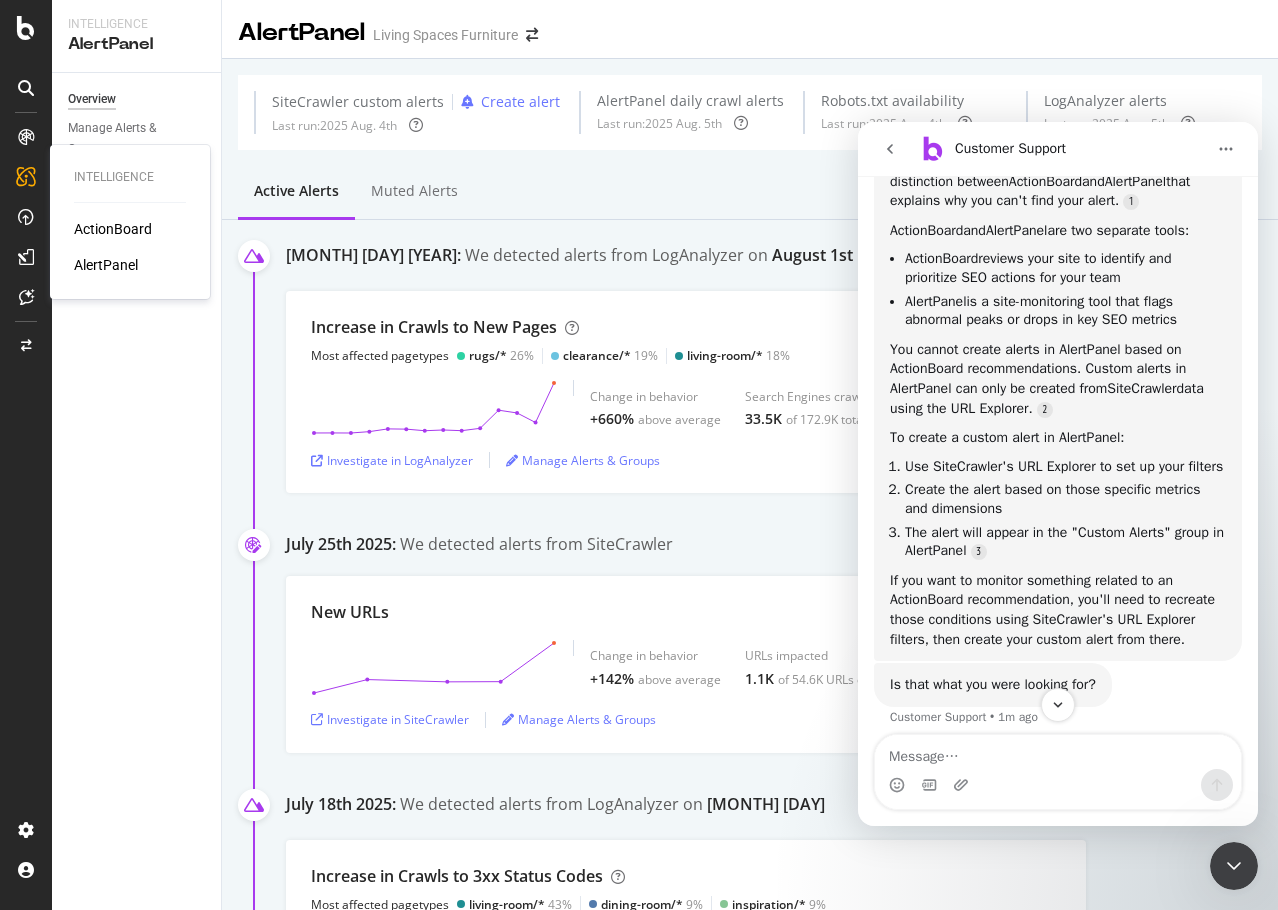 click on "AlertPanel" at bounding box center [106, 265] 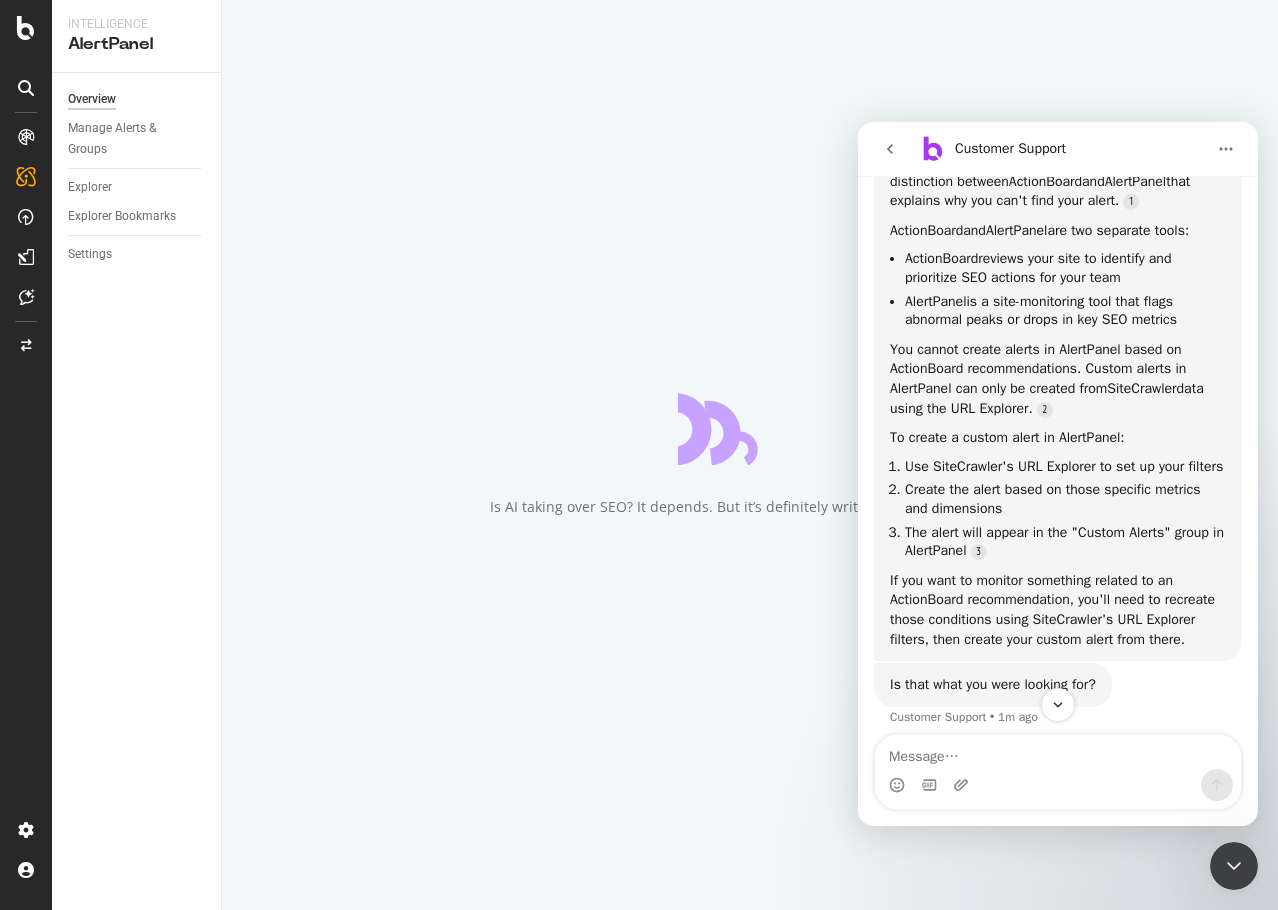 click on "Is AI taking over SEO? It depends. But it’s definitely writing some of these tips!" at bounding box center [750, 455] 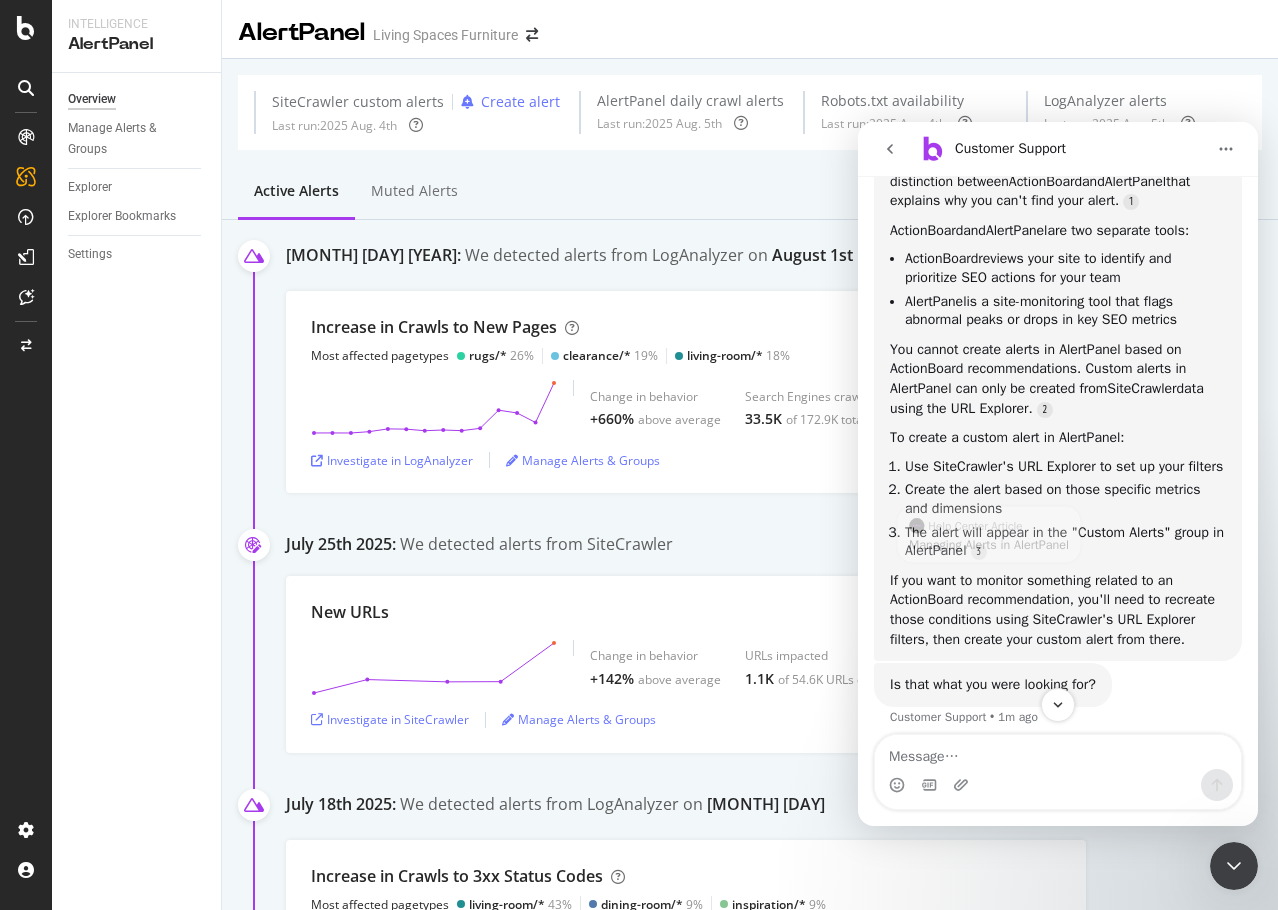 click on "The alert will appear in the "Custom Alerts" group in AlertPanel" at bounding box center (1065, 542) 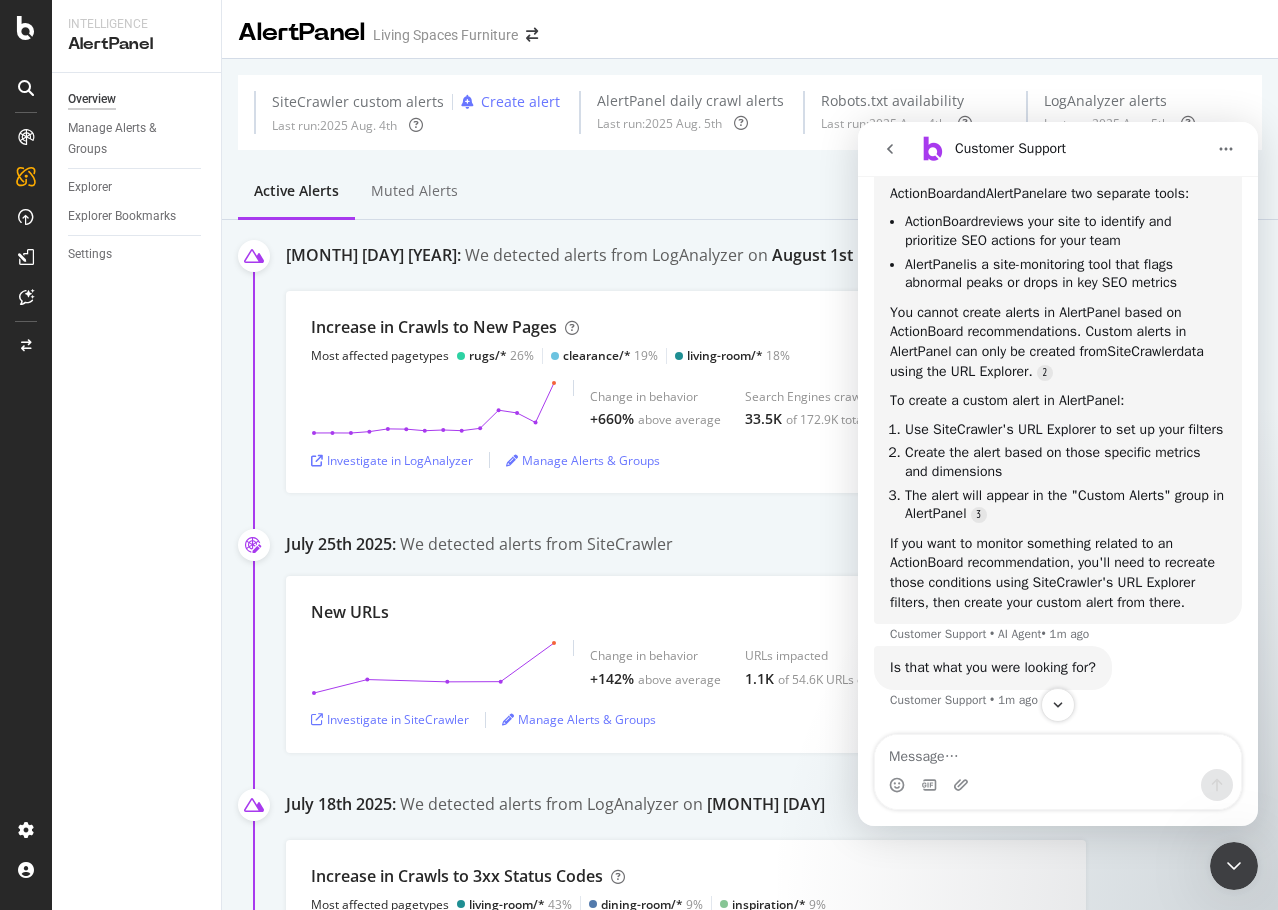 scroll, scrollTop: 395, scrollLeft: 0, axis: vertical 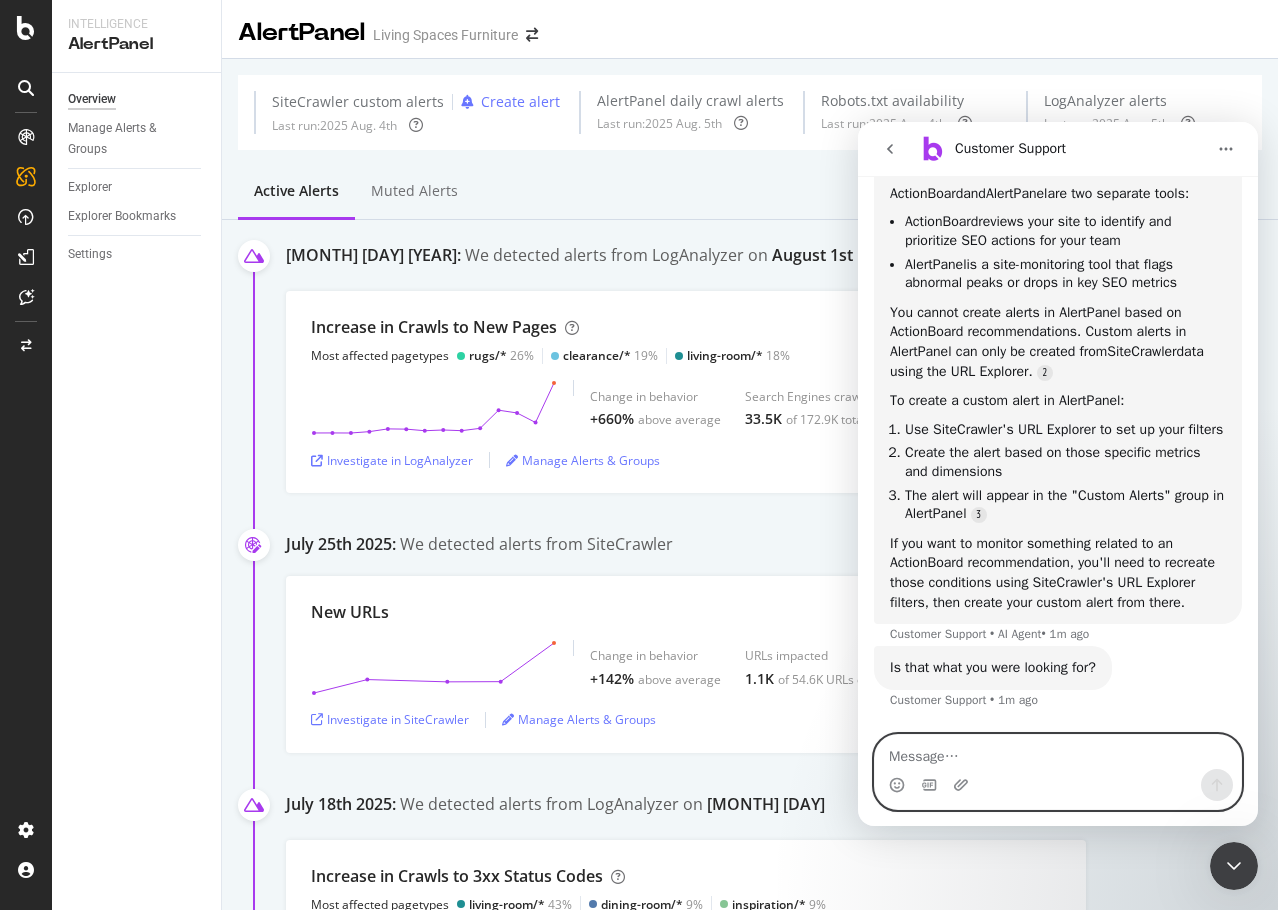 click at bounding box center [1058, 752] 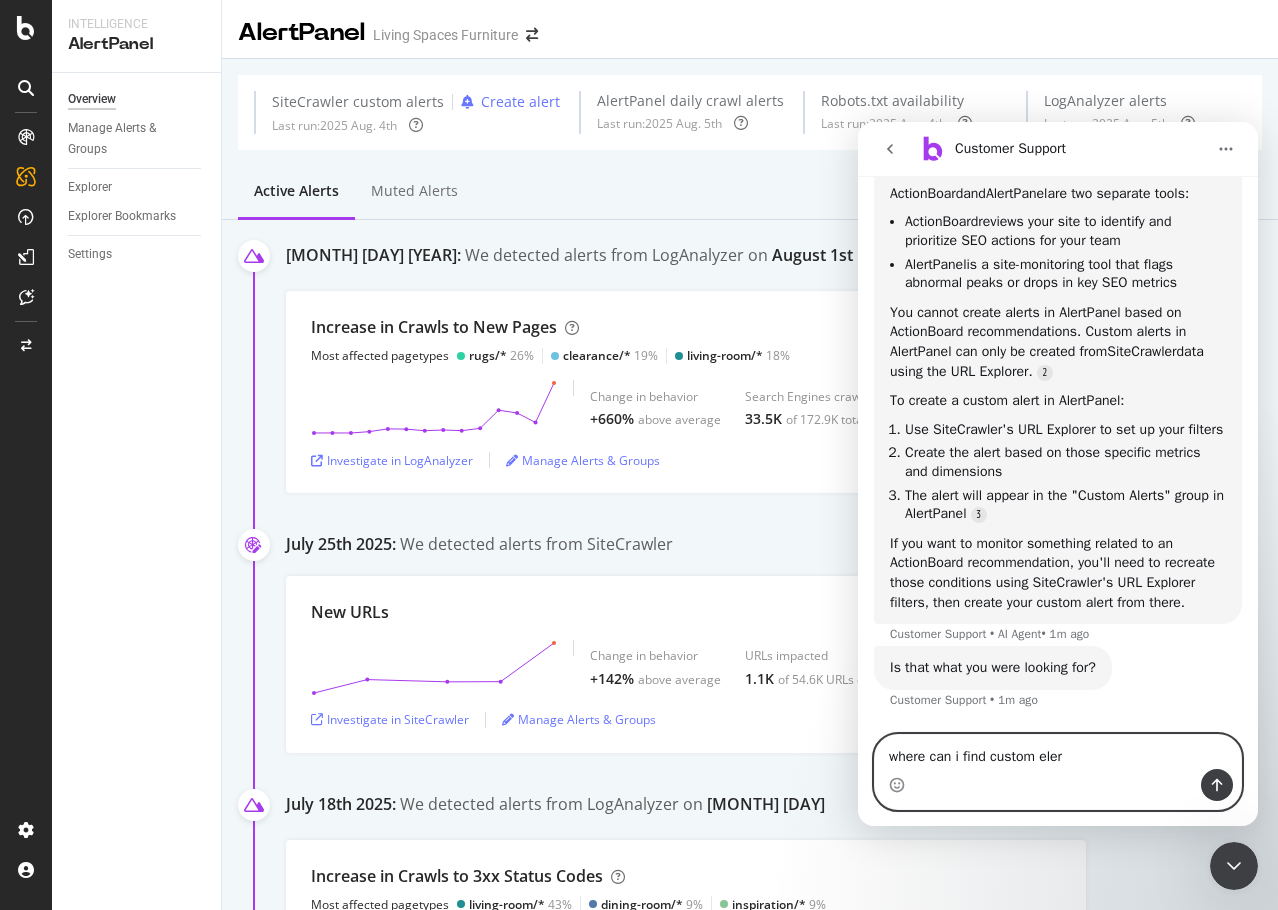 type on "where can i find custom elers" 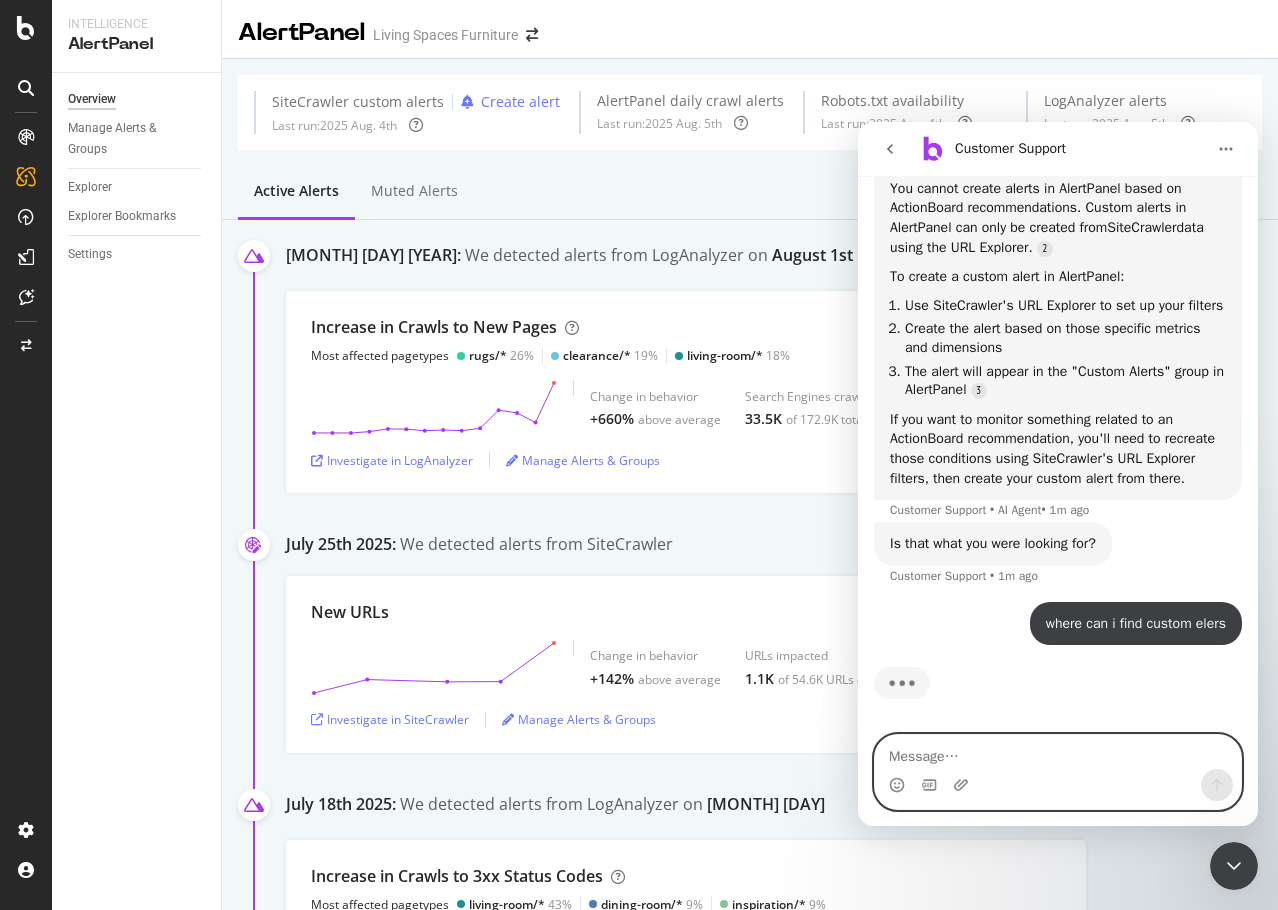 scroll, scrollTop: 519, scrollLeft: 0, axis: vertical 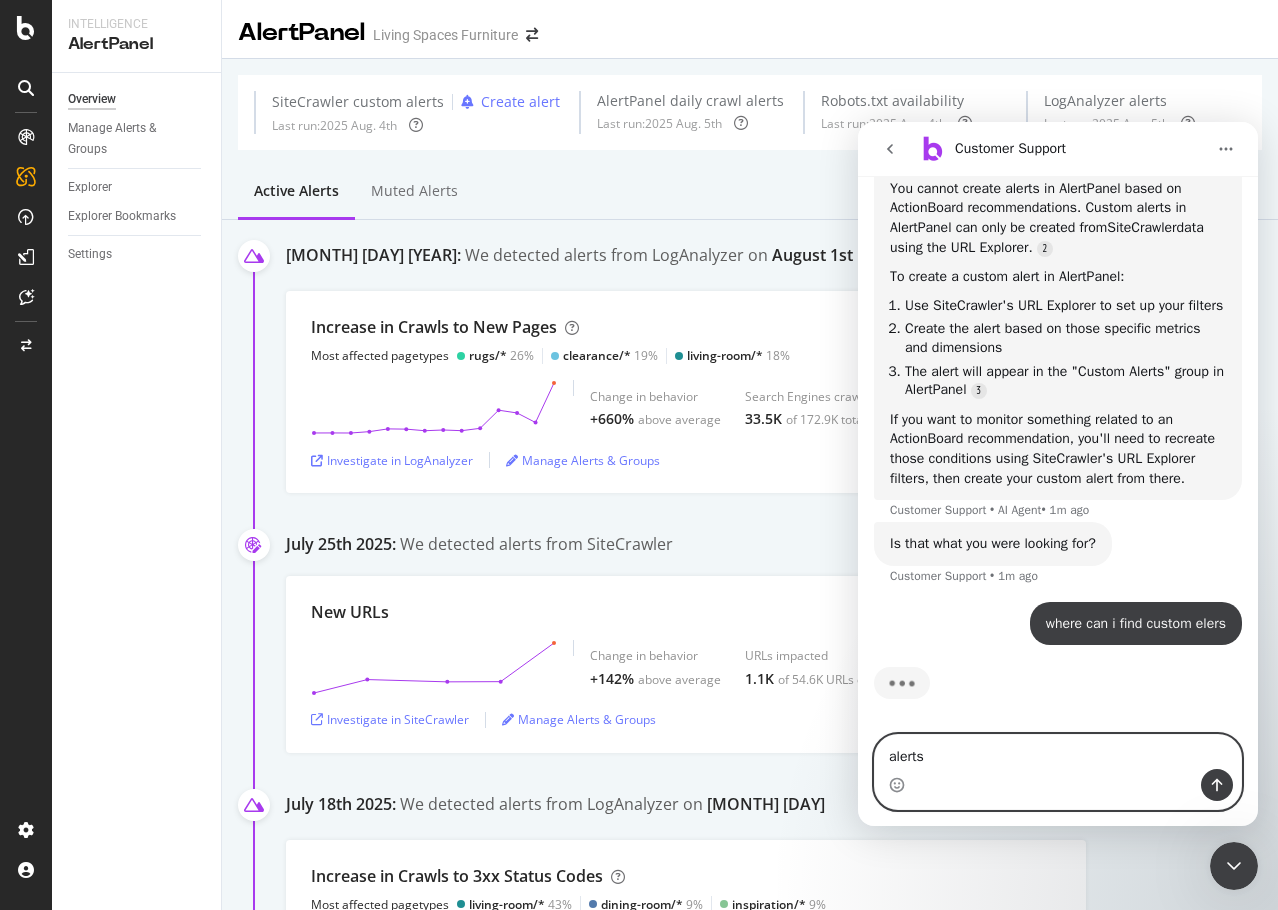 type on "alerts*" 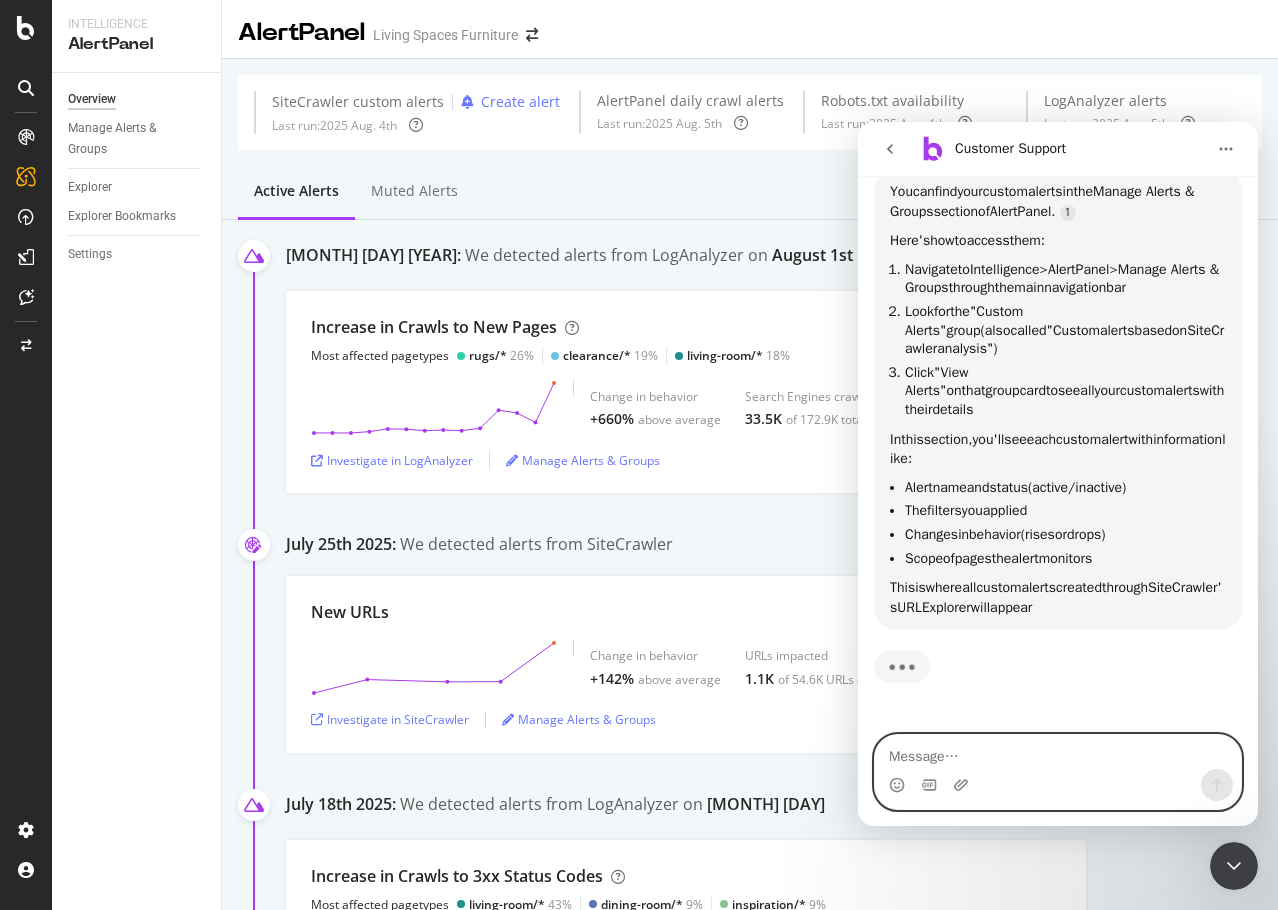 scroll, scrollTop: 978, scrollLeft: 0, axis: vertical 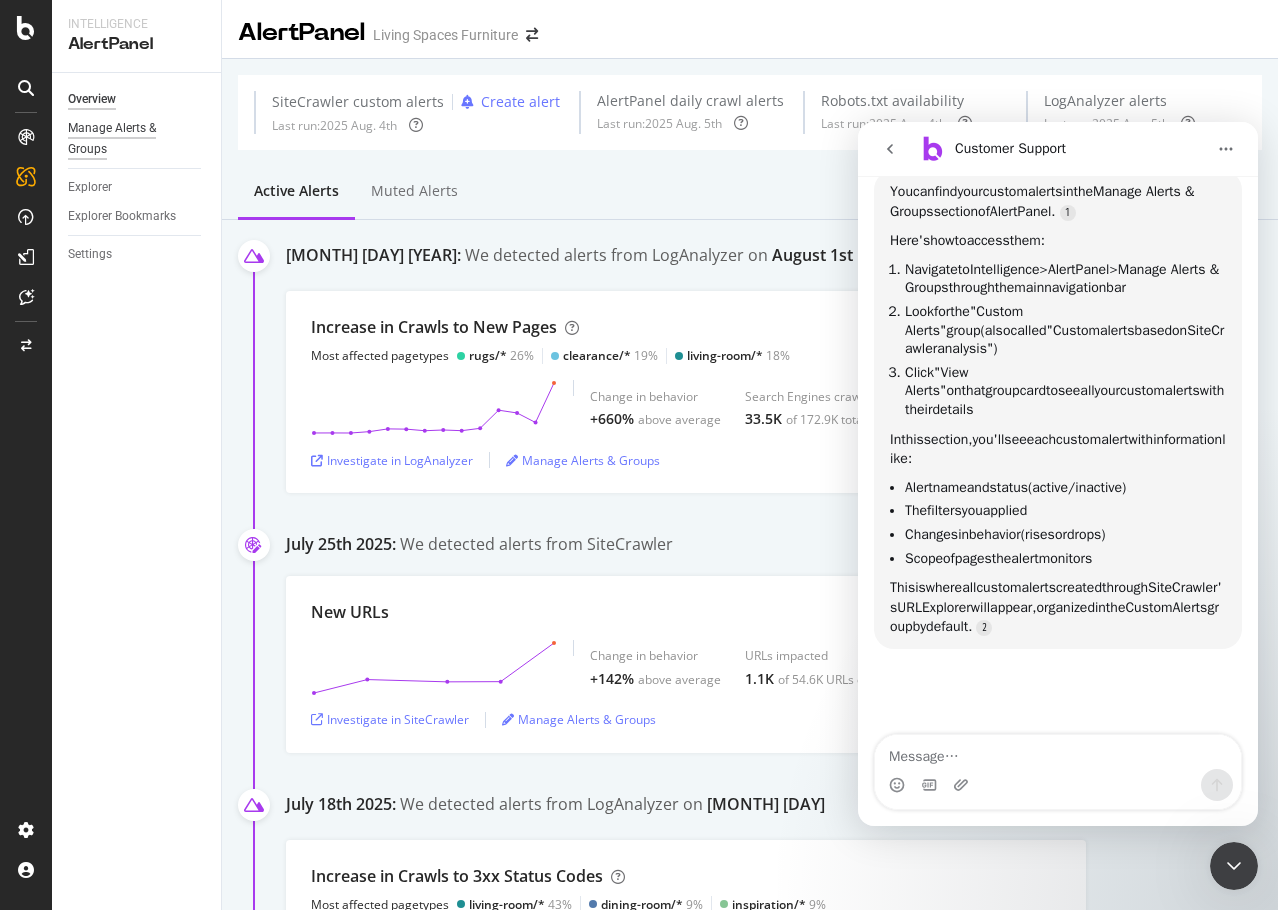 click on "Manage Alerts & Groups" at bounding box center [128, 139] 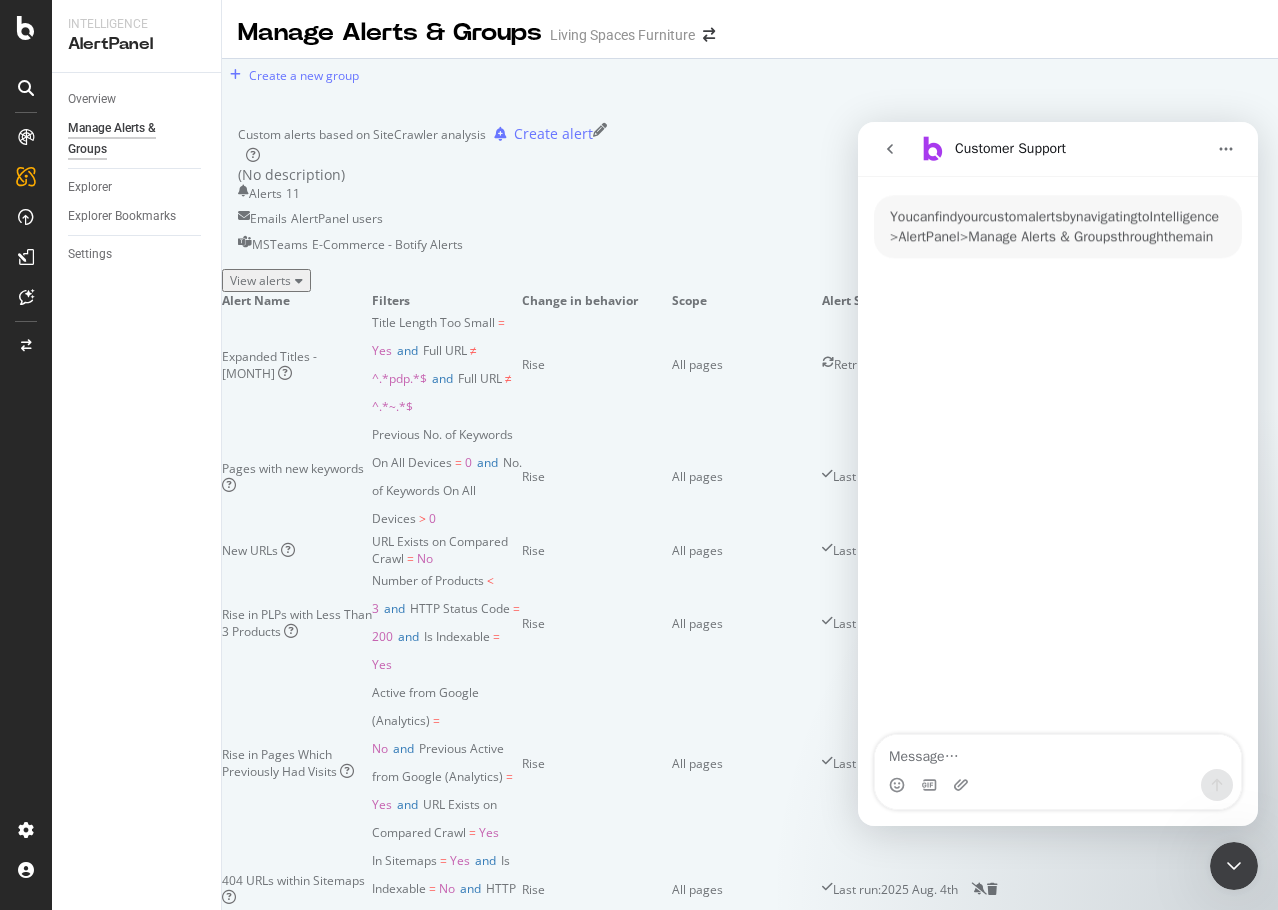scroll, scrollTop: 958, scrollLeft: 0, axis: vertical 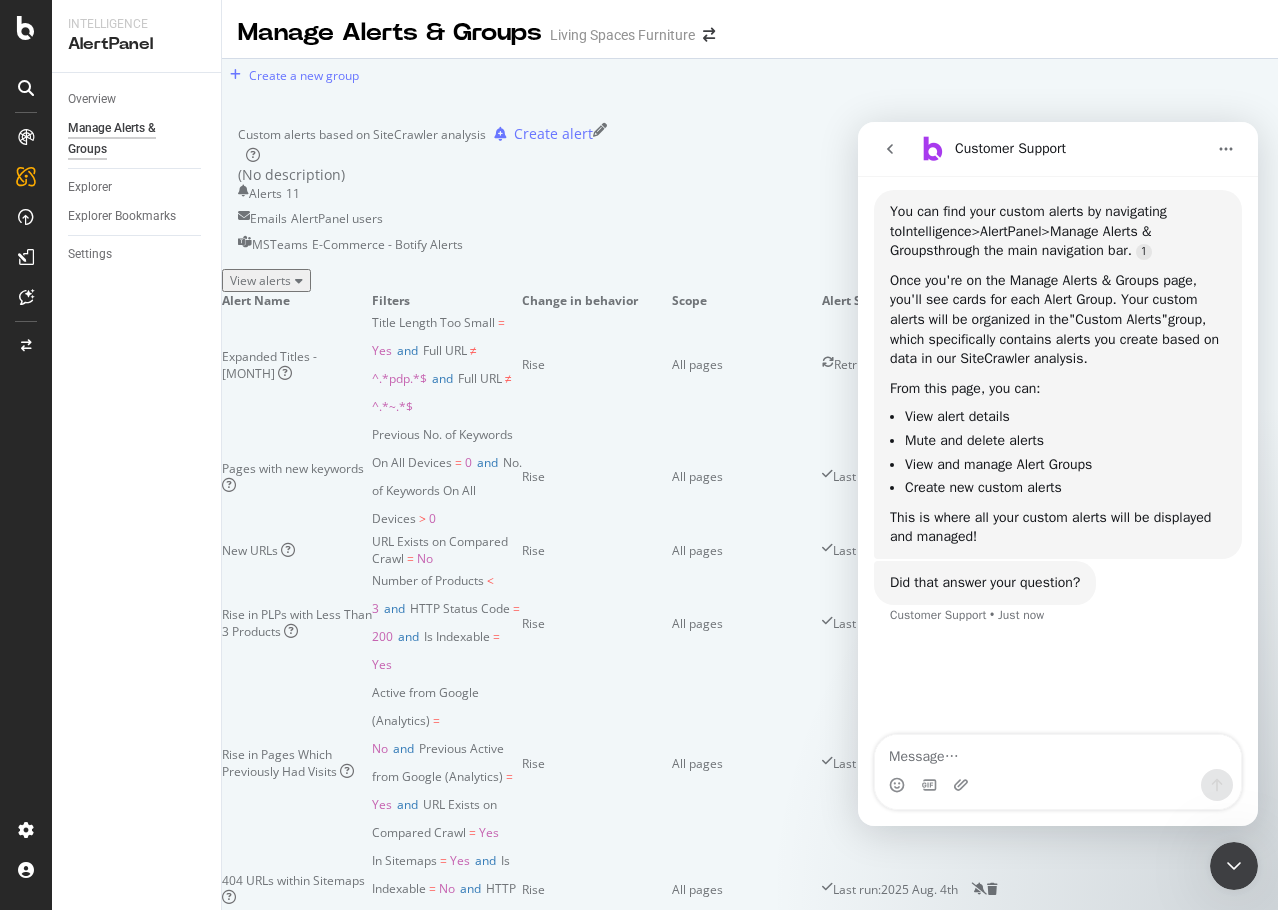 click on "View alerts" at bounding box center [266, 280] 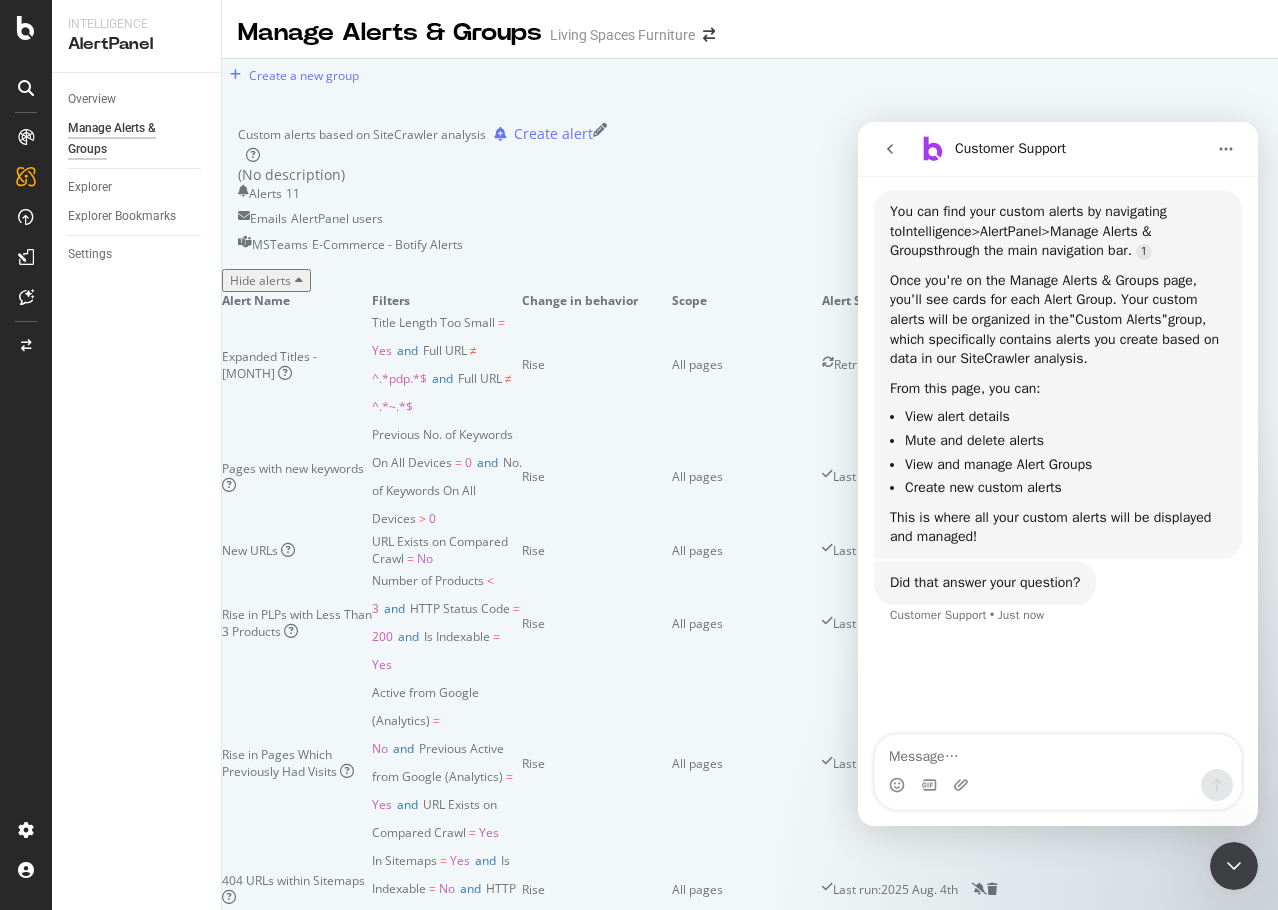 click on "Create a new group" at bounding box center (750, 75) 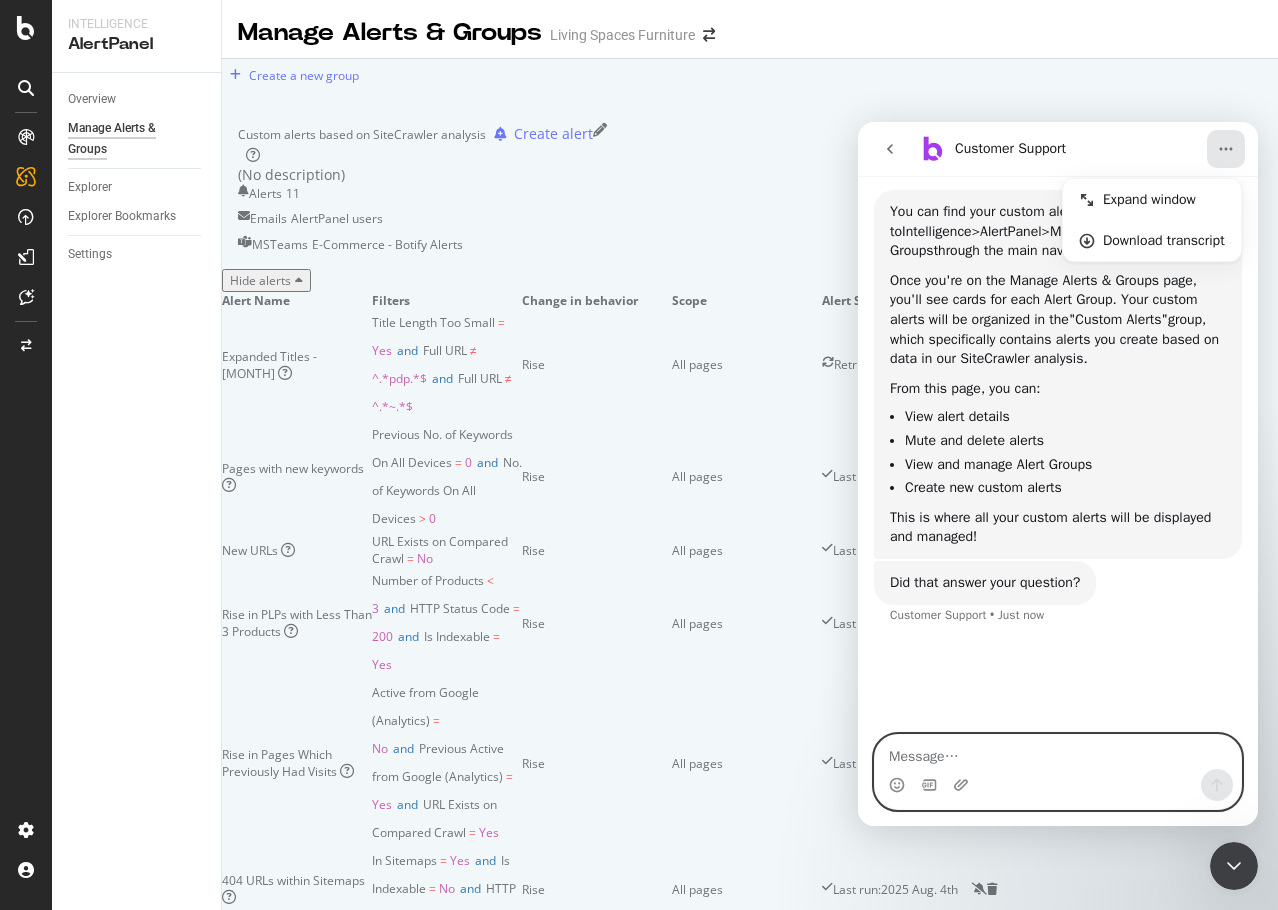 click at bounding box center [1058, 752] 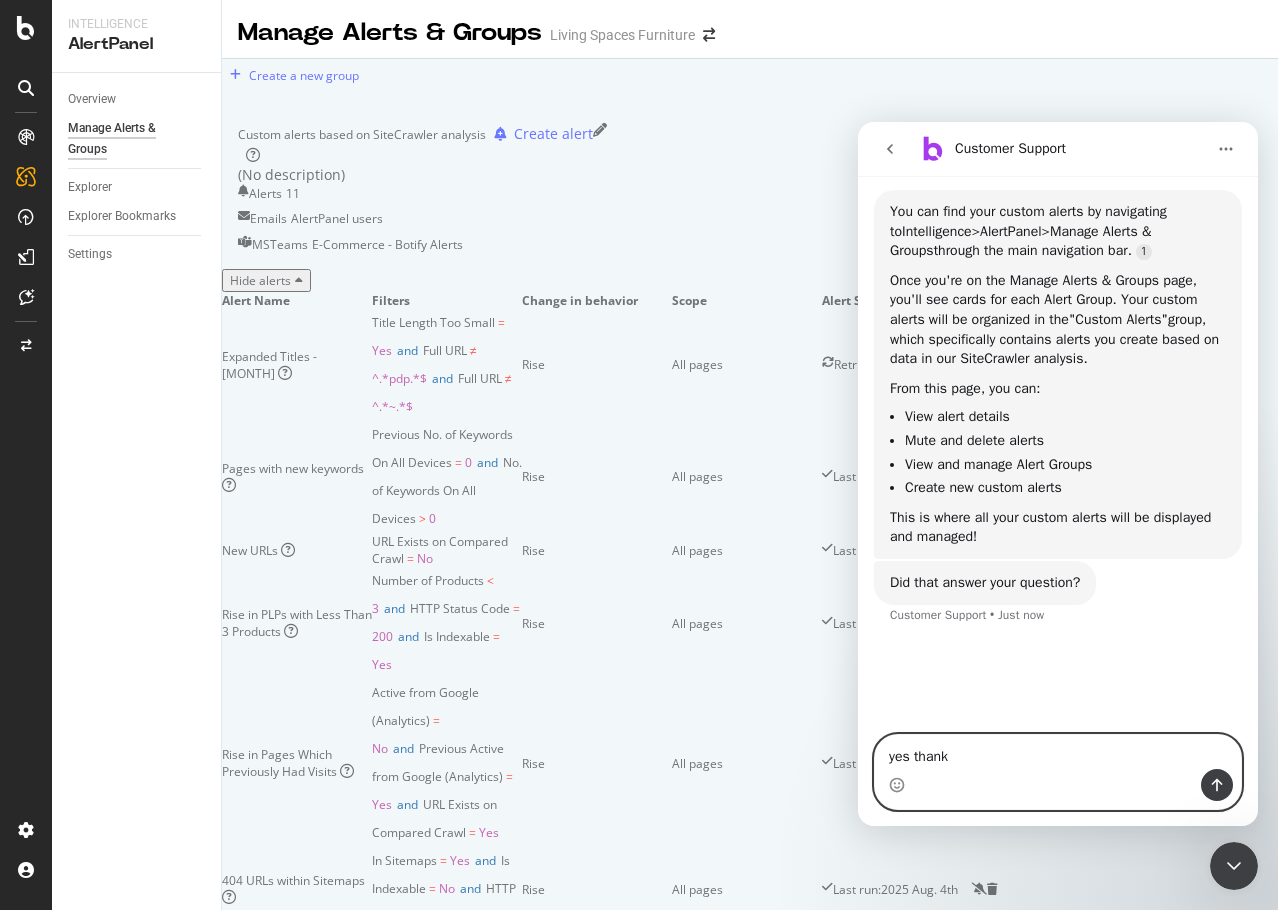 type on "yes thanks" 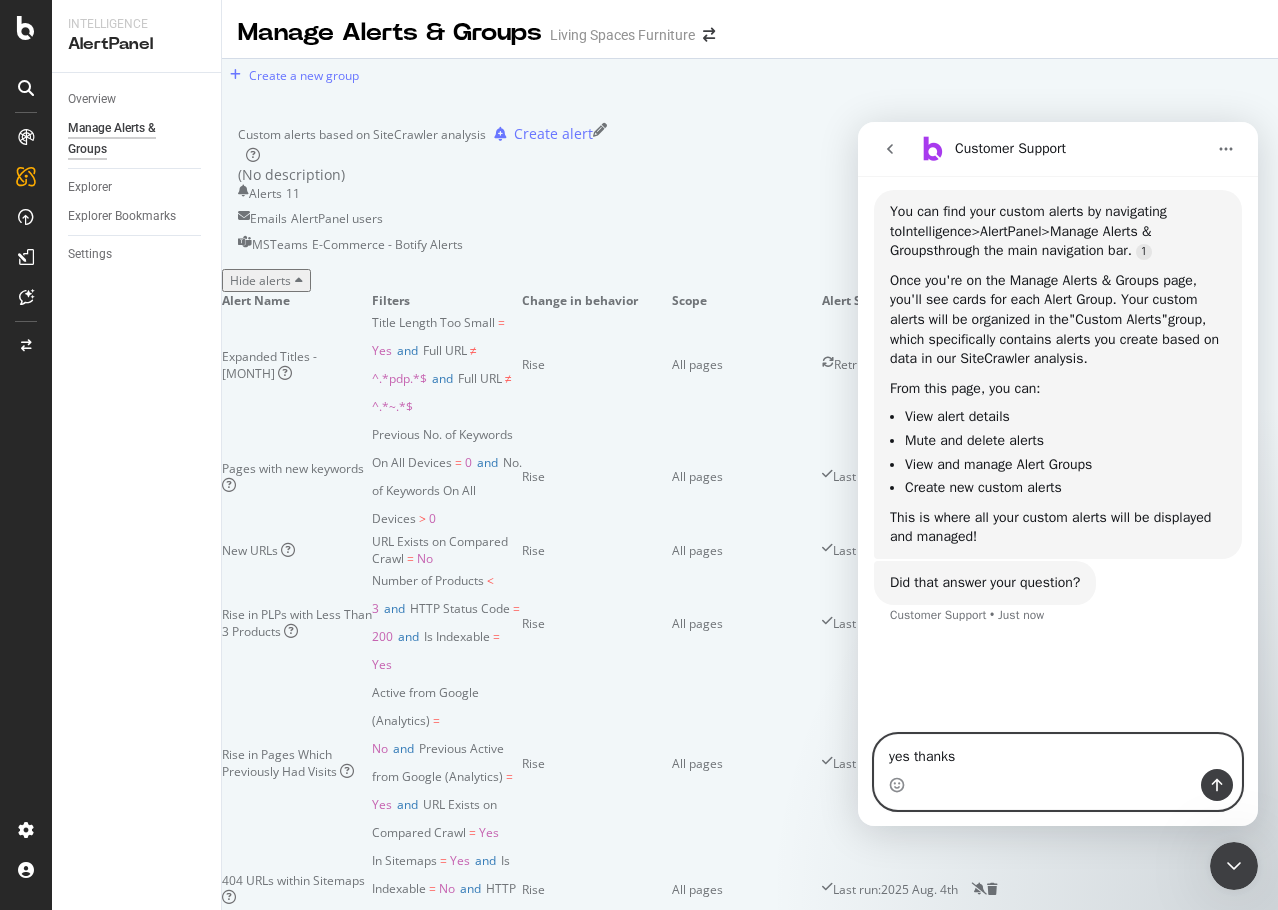 type 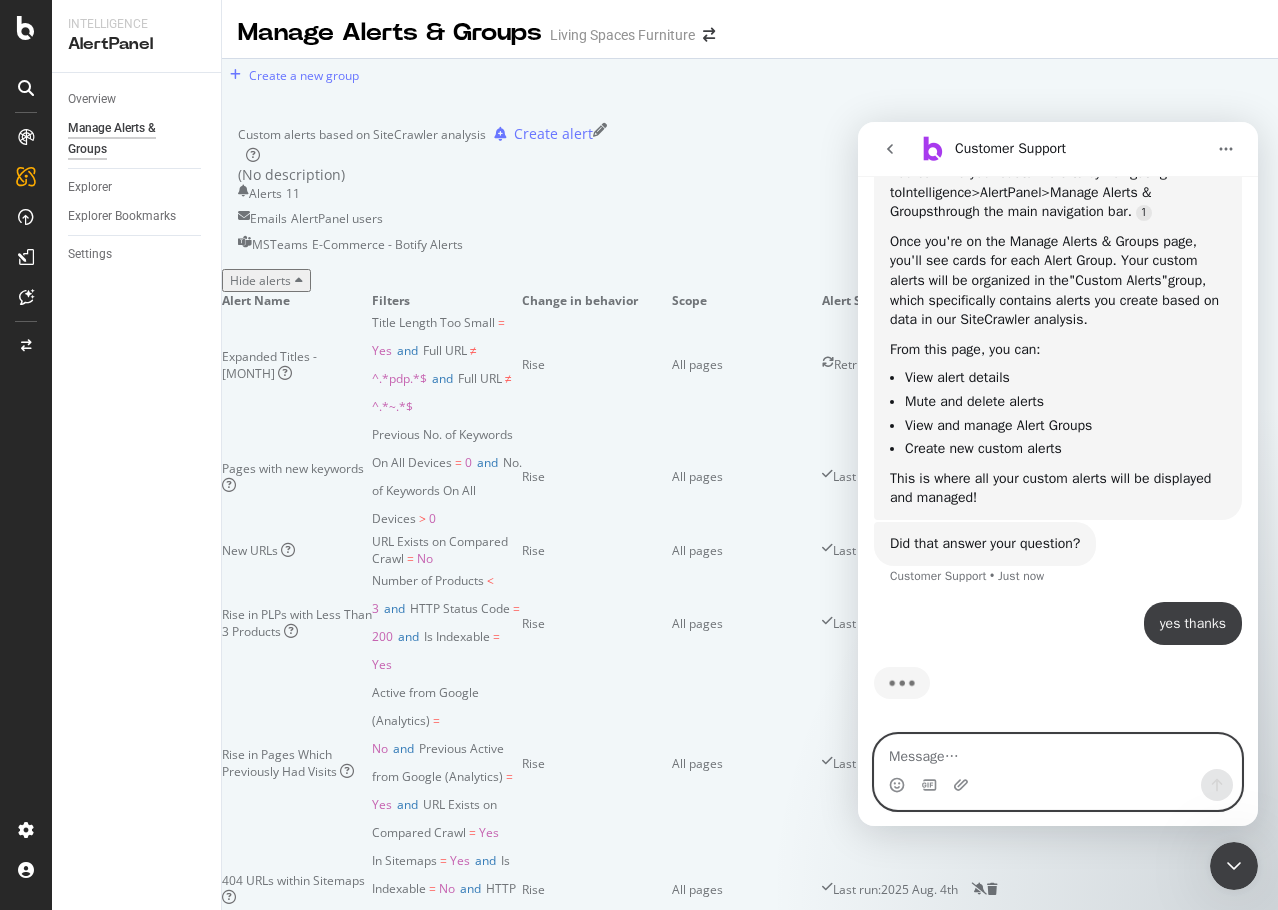scroll, scrollTop: 1055, scrollLeft: 0, axis: vertical 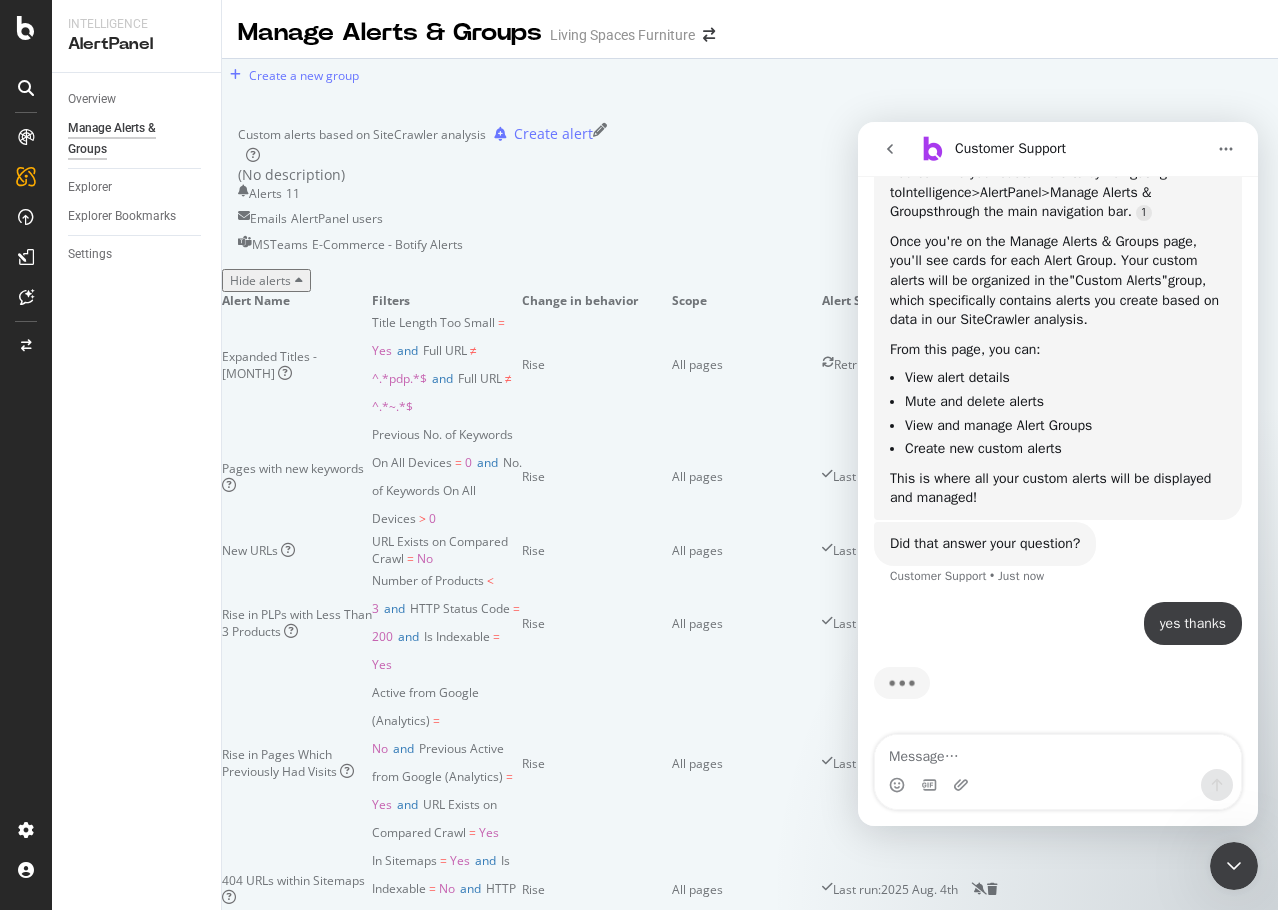 click on "Create a new group Custom alerts based on SiteCrawler analysis Create alert (No description) Alerts 11 Emails AlertPanel users MSTeams E-Commerce - Botify Alerts Hide alerts Alert Name Filters Change in behavior Scope Alert Status  Actions Expanded Titles - July   Title Length Too Small   =     Yes  and  Full URL   ≠     ^.*pdp.*$  and  Full URL   ≠     ^.*~.*$ Rise All pages Retrieving Data Pages with new keywords   Previous No. of Keywords On All Devices   =     0  and  No. of Keywords On All Devices   >     0 Rise All pages Last run:  2025 Aug. 4th New URLs   URL Exists on Compared Crawl   =     No Rise All pages Last run:  2025 Aug. 4th Rise in PLPs with Less Than 3 Products   Number of Products   <     3  and  HTTP Status Code   =     200  and  Is Indexable   =     Yes Rise All pages Last run:  2025 Aug. 4th Rise in Pages Which Previously Had Visits   Active from Google (Analytics)   =     No  and  Previous Active from Google (Analytics)   =     Yes  and  URL Exists on Compared Crawl   =     Yes Rise" at bounding box center (750, 1709) 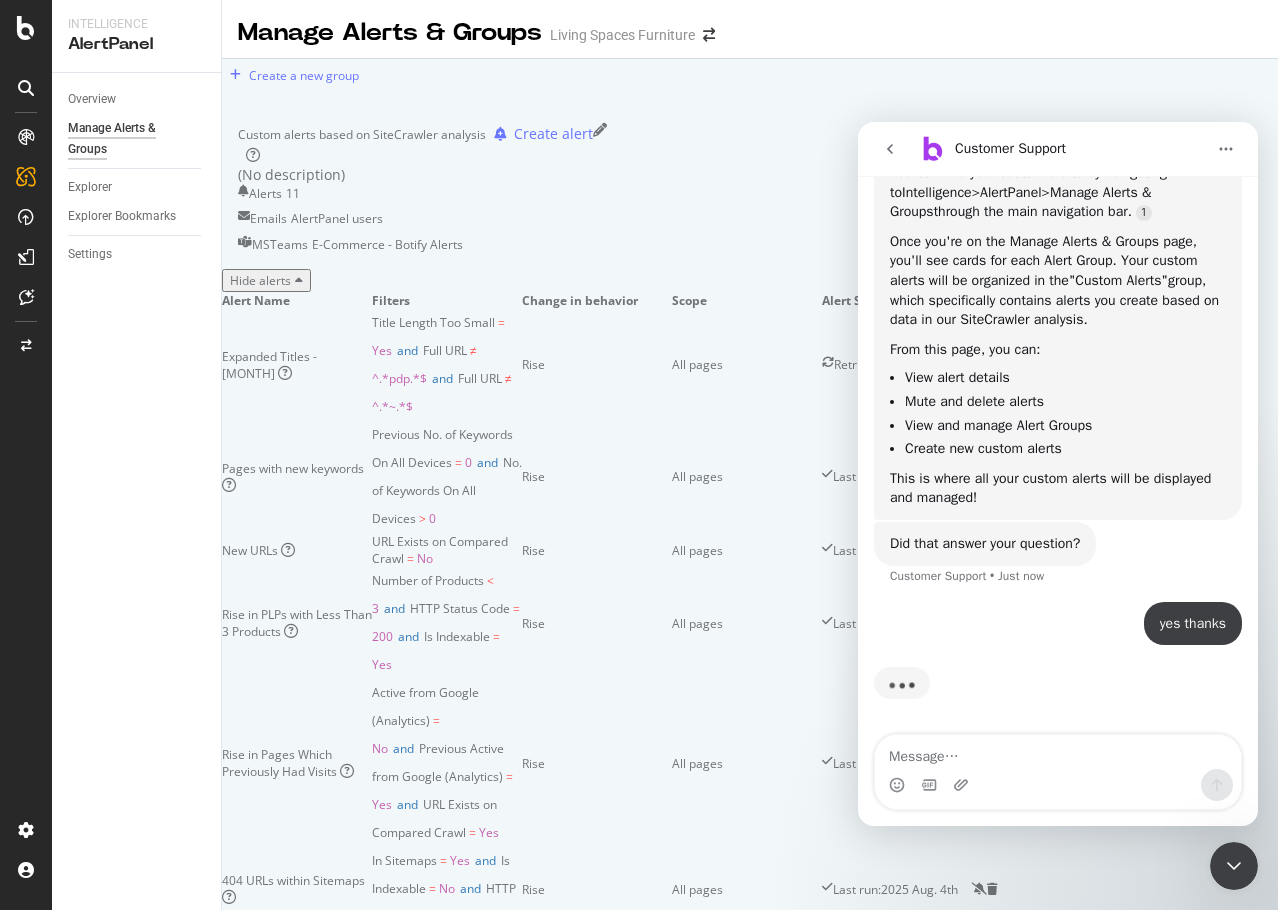 click 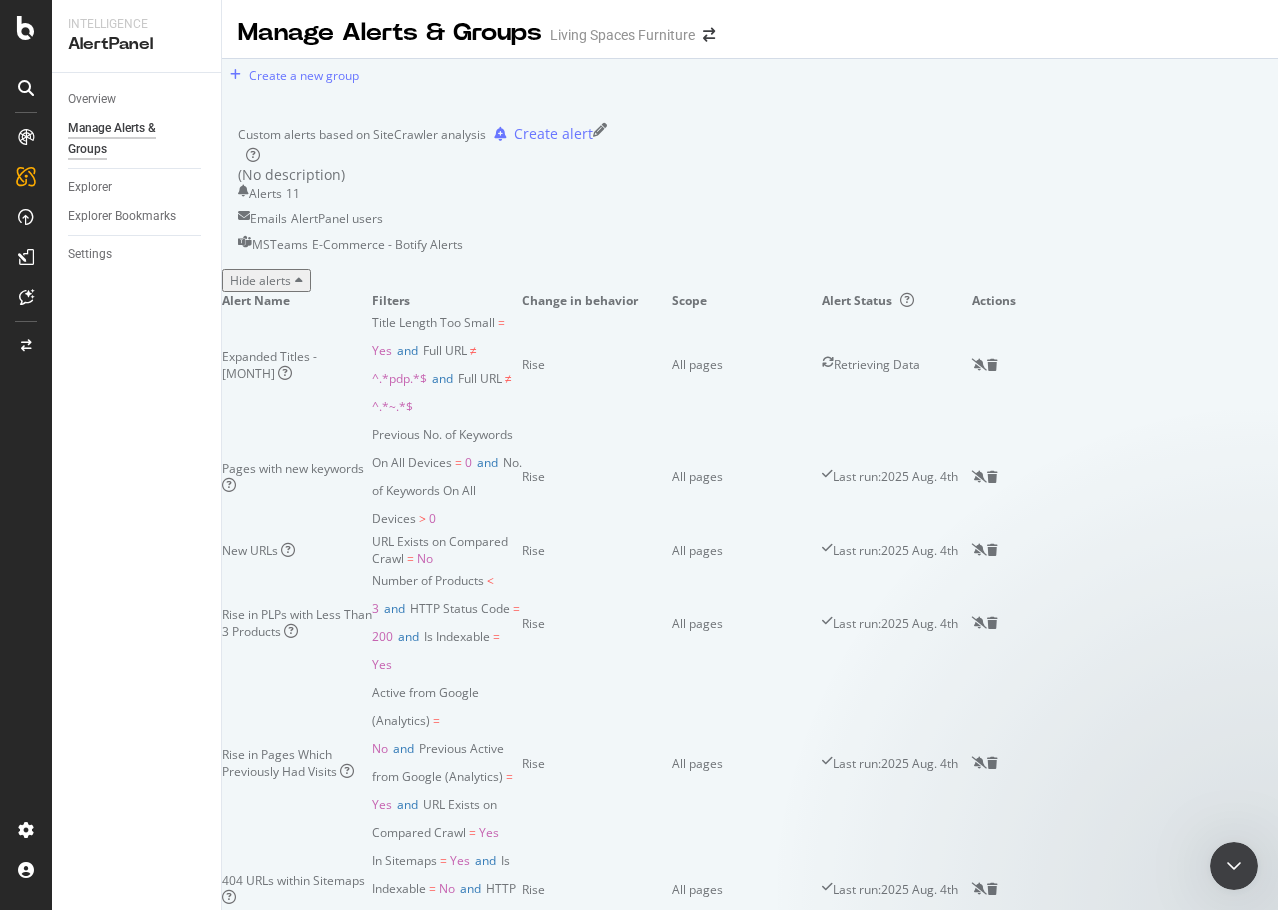 scroll, scrollTop: 0, scrollLeft: 0, axis: both 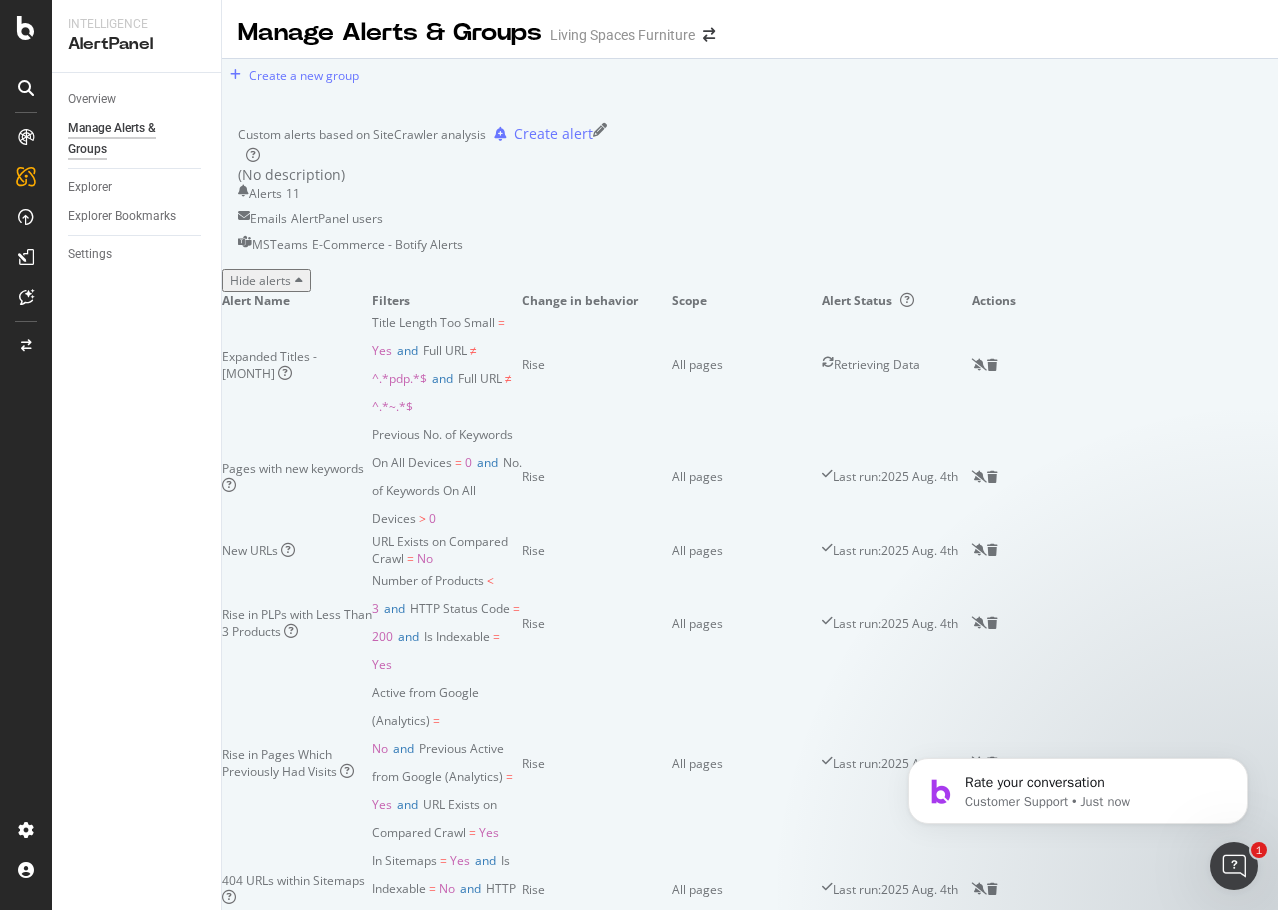click on "Expanded Titles - July" at bounding box center (297, 365) 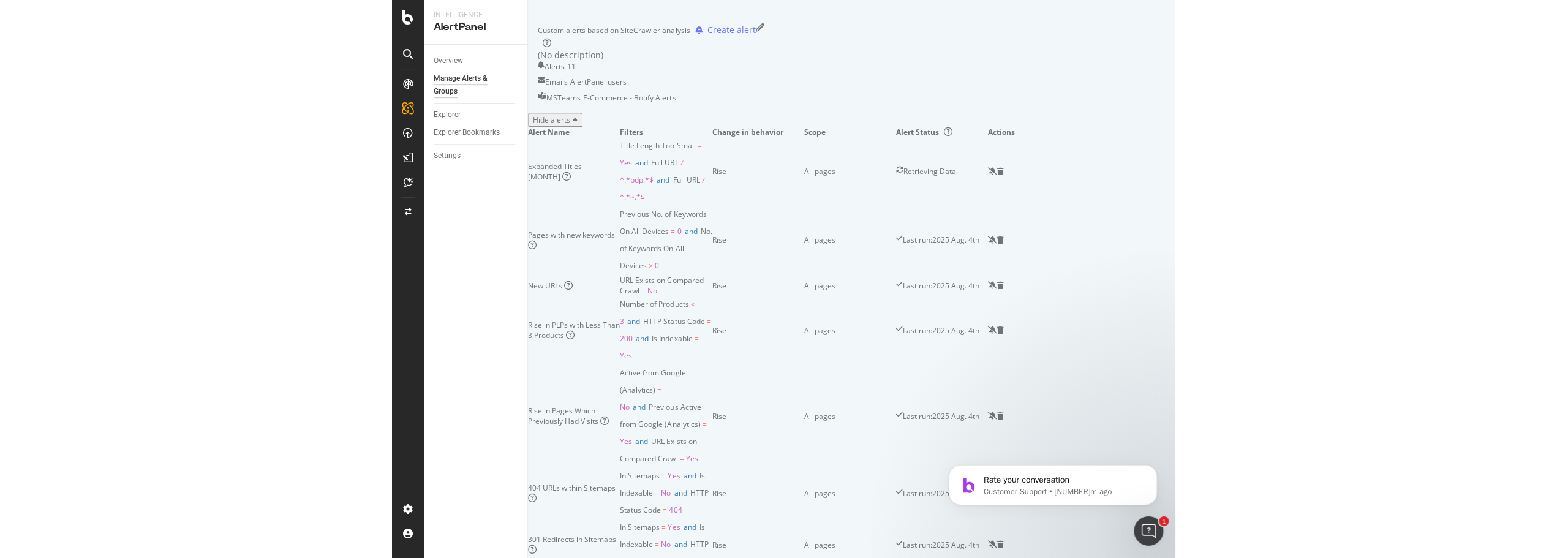 scroll, scrollTop: 123, scrollLeft: 0, axis: vertical 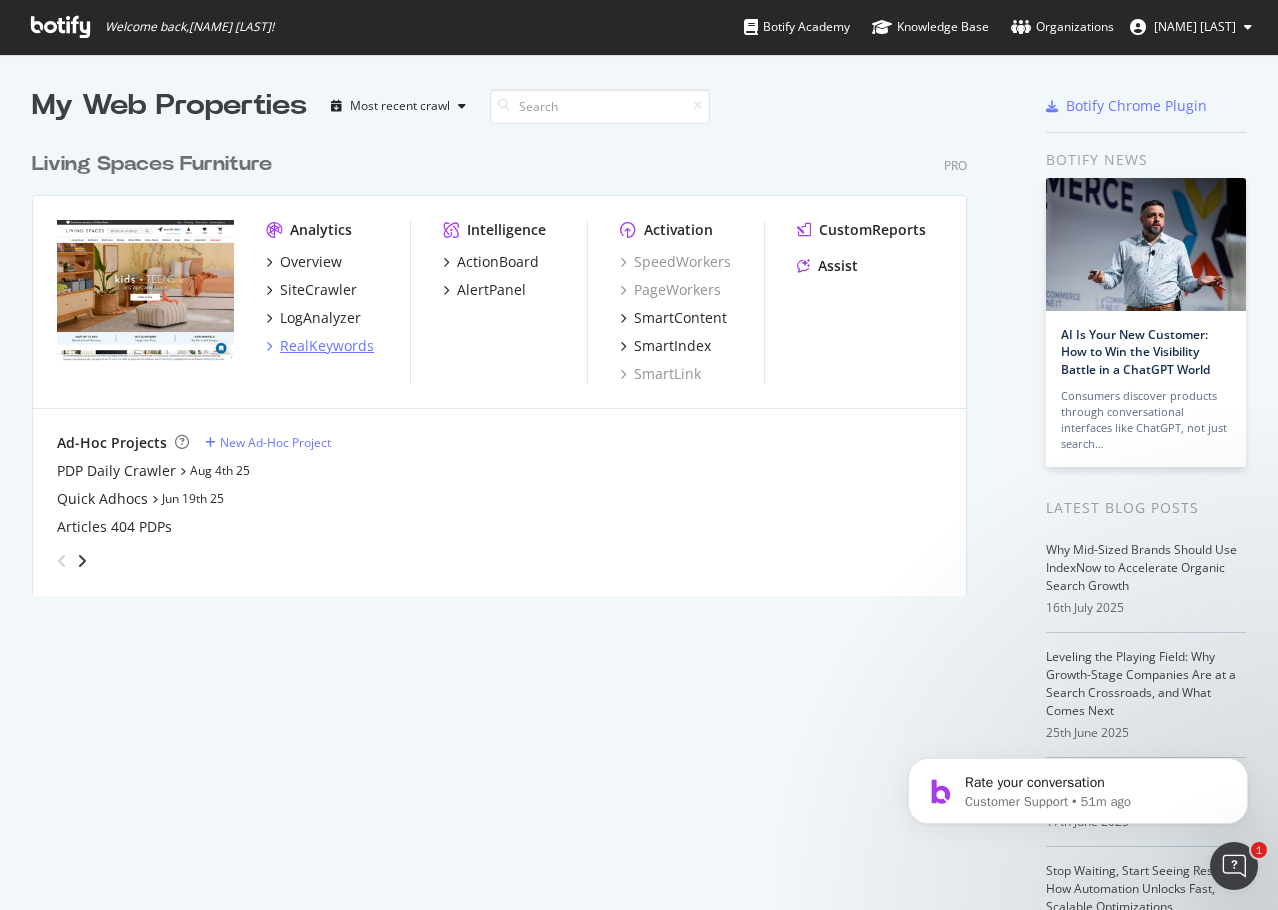 click on "RealKeywords" at bounding box center [327, 346] 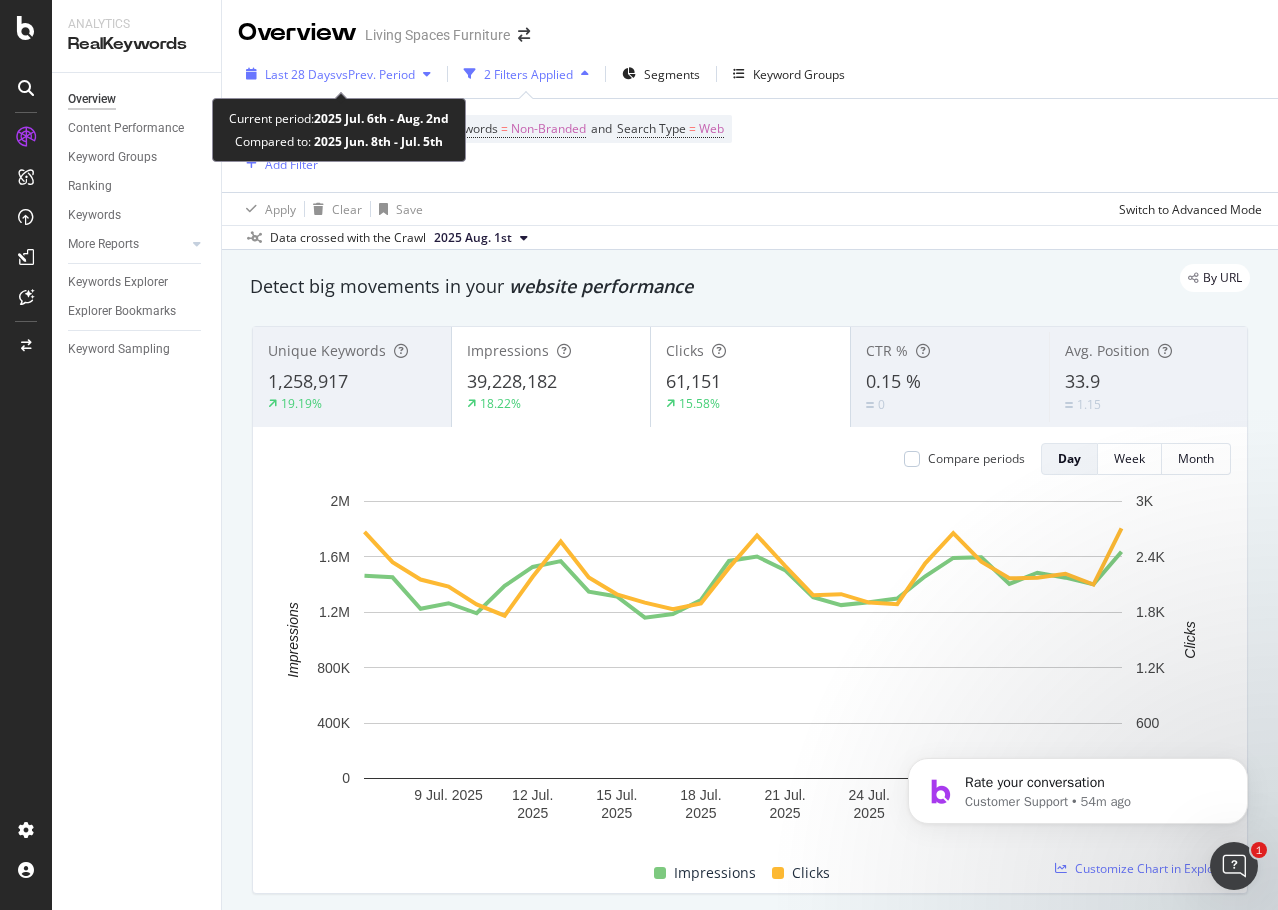 click on "vs  Prev. Period" at bounding box center (375, 74) 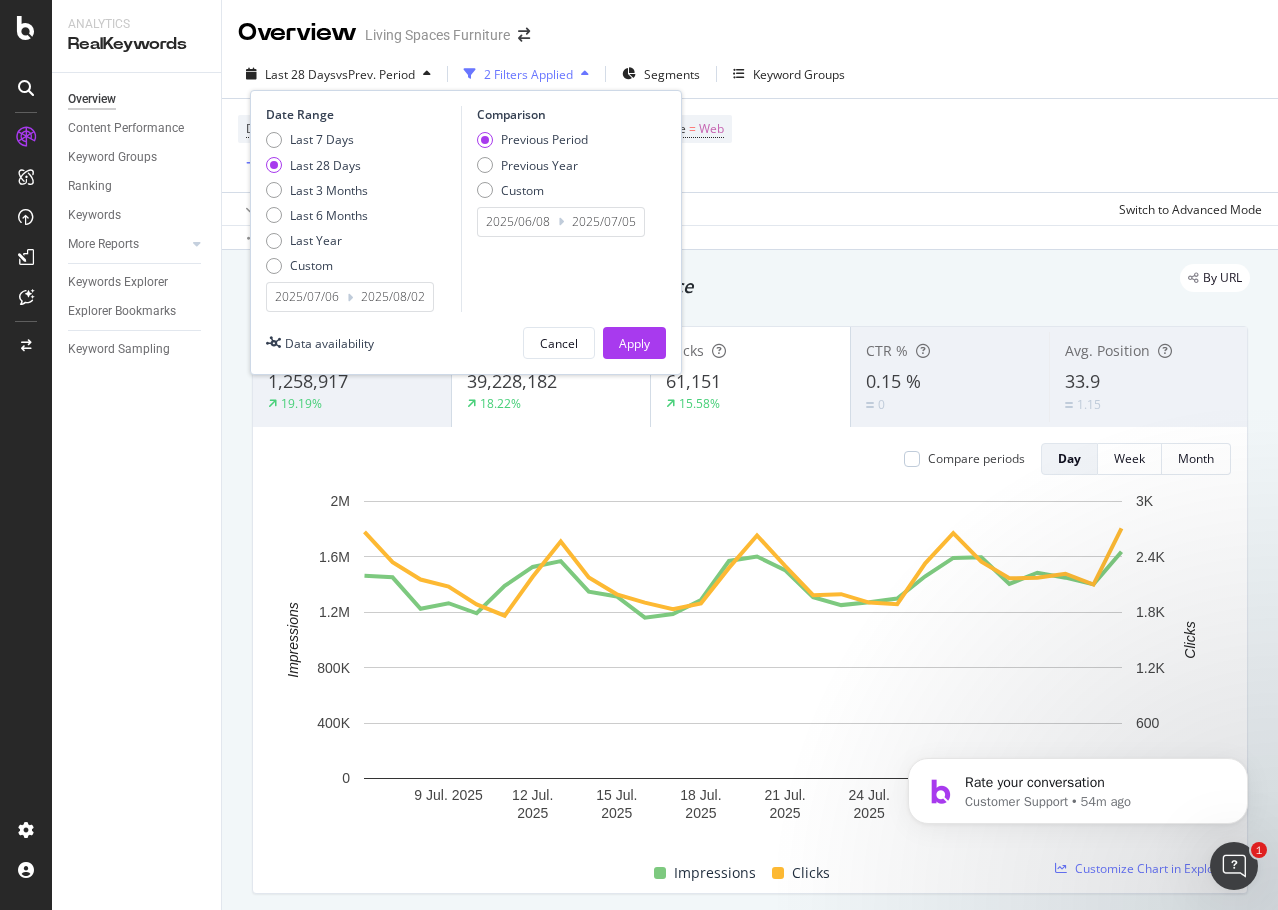 click on "2025/07/06" at bounding box center [307, 297] 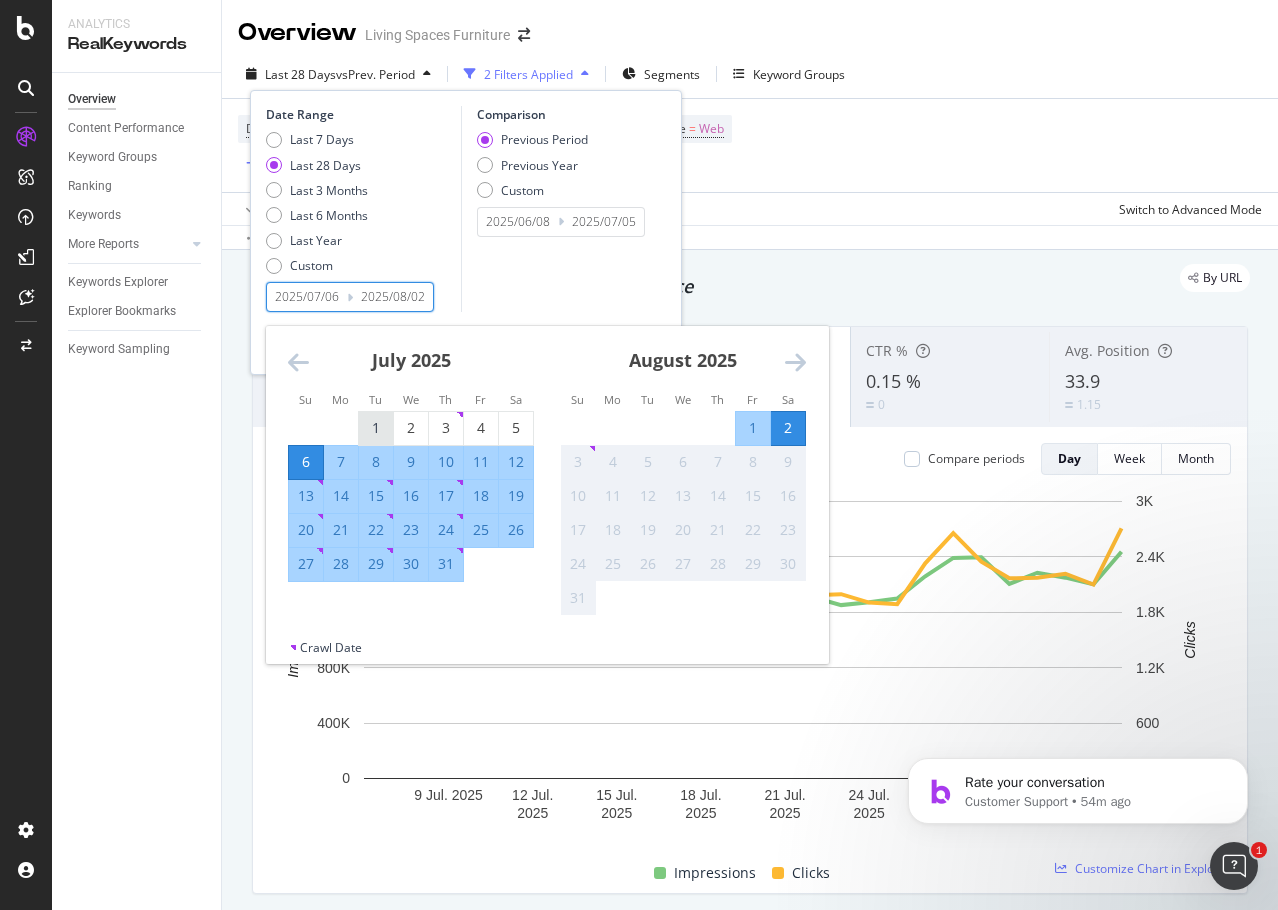 click on "1" at bounding box center (376, 428) 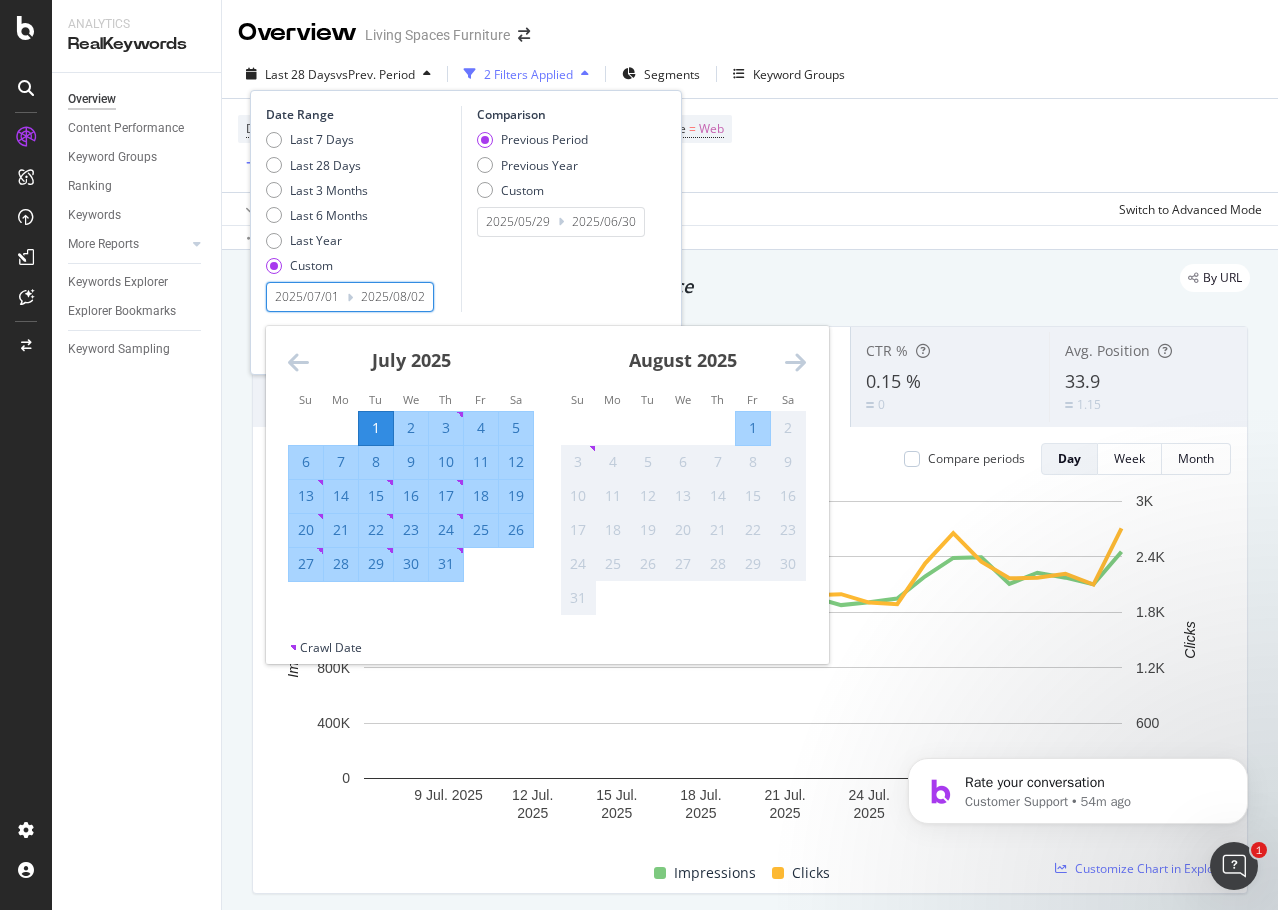 click on "31" at bounding box center (446, 564) 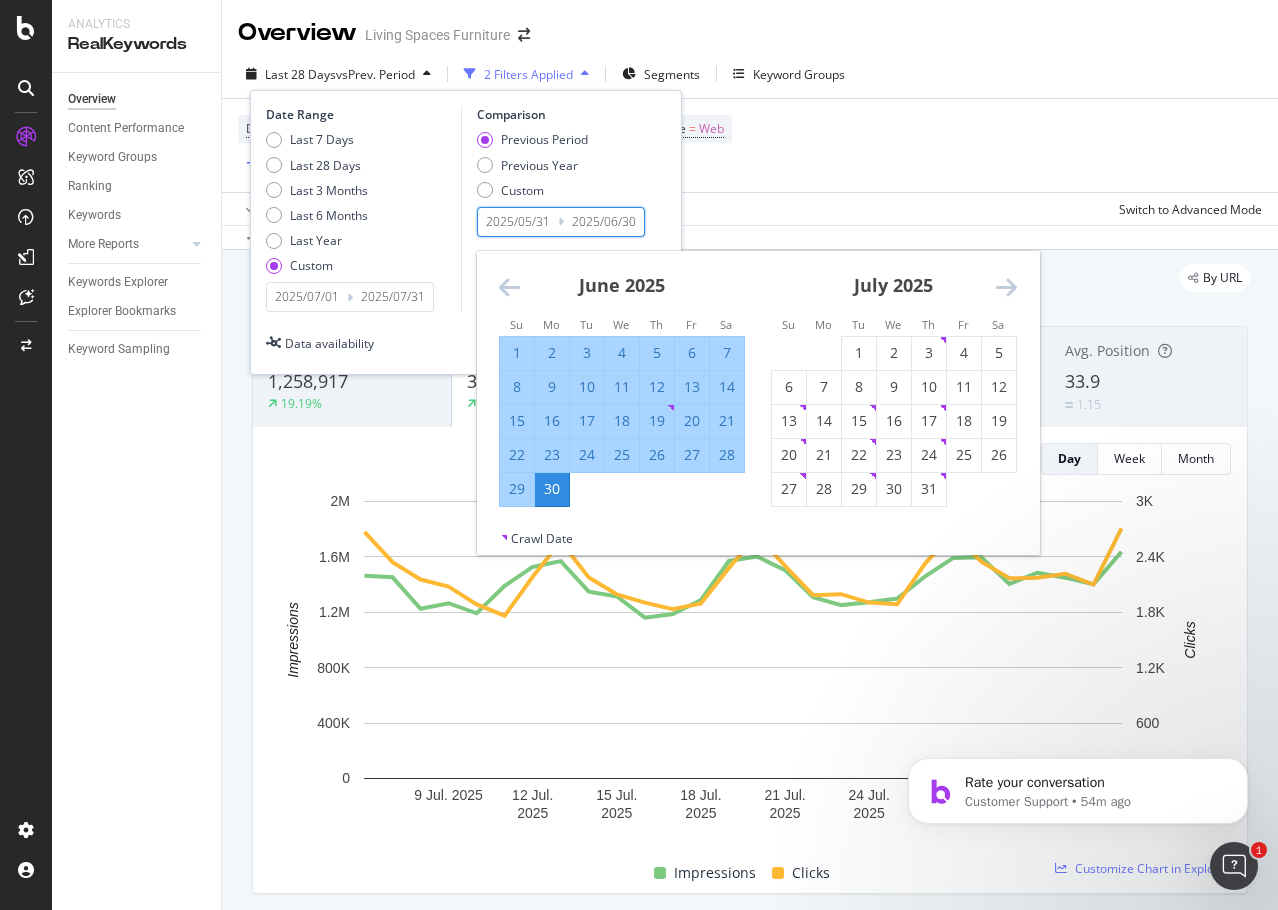 click on "2025/05/31" at bounding box center [518, 222] 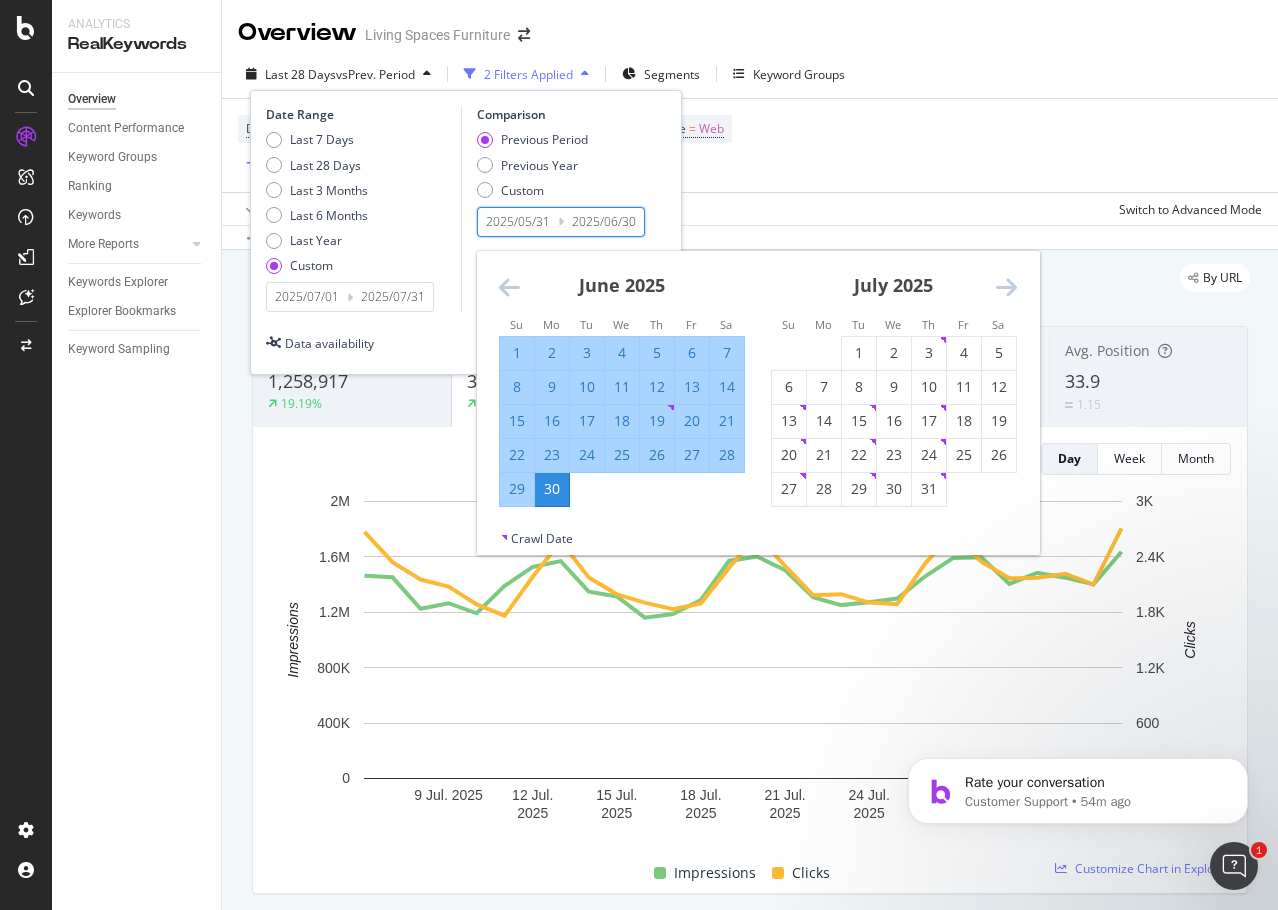click at bounding box center (509, 287) 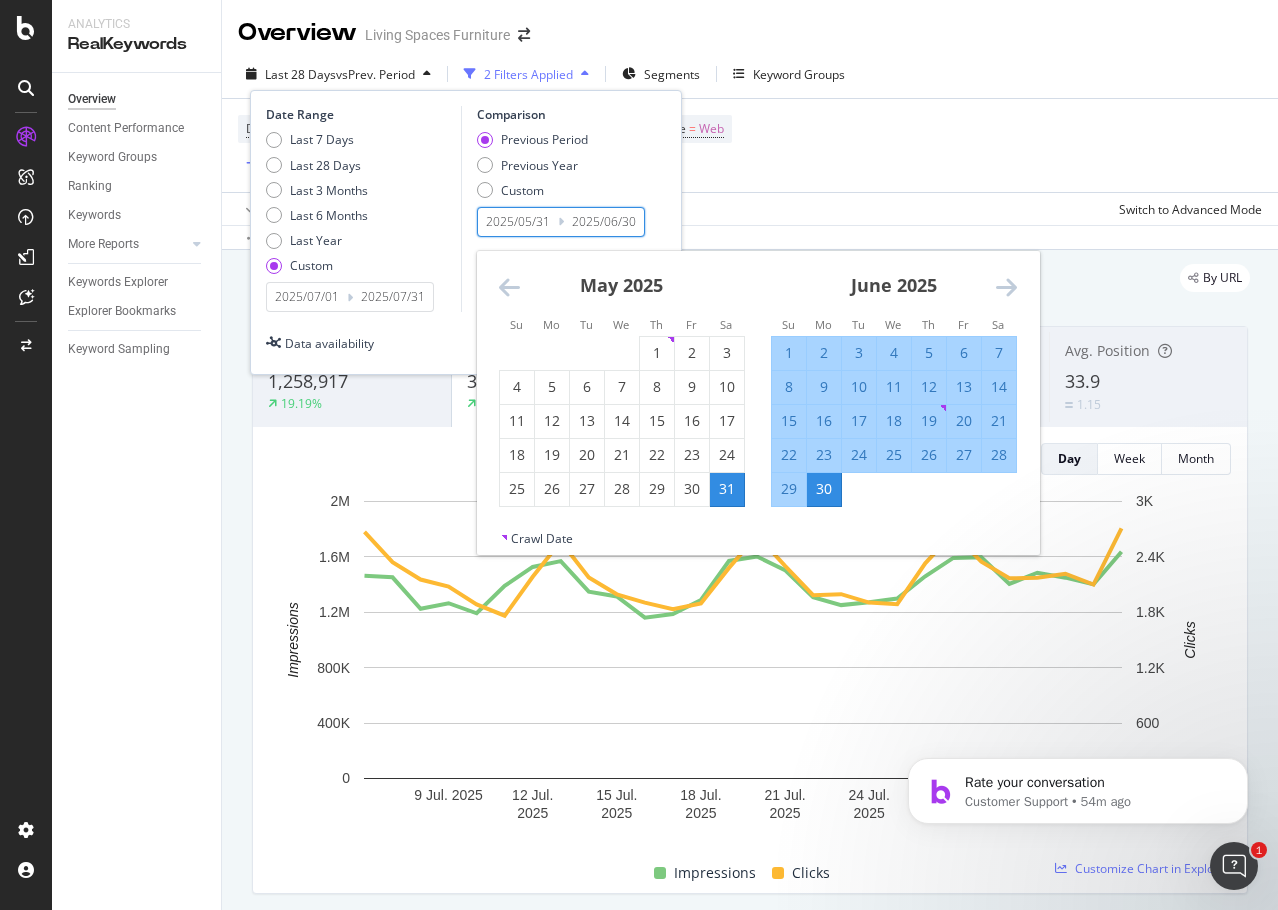click at bounding box center (509, 287) 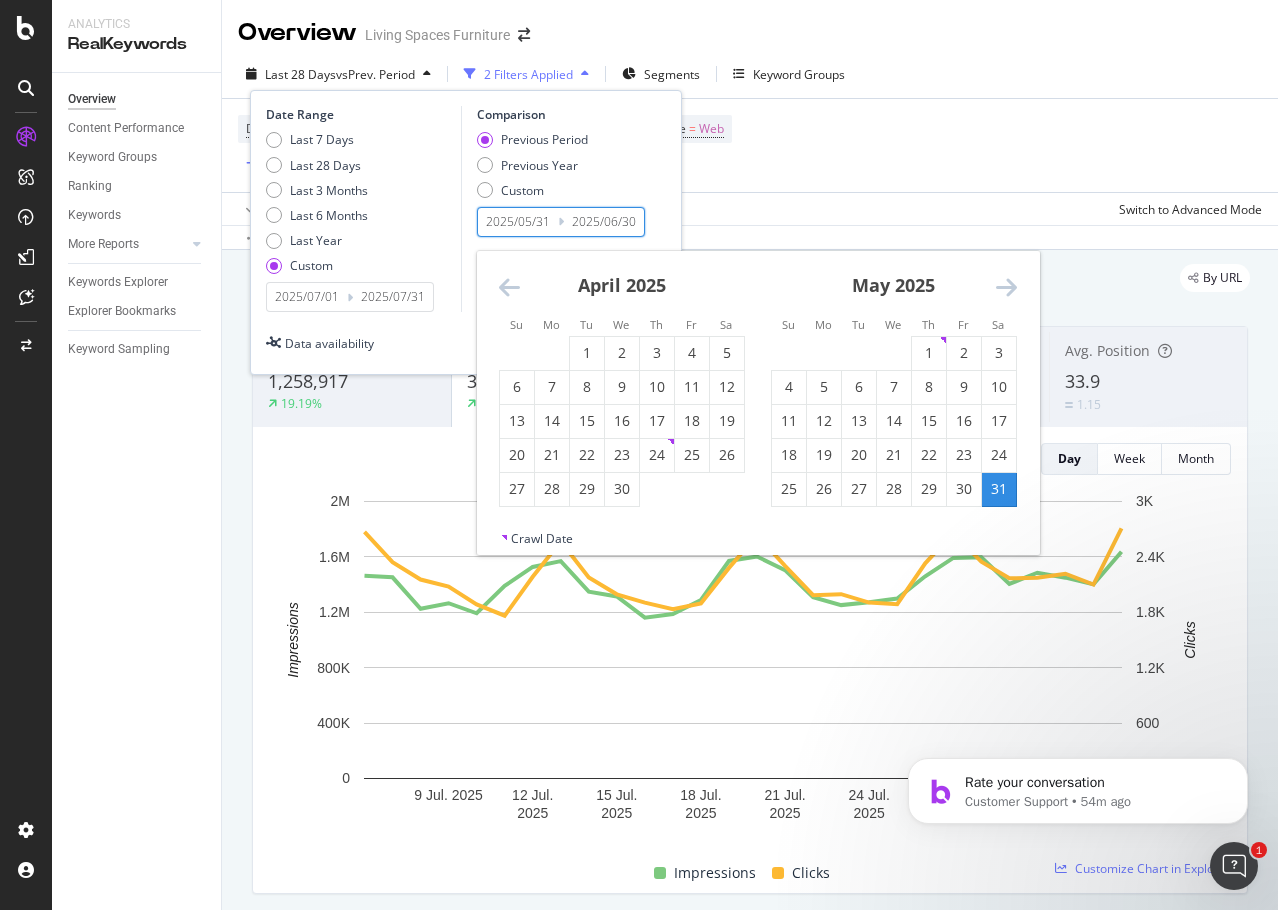click at bounding box center (509, 287) 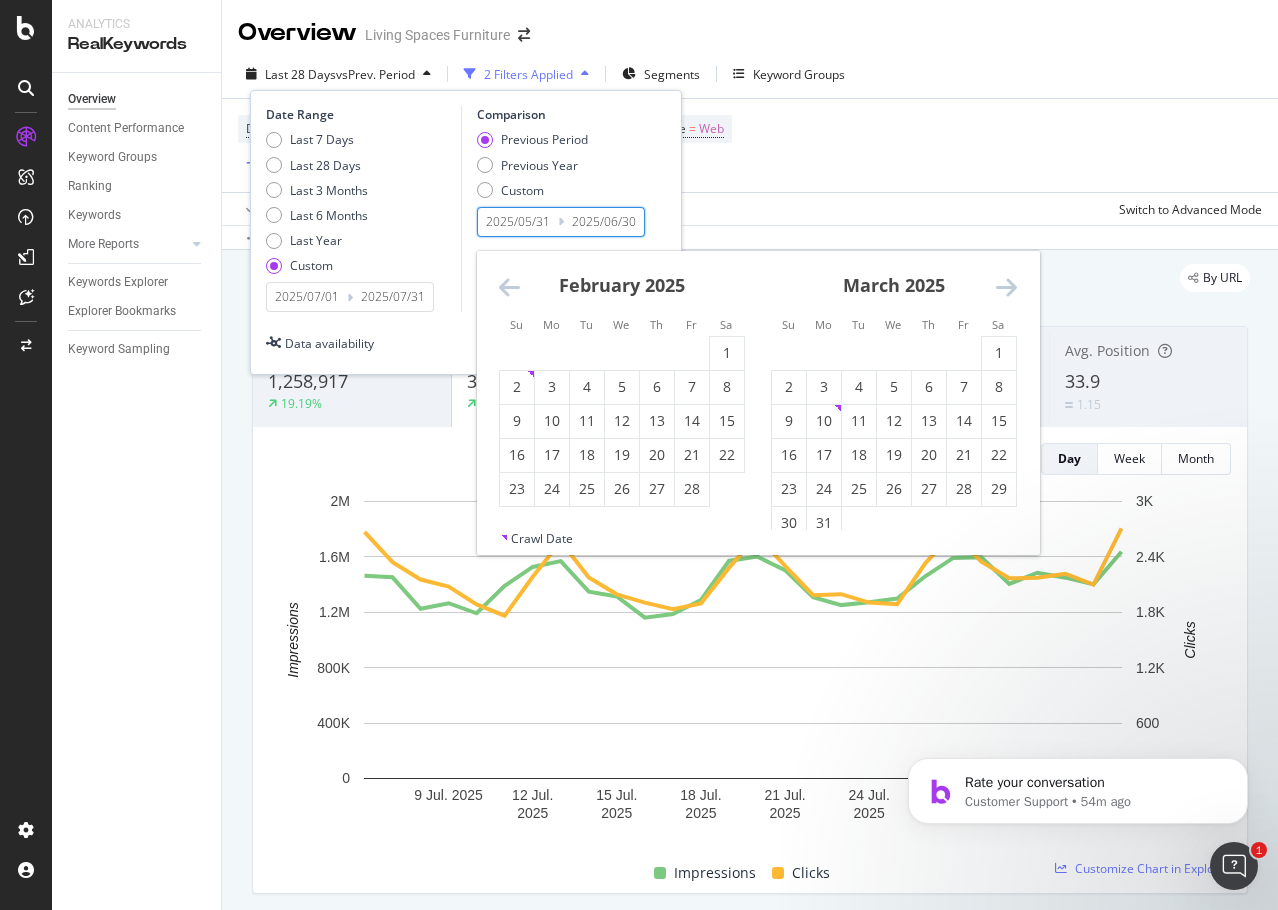 click at bounding box center [509, 287] 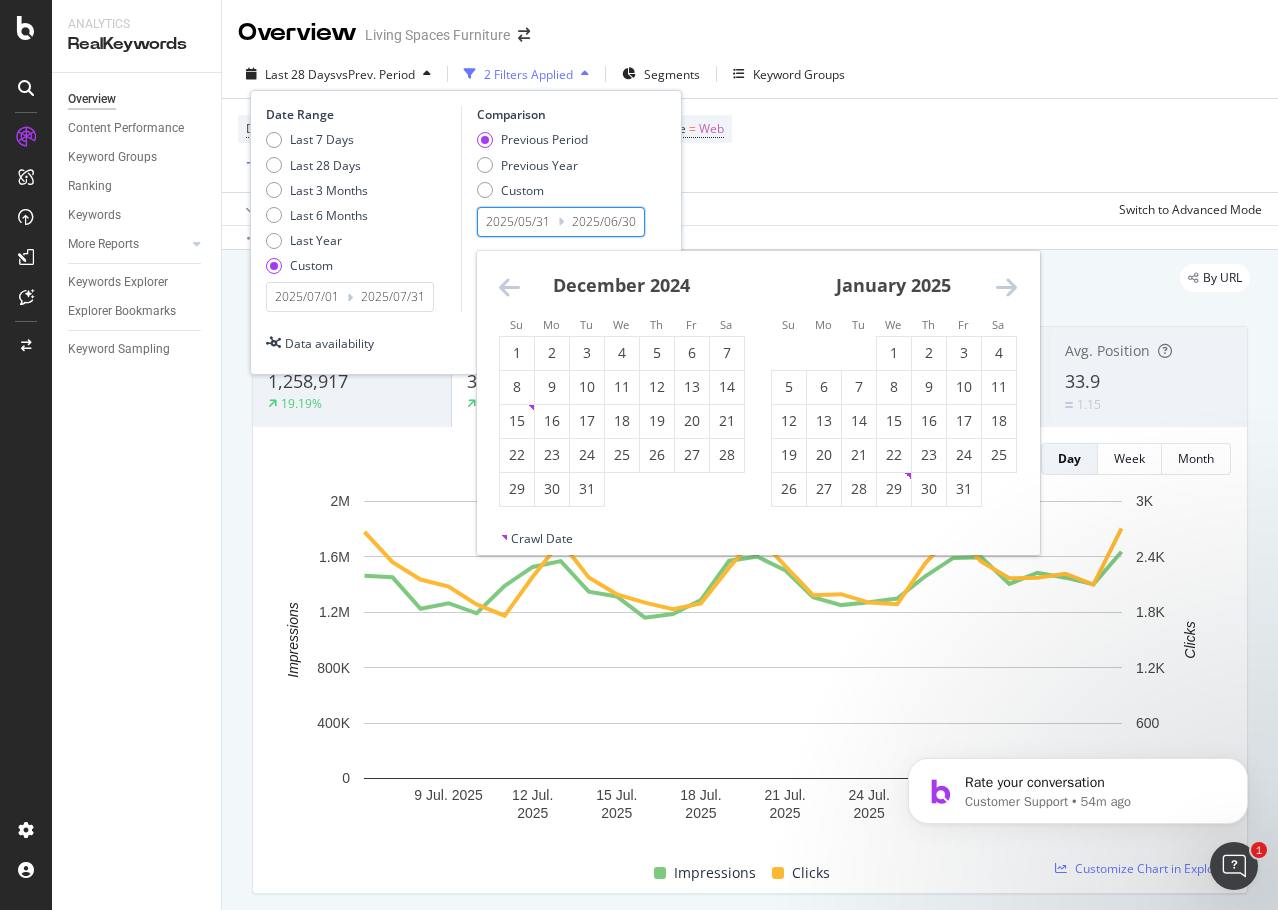 click at bounding box center [509, 287] 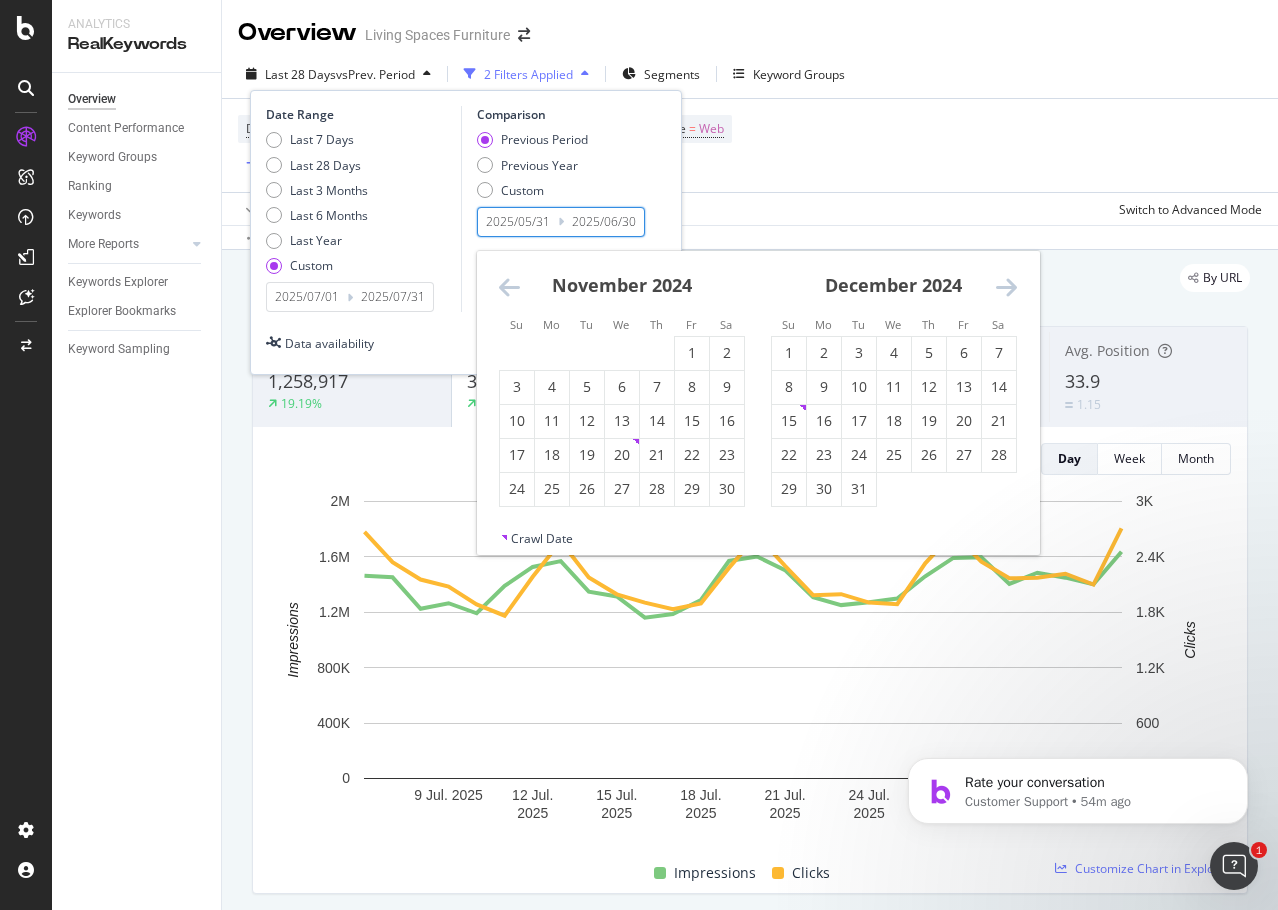 click at bounding box center [509, 287] 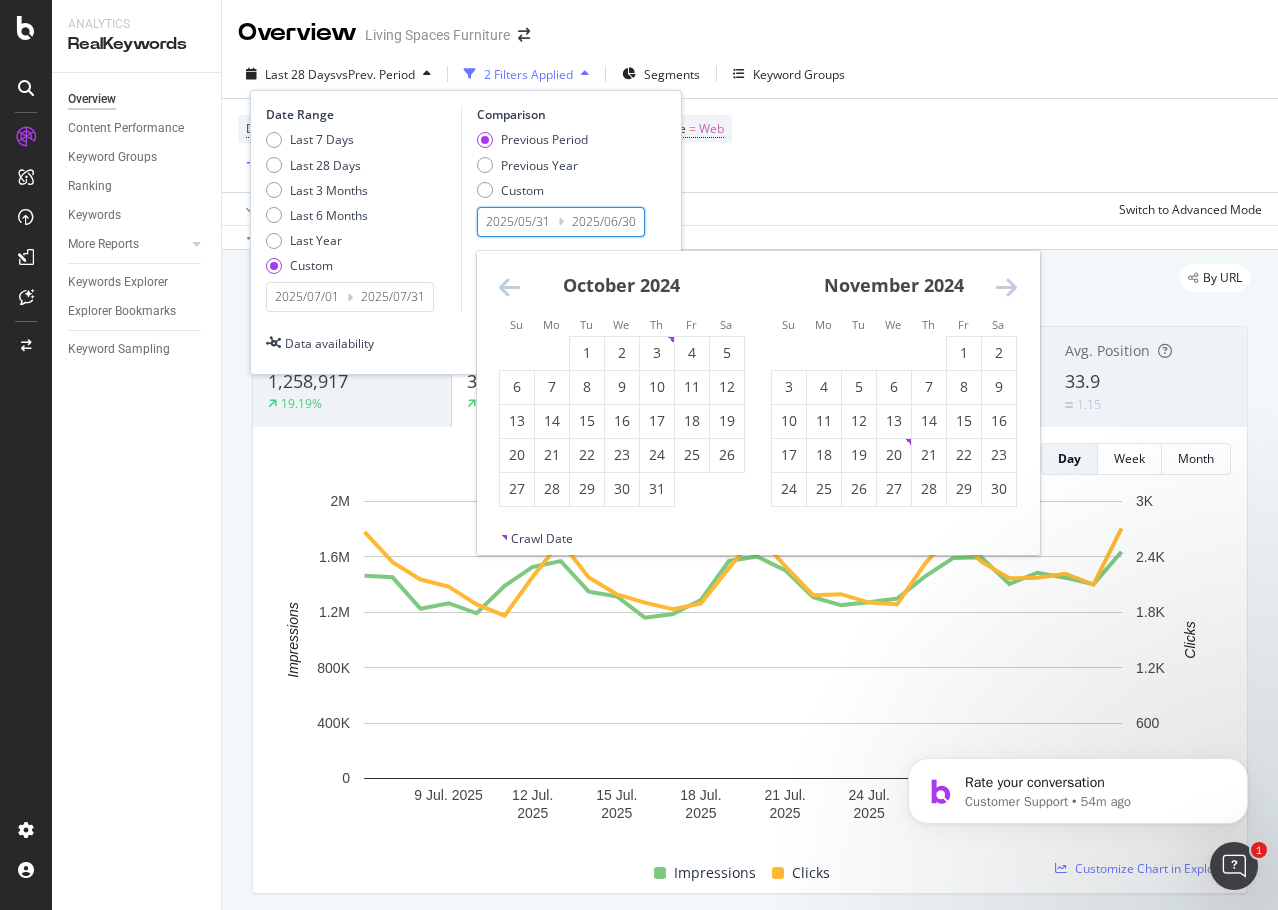click at bounding box center (509, 287) 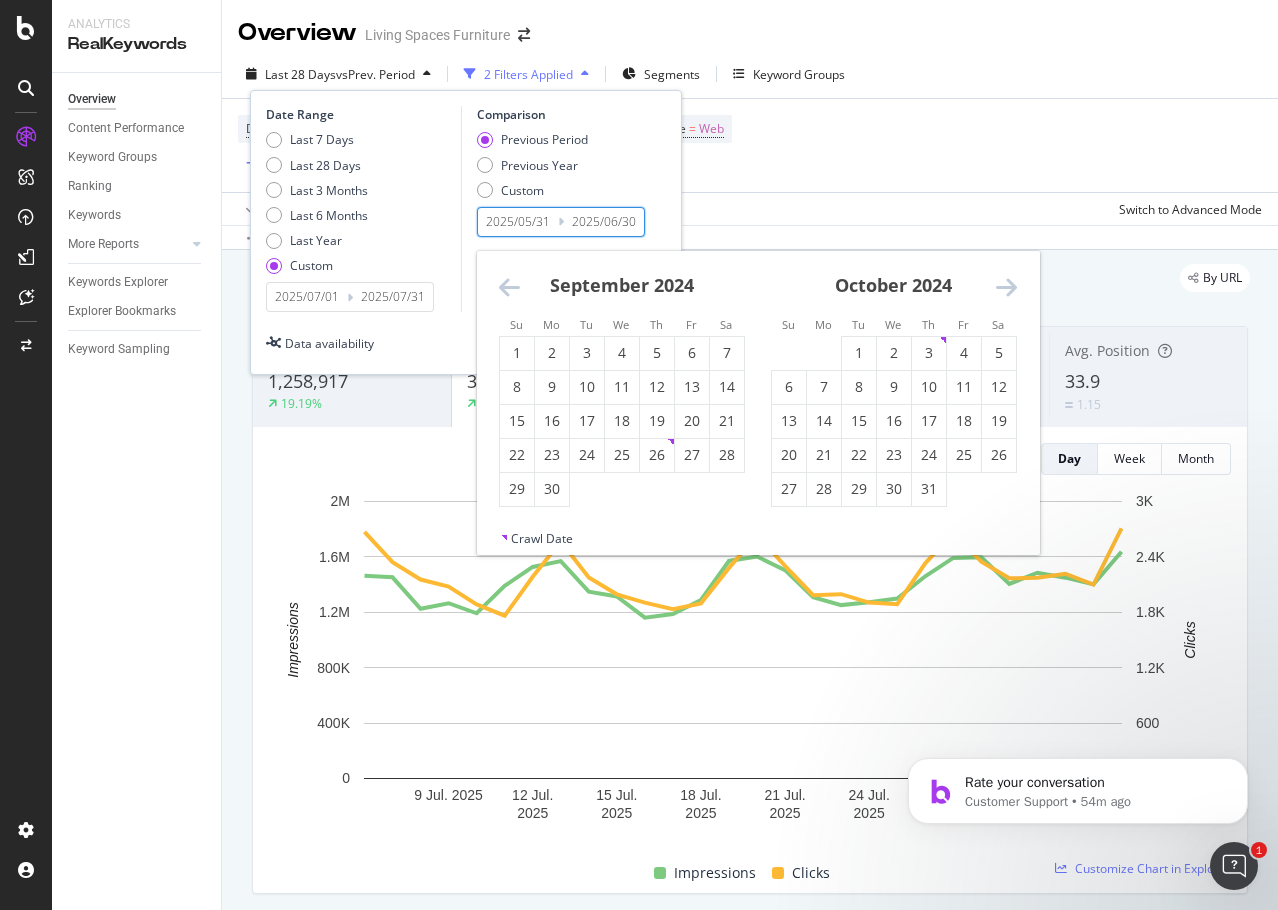 click at bounding box center (509, 287) 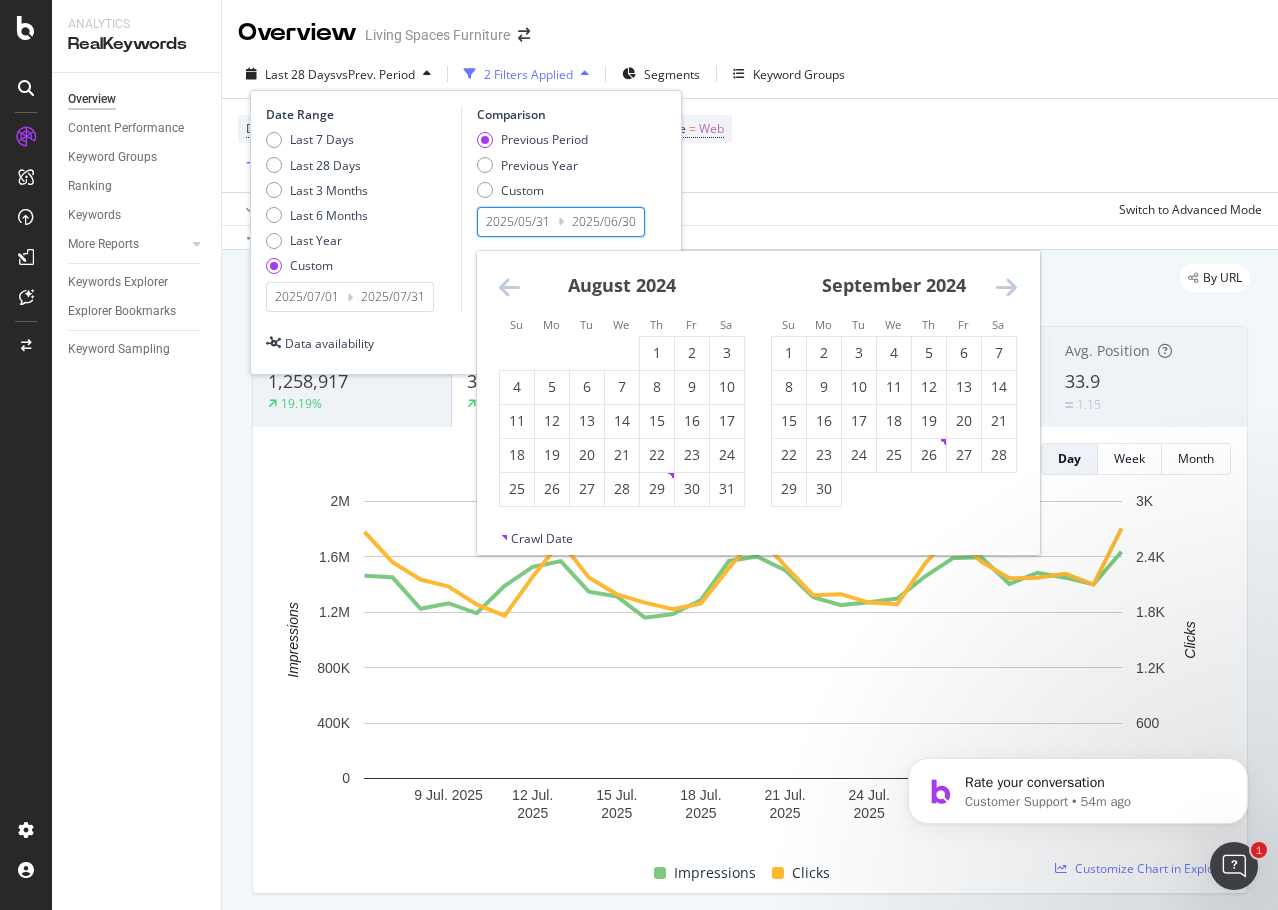 click at bounding box center (509, 287) 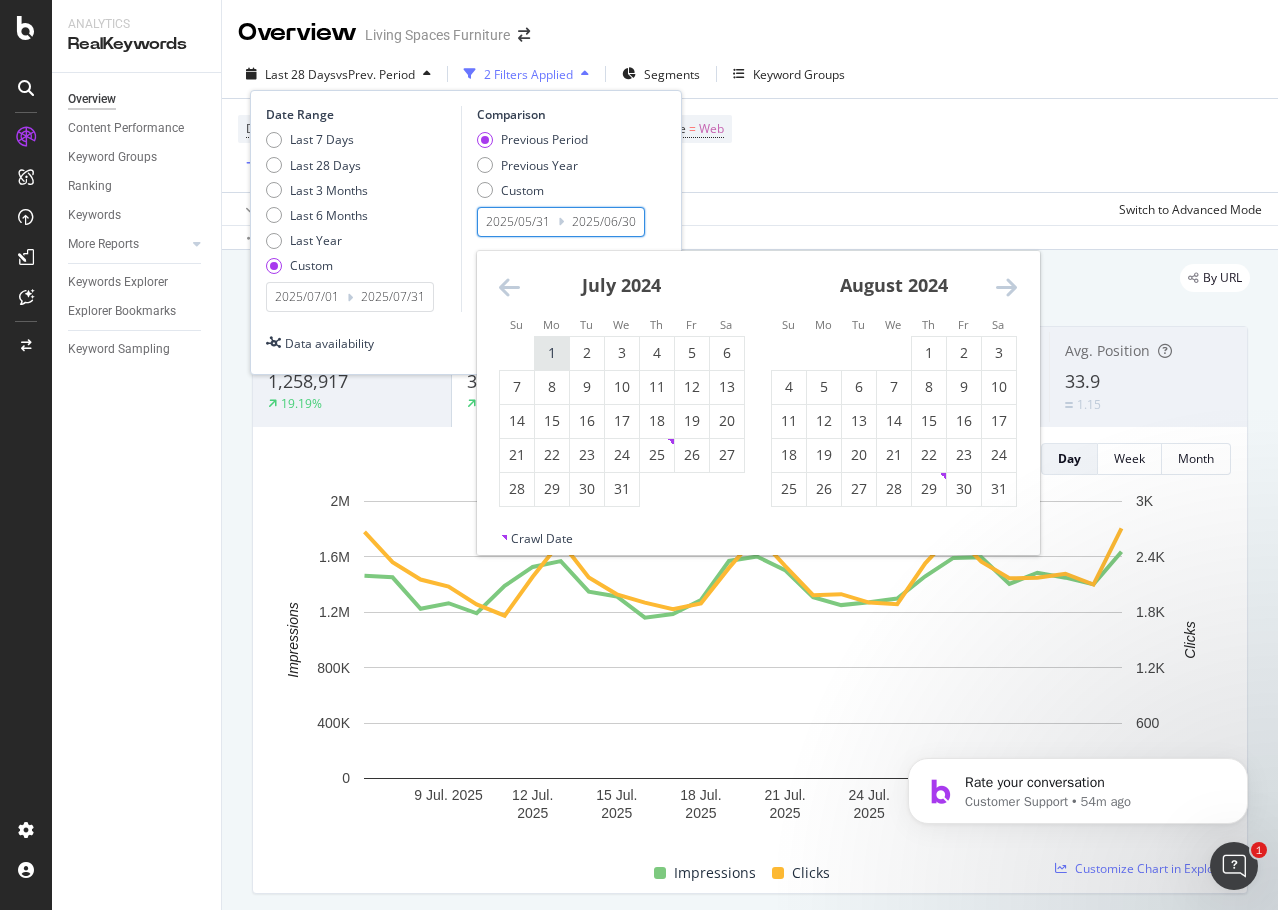click on "1" at bounding box center [552, 353] 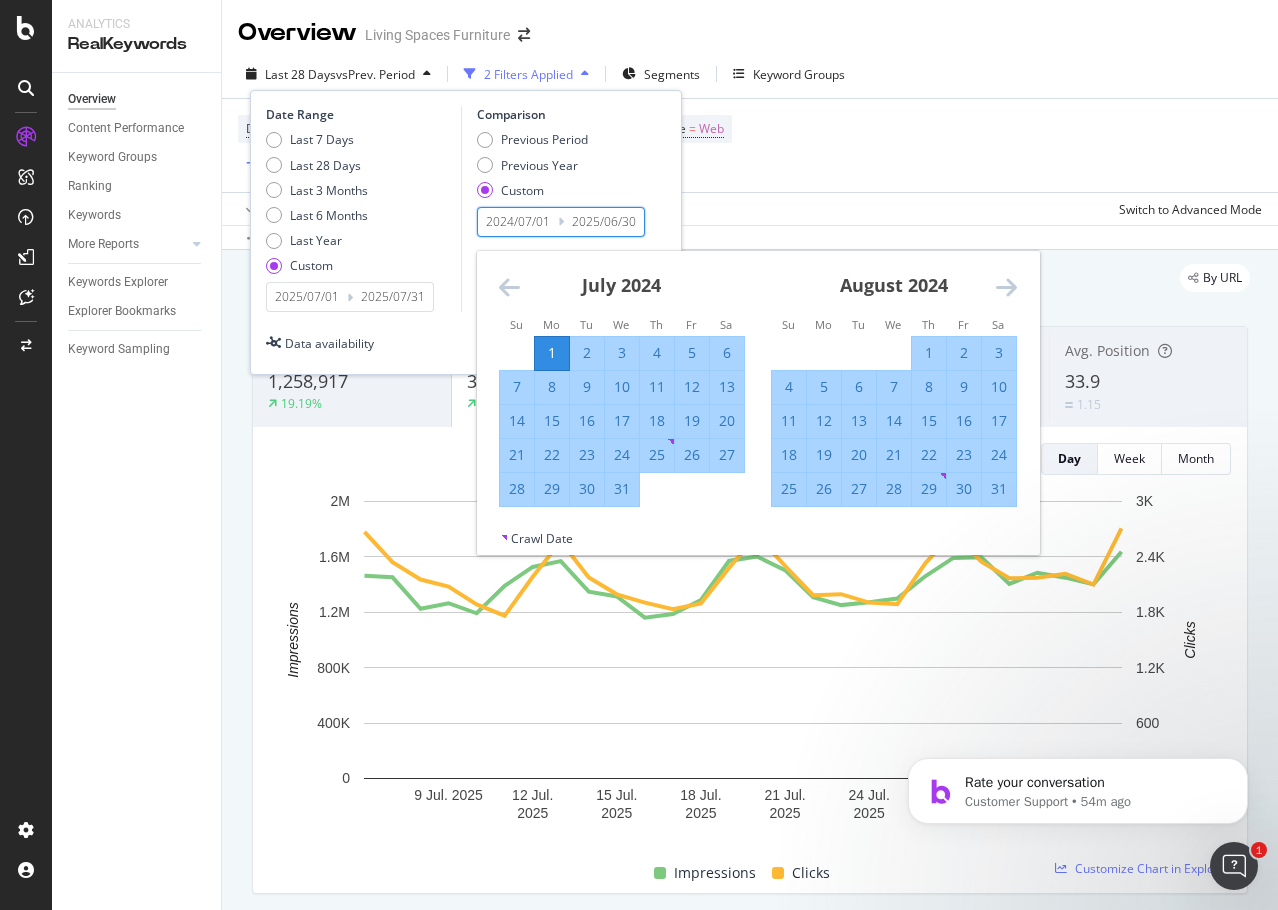 click on "31" at bounding box center (622, 489) 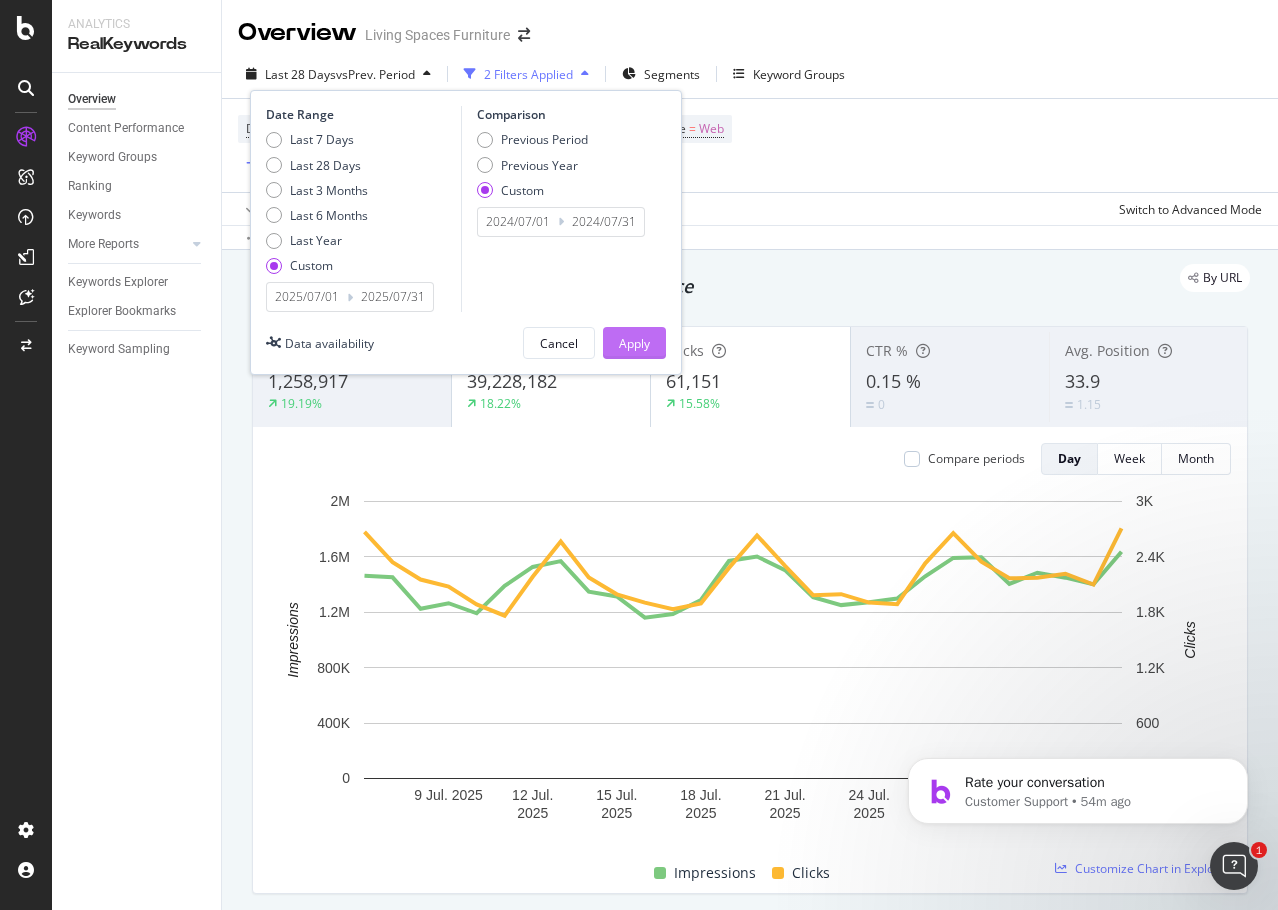 click on "Apply" at bounding box center [634, 343] 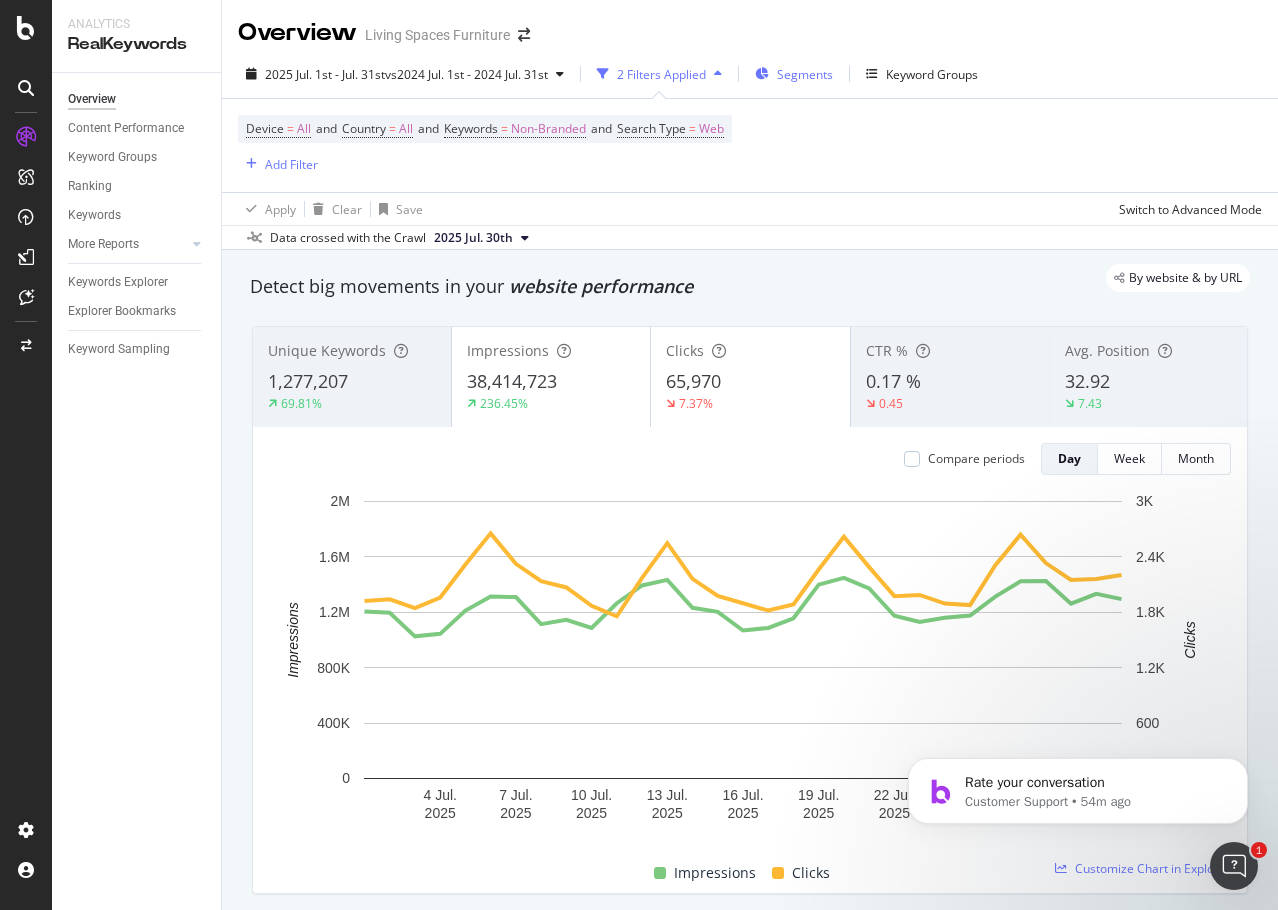 click on "Segments" at bounding box center (805, 74) 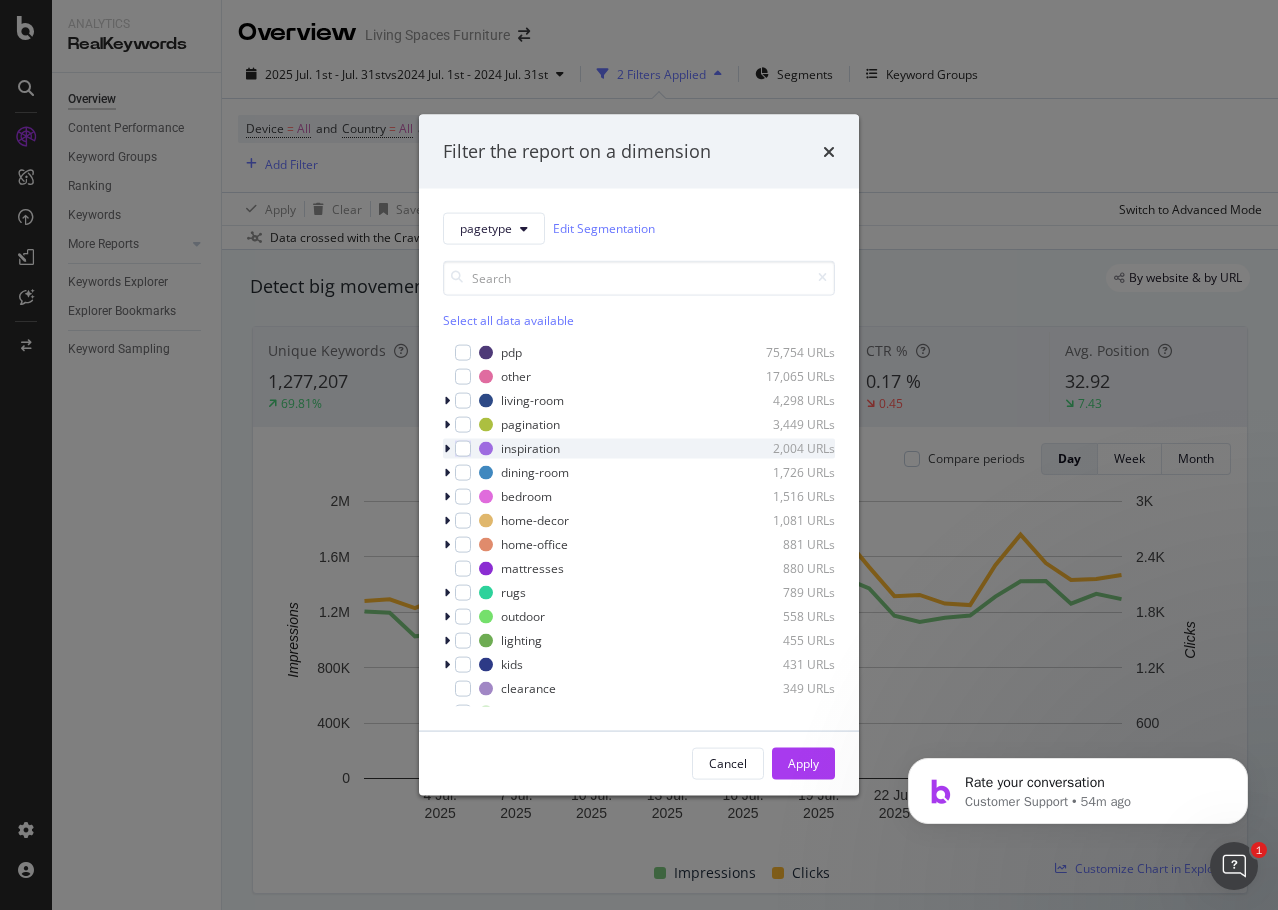 click at bounding box center [449, 448] 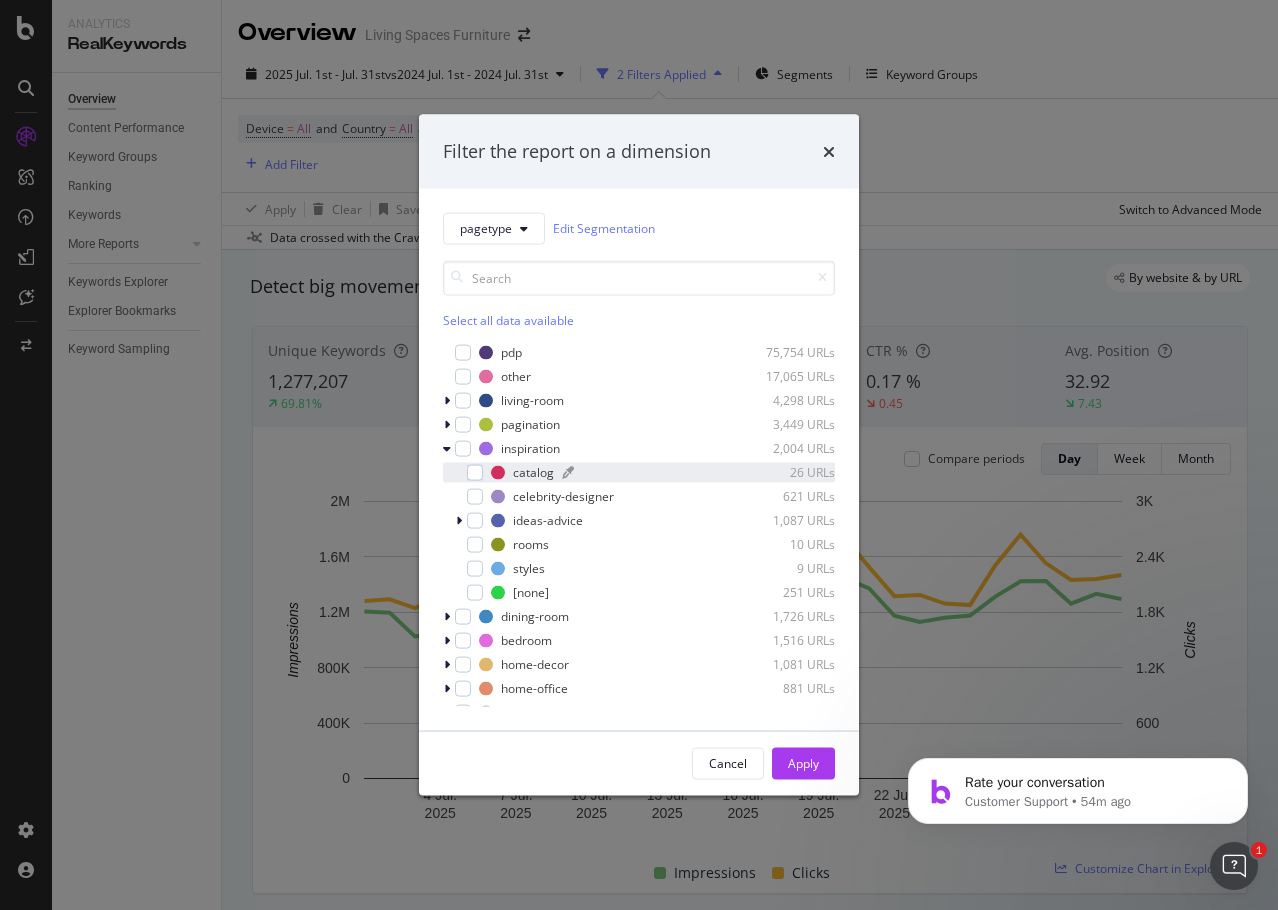 click at bounding box center (498, 472) 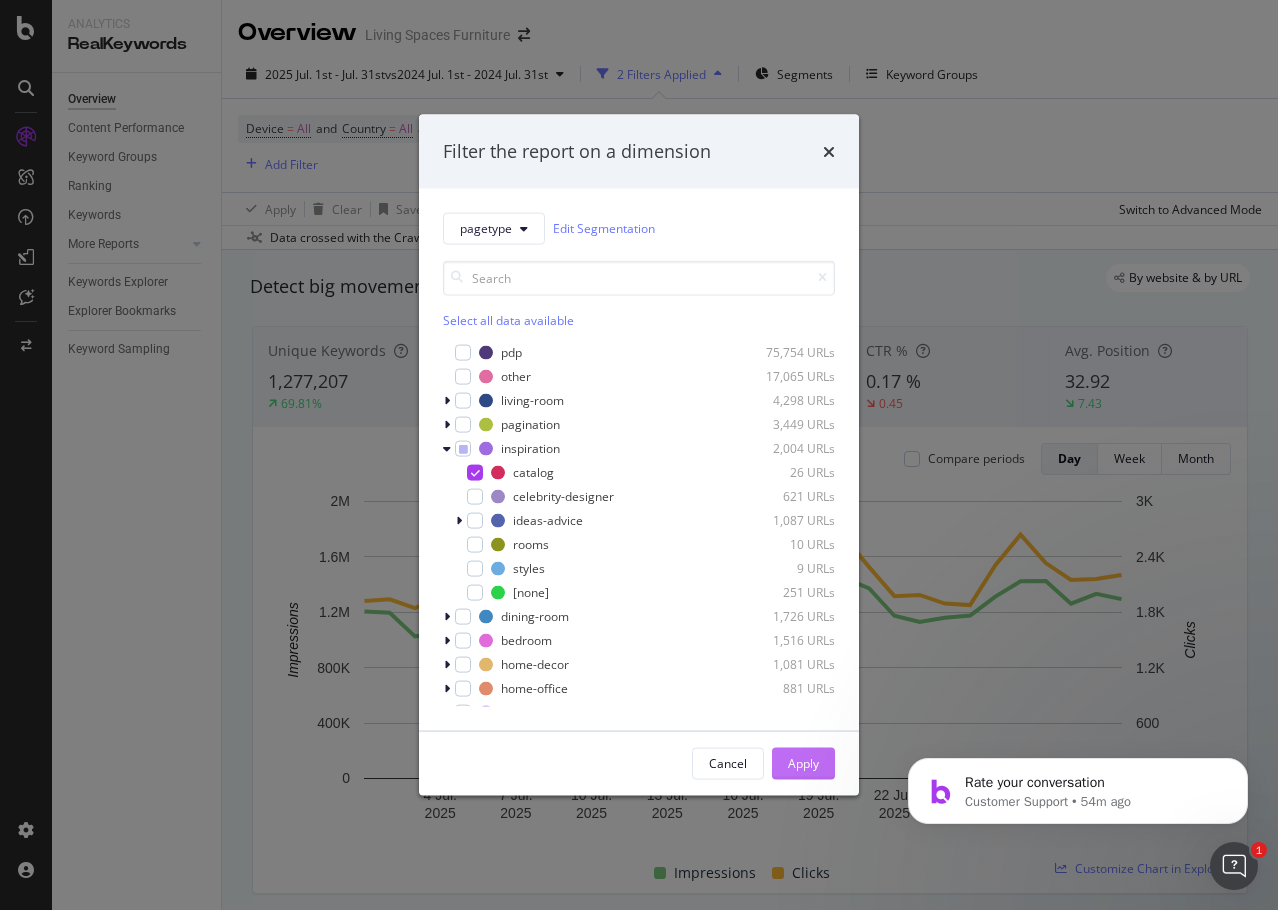 click on "Apply" at bounding box center (803, 763) 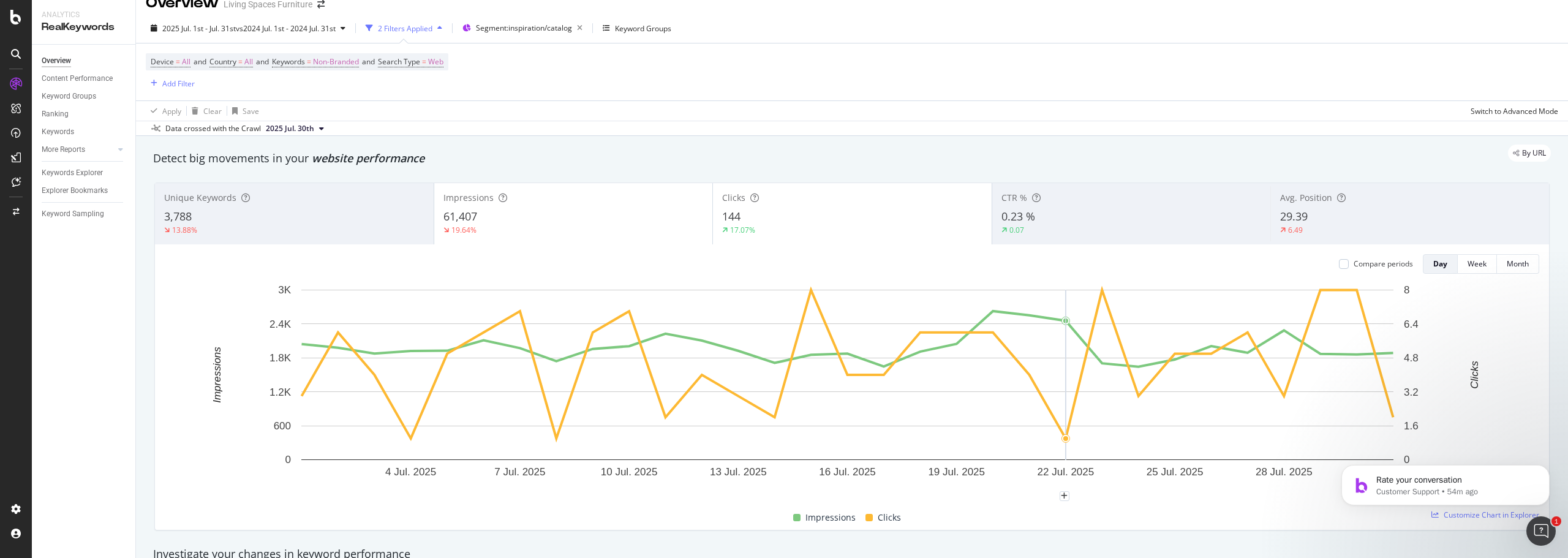 scroll, scrollTop: 0, scrollLeft: 0, axis: both 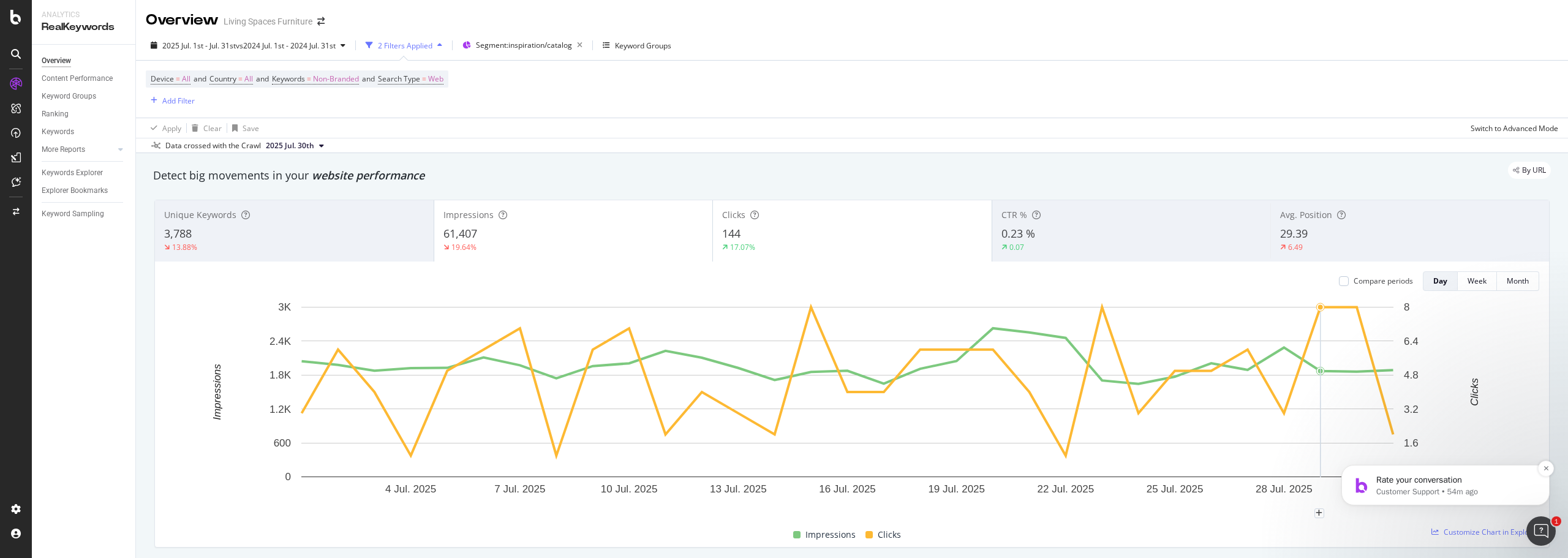 click on "Rate your conversation" at bounding box center (1455, 480) 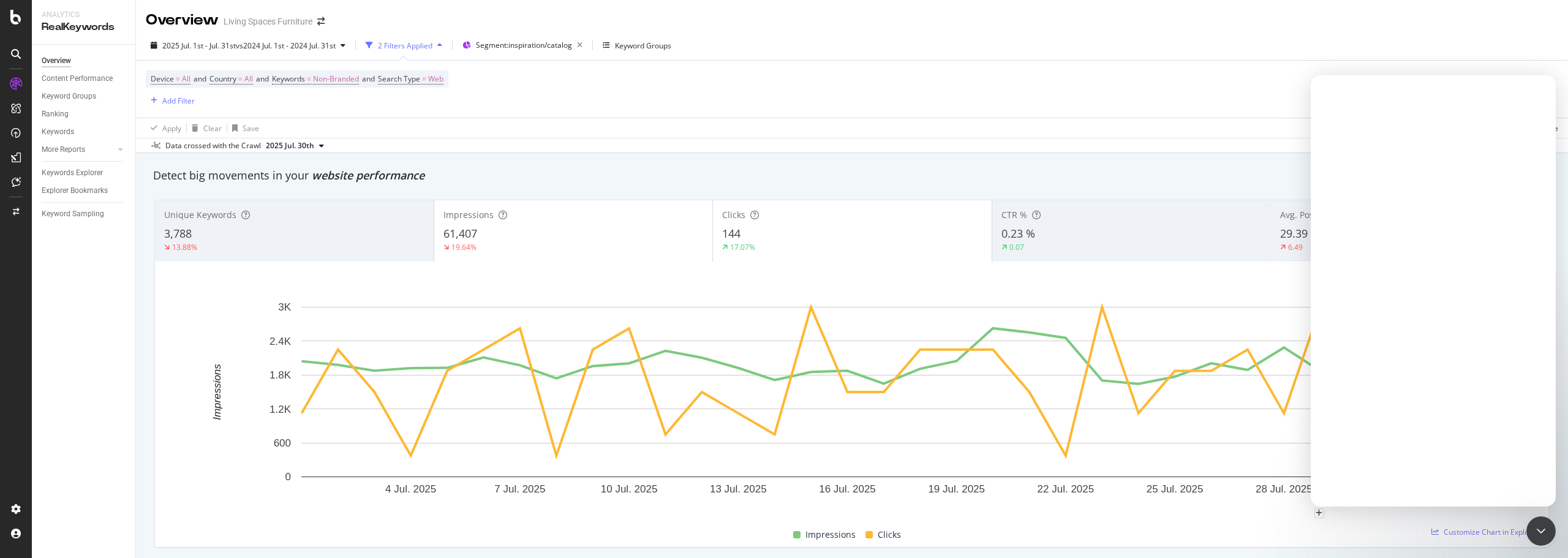 scroll, scrollTop: 0, scrollLeft: 0, axis: both 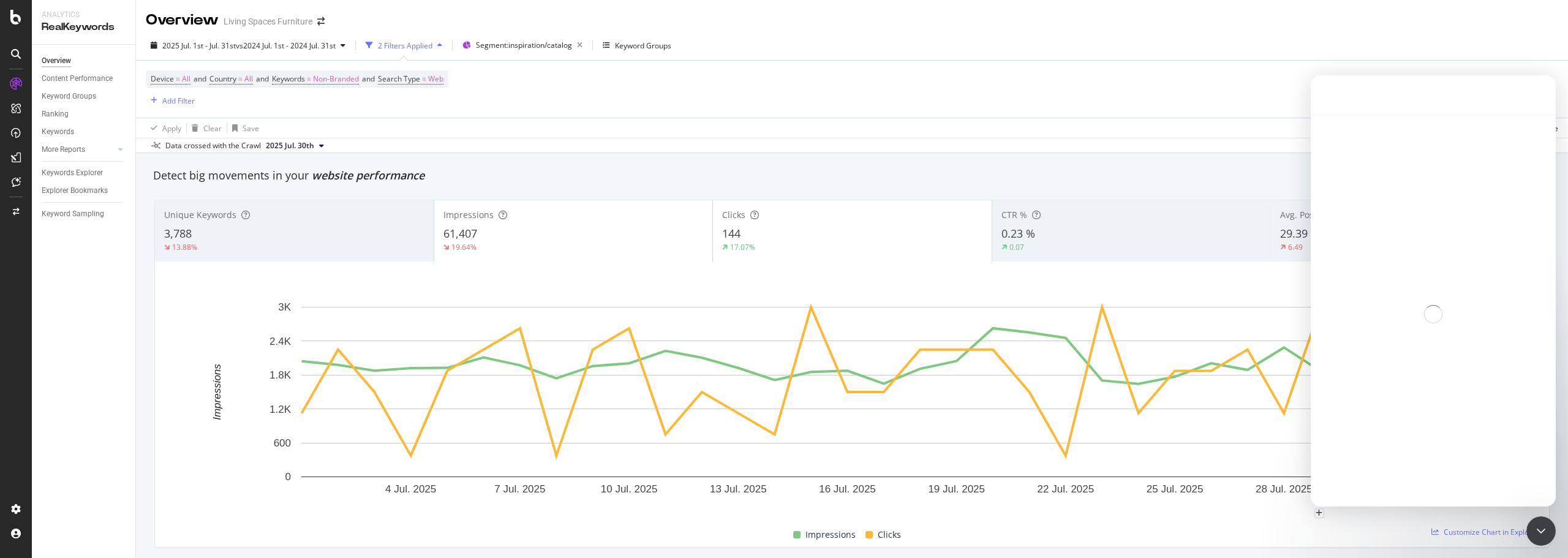 drag, startPoint x: 1137, startPoint y: 97, endPoint x: 161, endPoint y: 160, distance: 978.0312 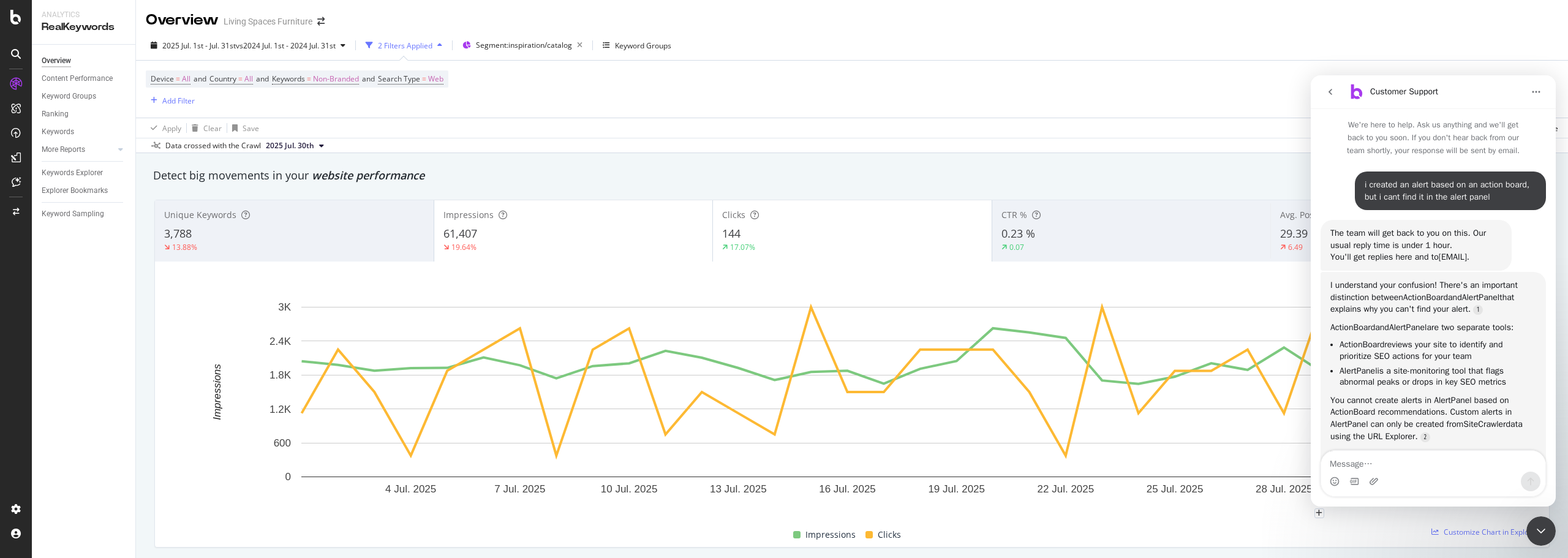 scroll, scrollTop: 2, scrollLeft: 0, axis: vertical 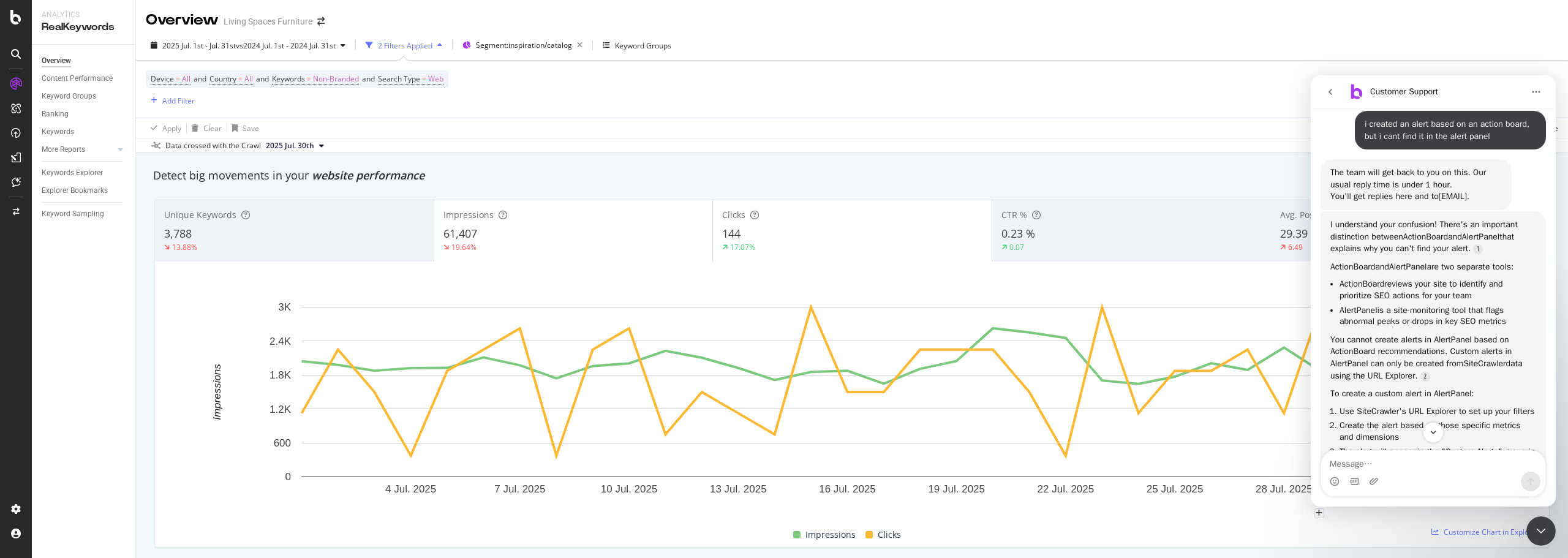 click at bounding box center [1330, 92] 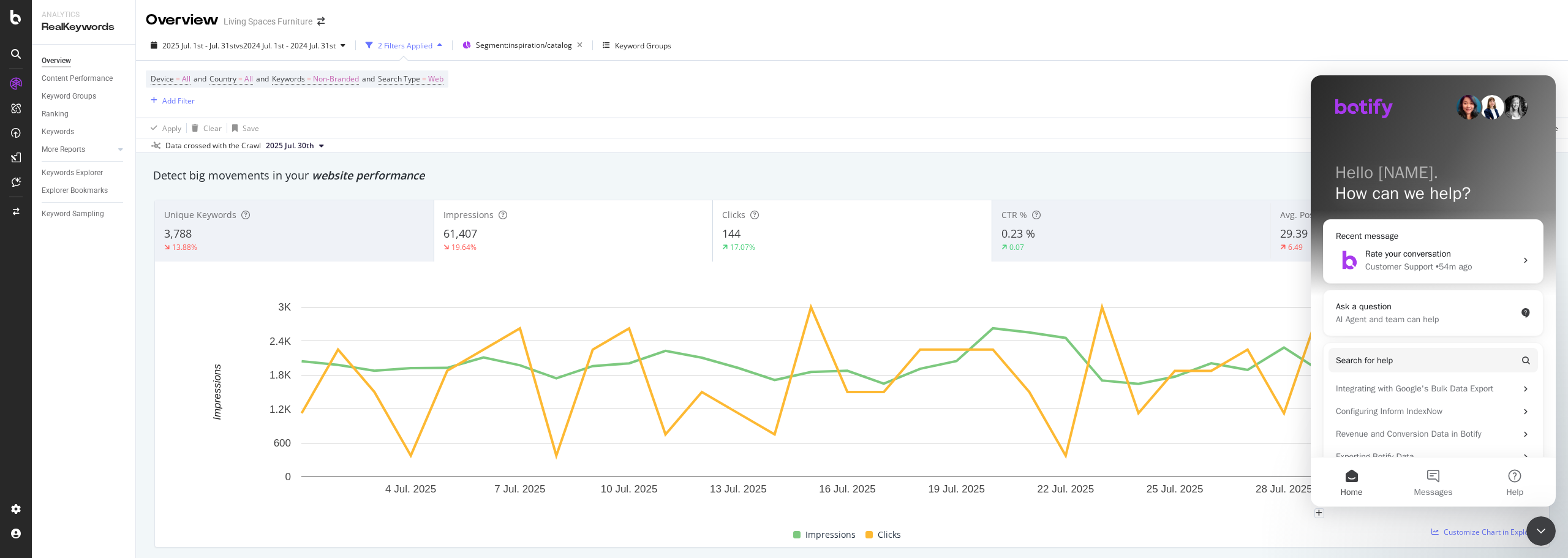 scroll, scrollTop: 0, scrollLeft: 0, axis: both 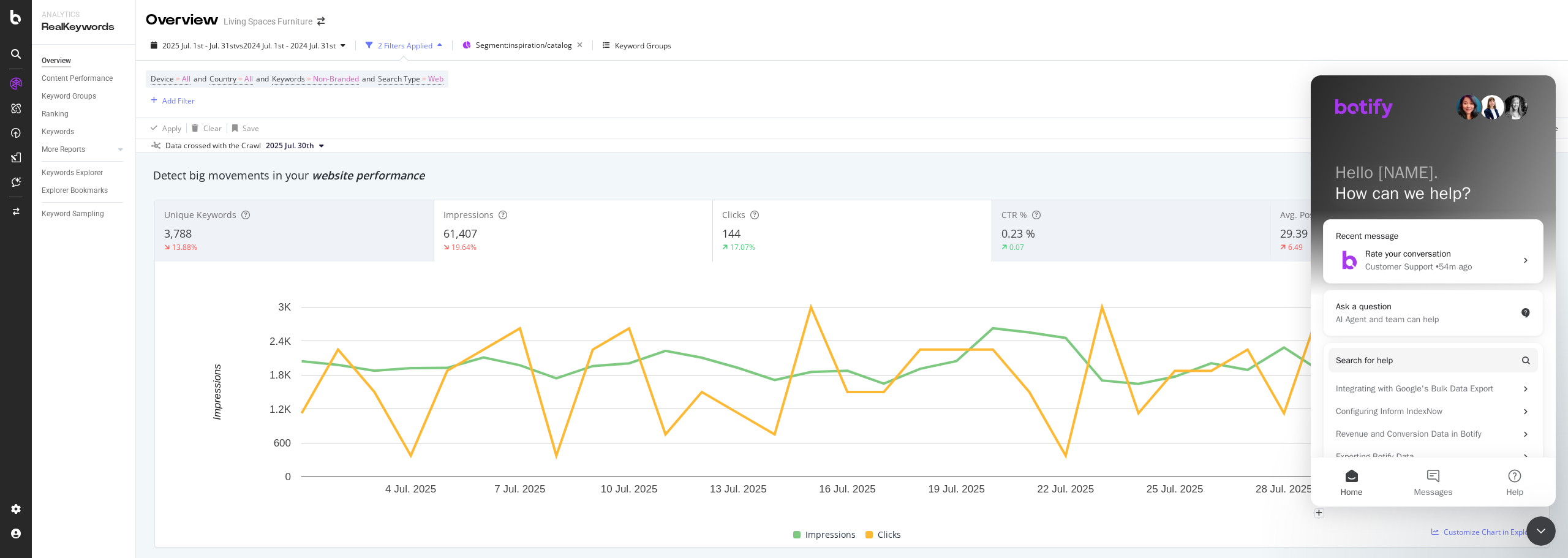 click on "Hello Elizabeth. How can we help?" at bounding box center [1433, 186] 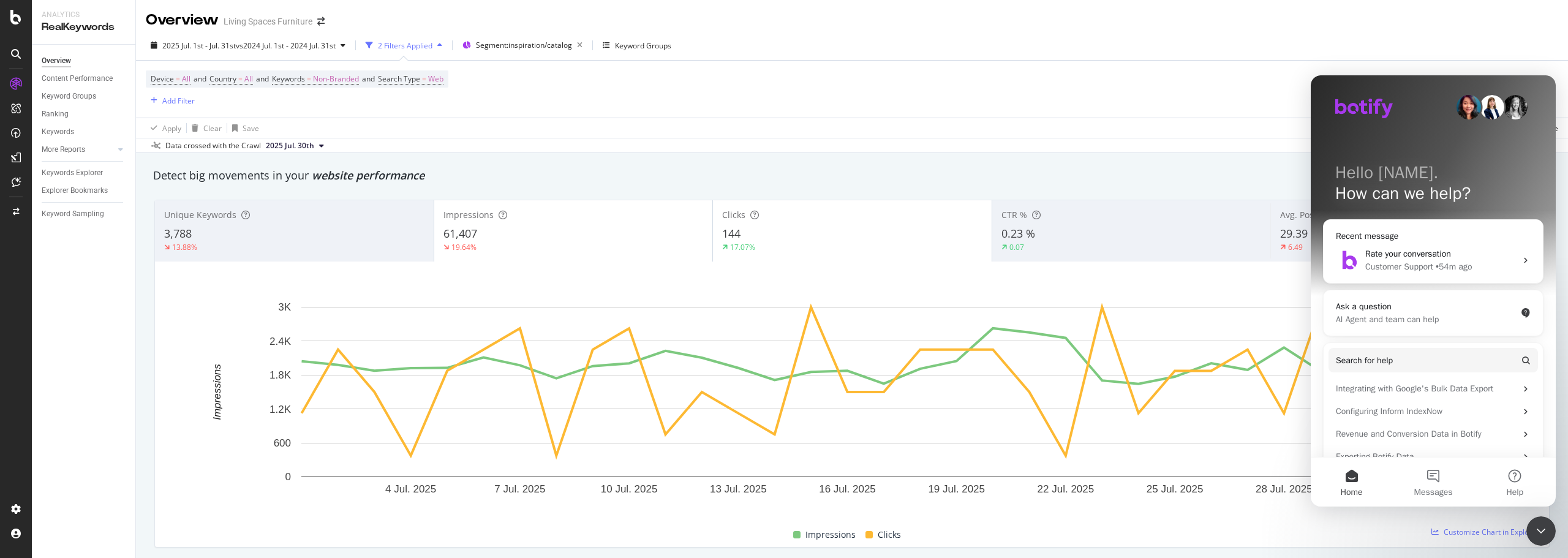 click 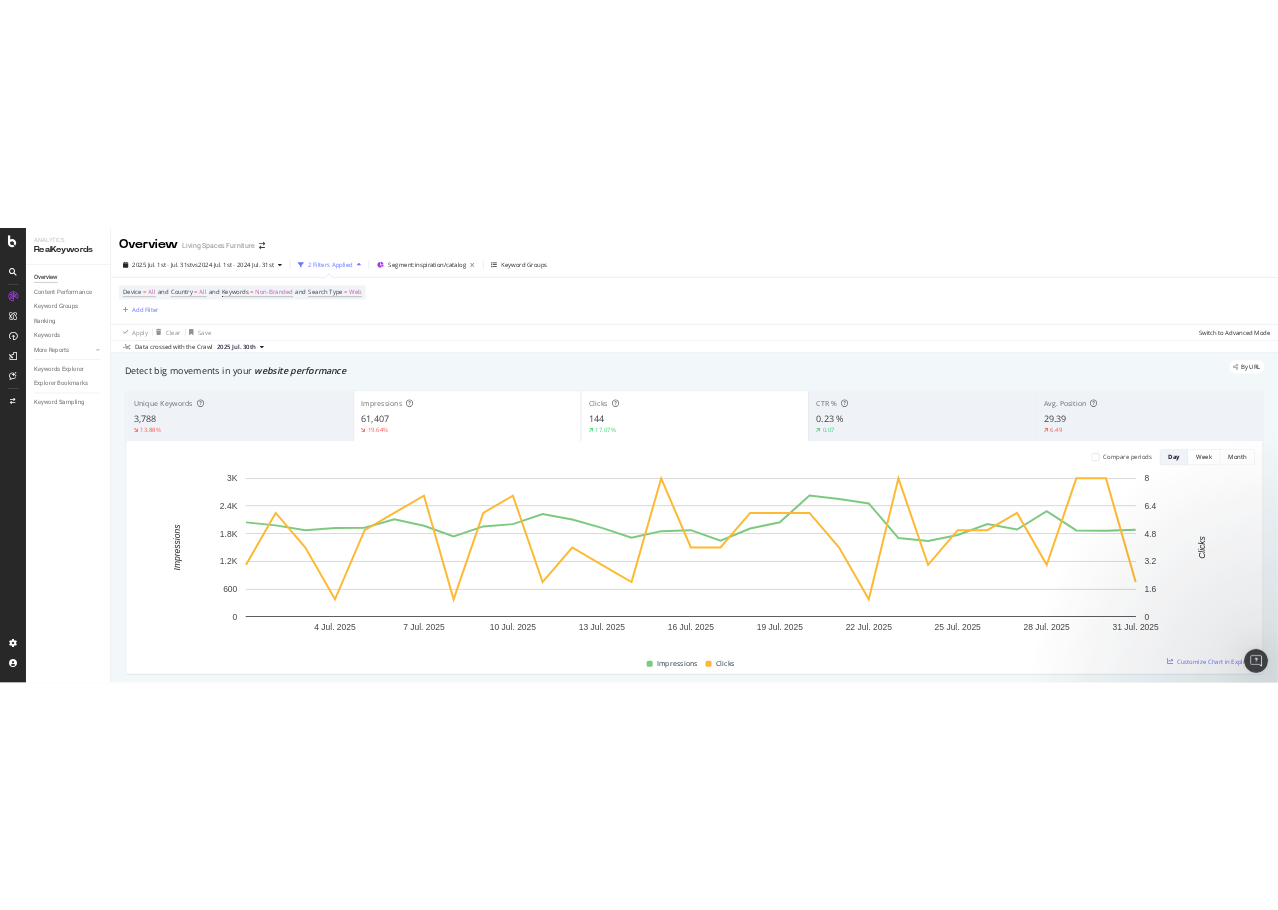scroll, scrollTop: 0, scrollLeft: 0, axis: both 